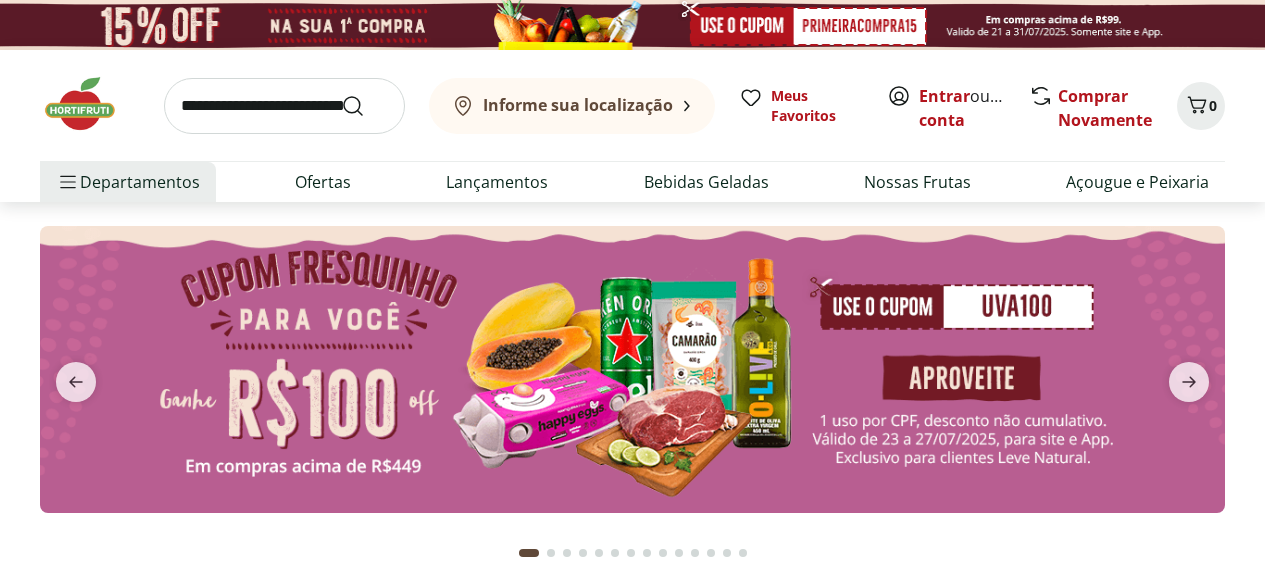 scroll, scrollTop: 0, scrollLeft: 0, axis: both 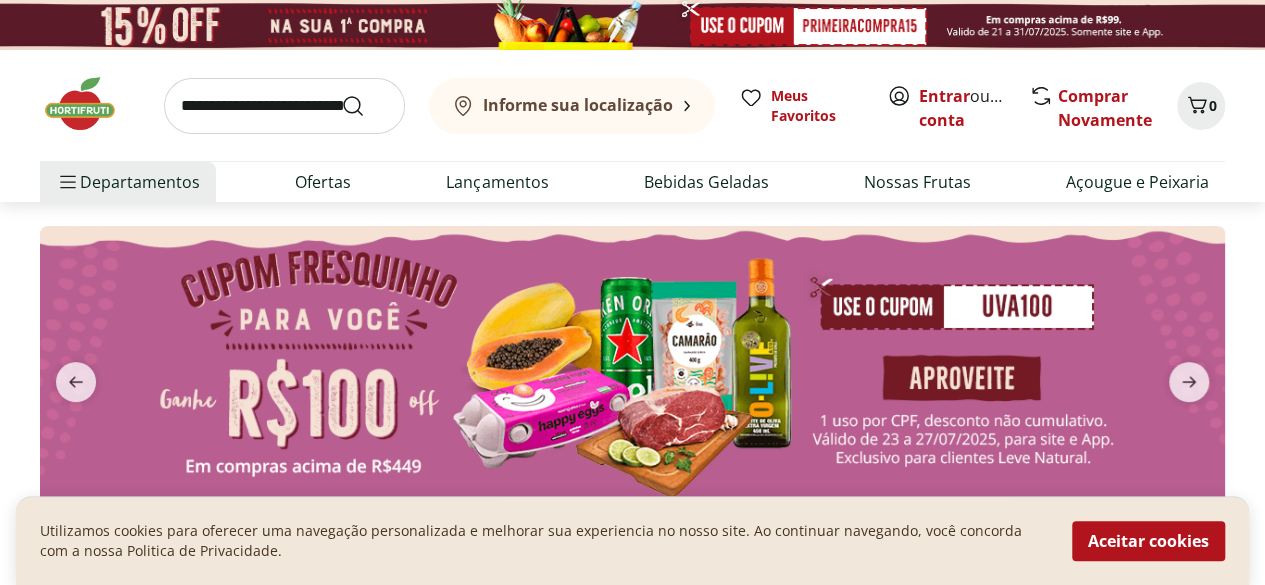 click 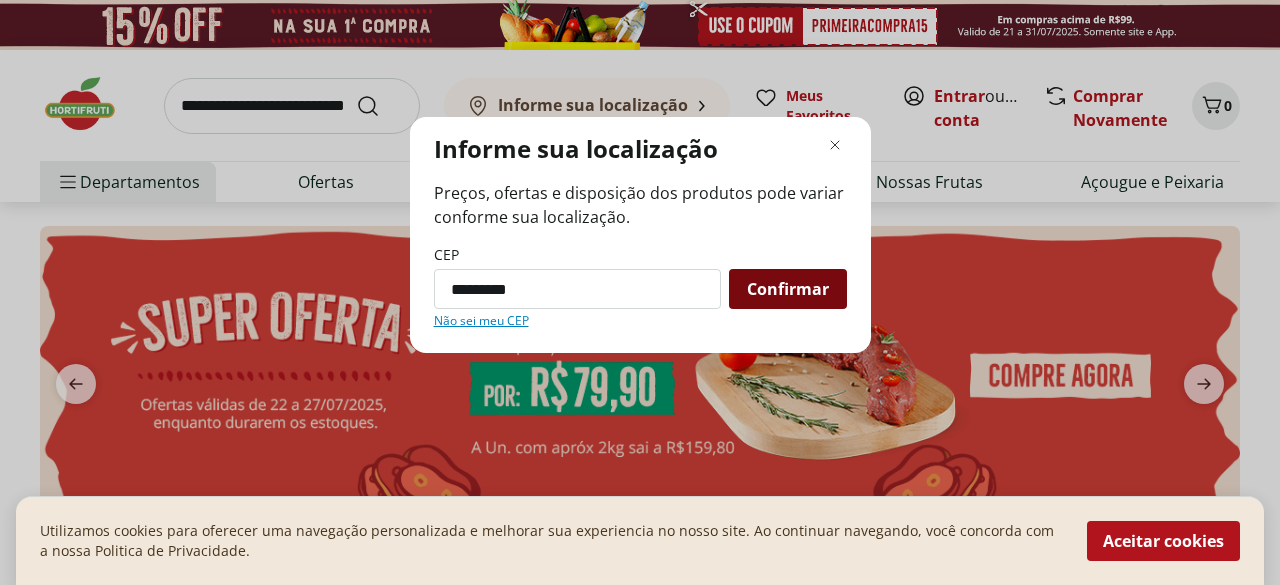 type on "*********" 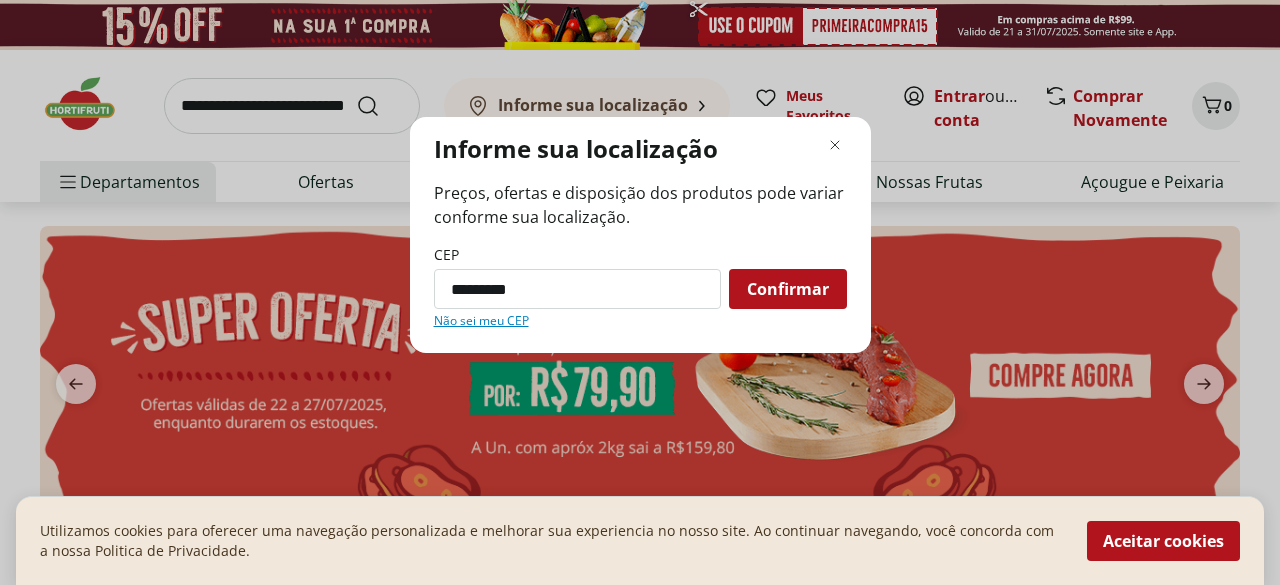 click on "Confirmar" at bounding box center [788, 289] 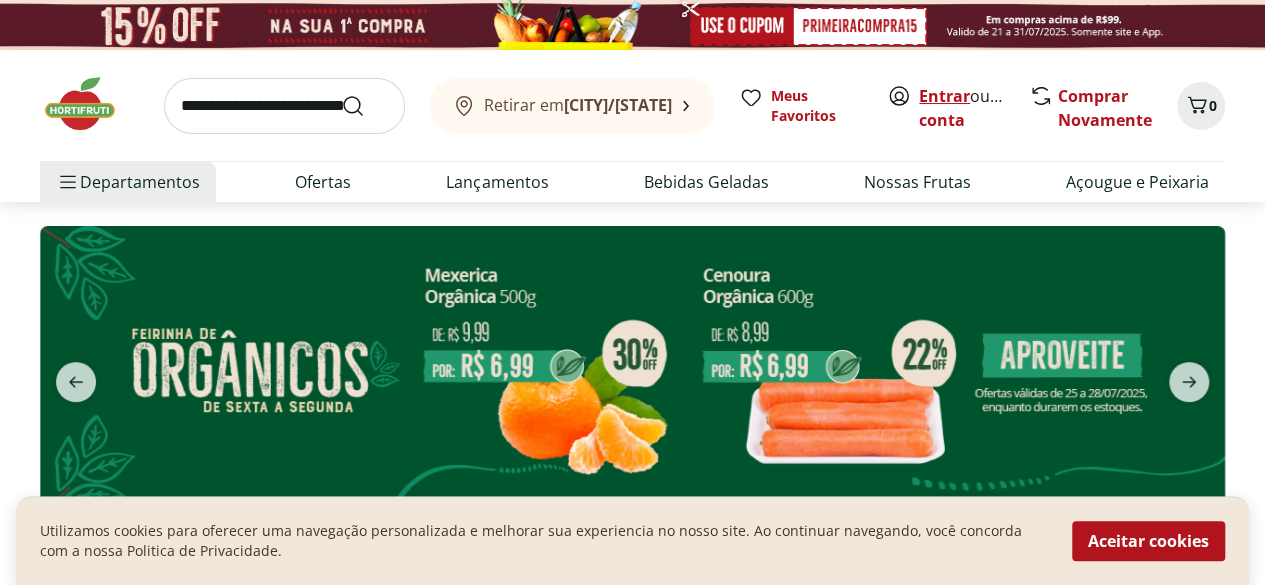click on "Entrar" at bounding box center (944, 96) 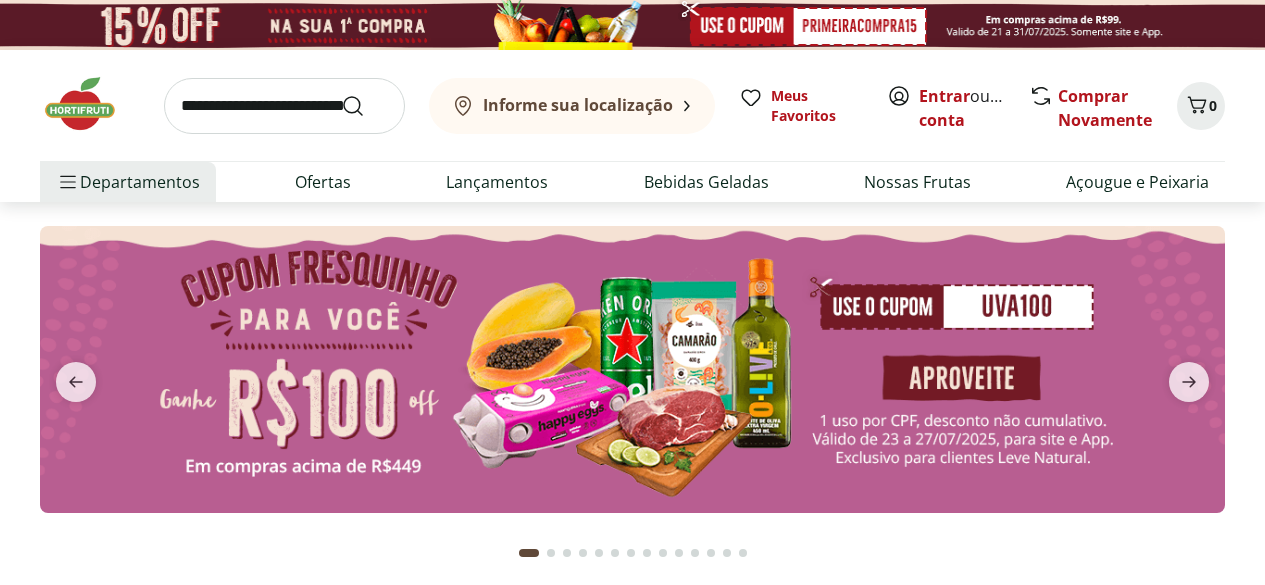 scroll, scrollTop: 0, scrollLeft: 0, axis: both 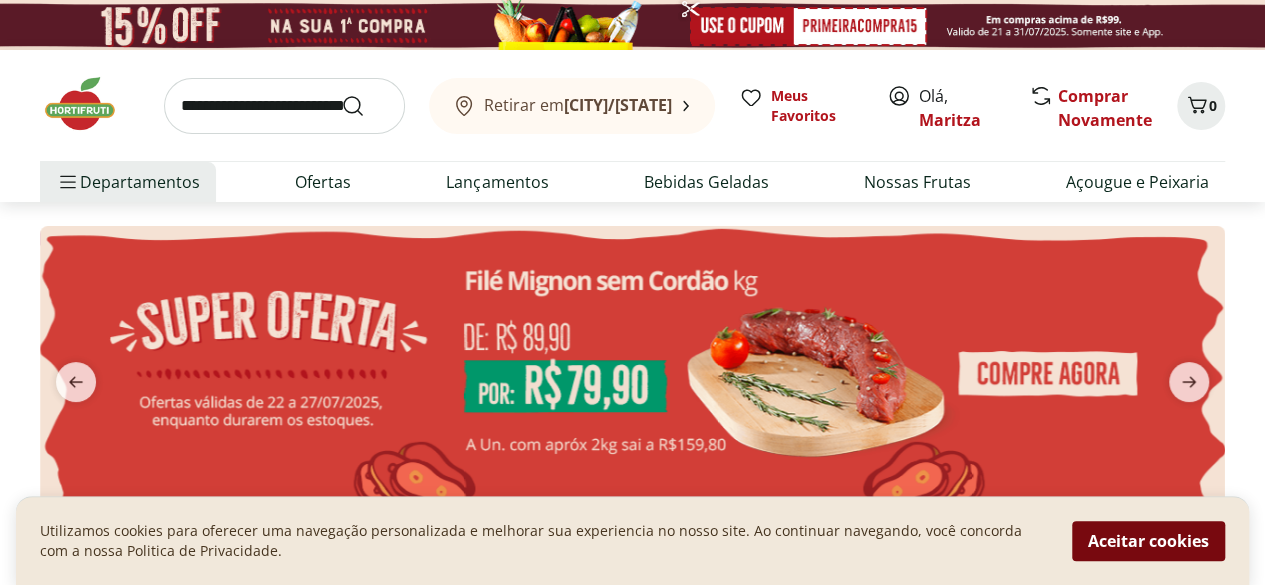 click on "Aceitar cookies" at bounding box center (1148, 541) 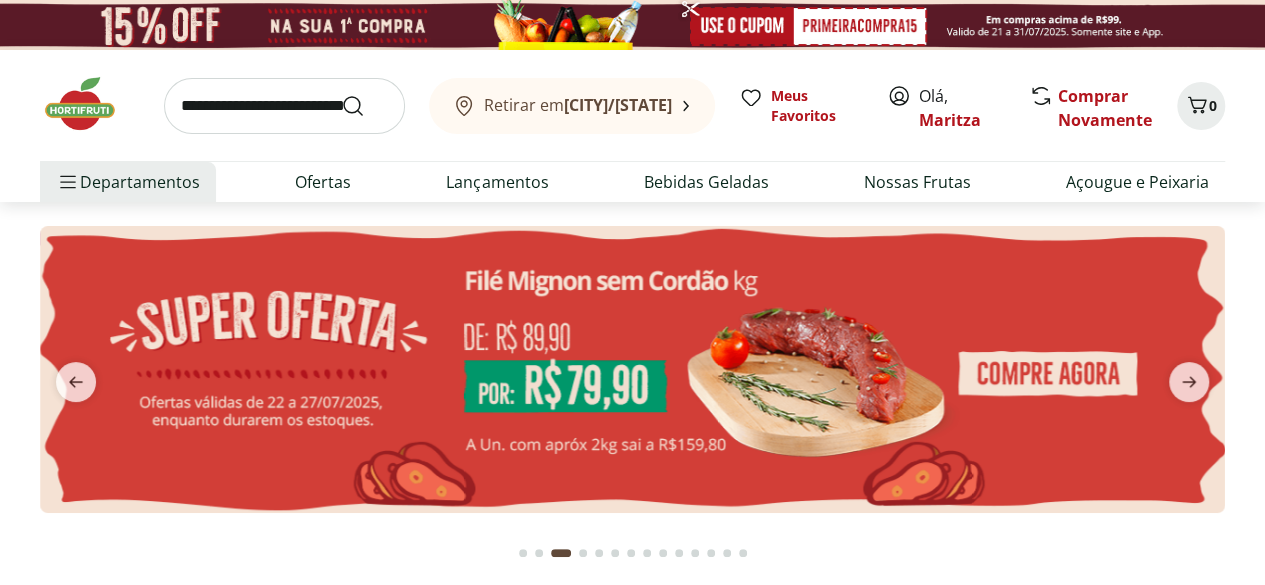 click at bounding box center [632, 369] 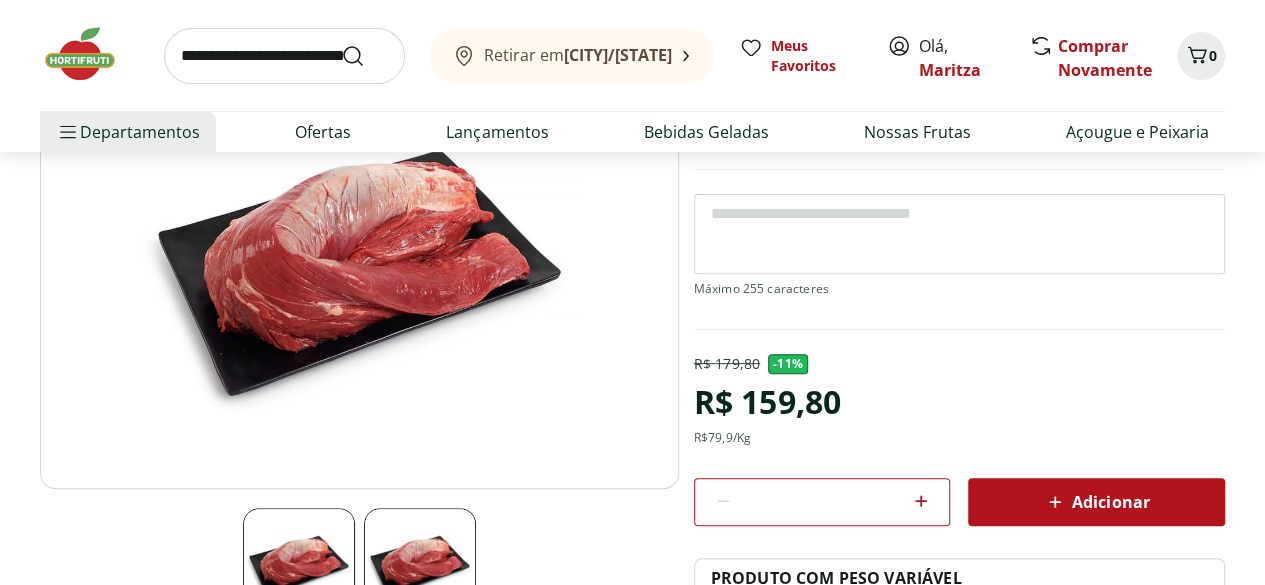 scroll, scrollTop: 218, scrollLeft: 0, axis: vertical 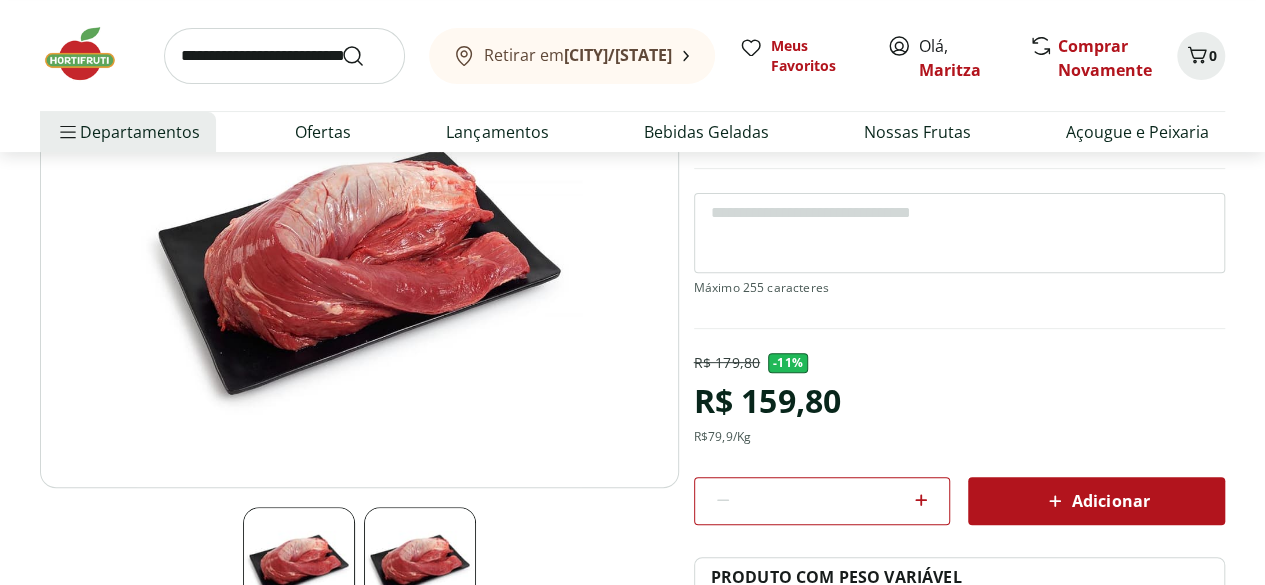 click on "Adicionar" at bounding box center [1096, 501] 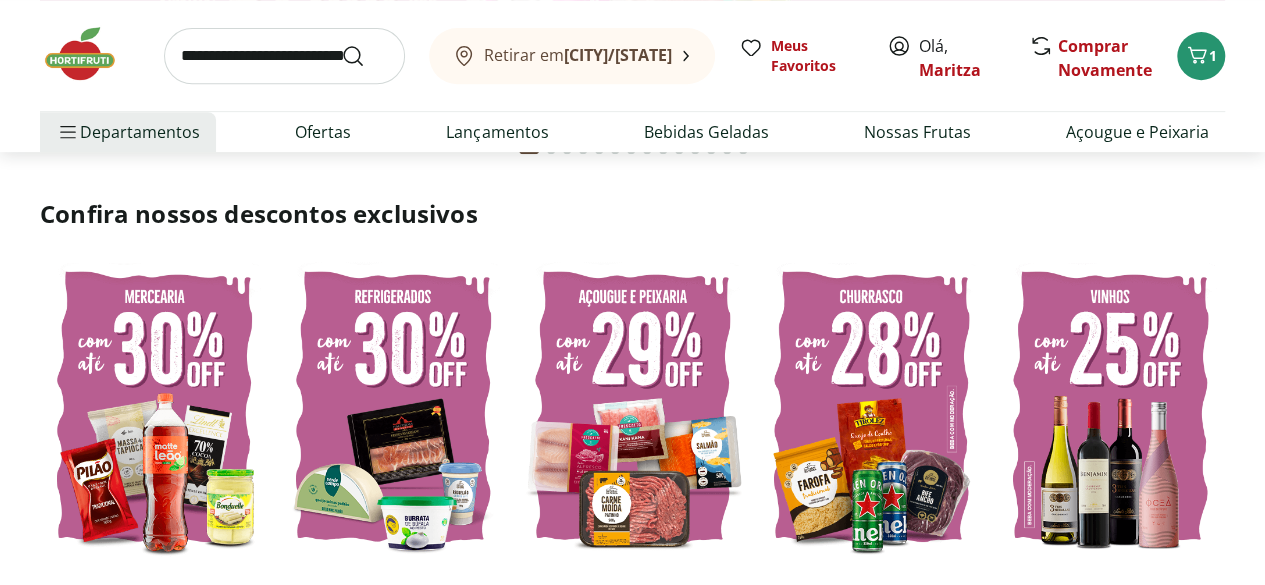 scroll, scrollTop: 408, scrollLeft: 0, axis: vertical 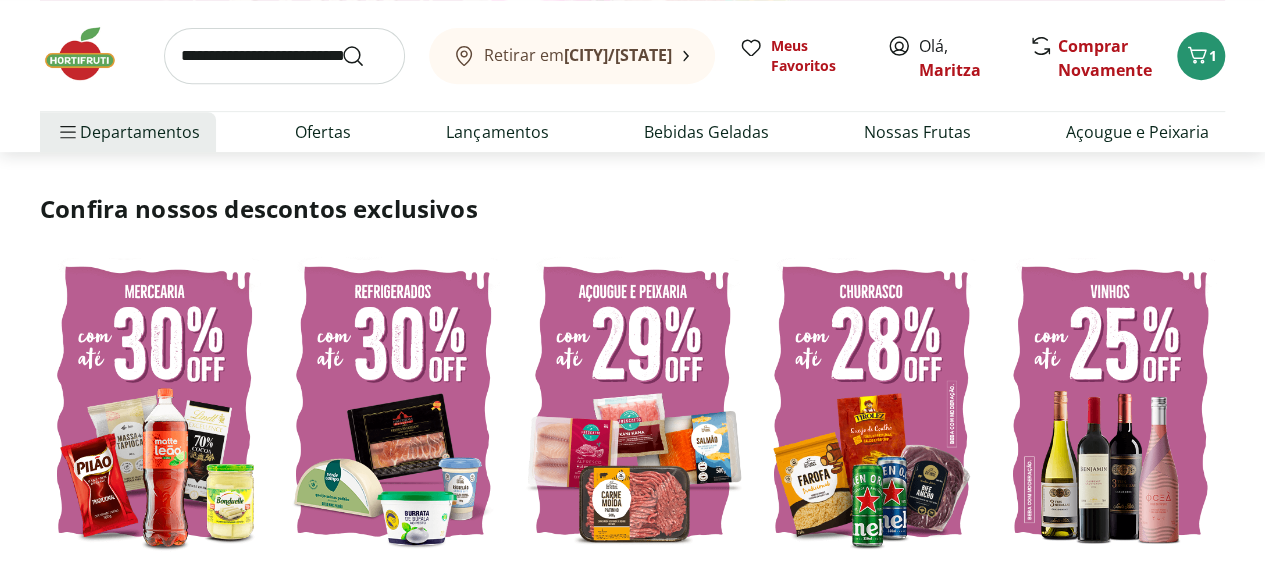 click at bounding box center [632, 402] 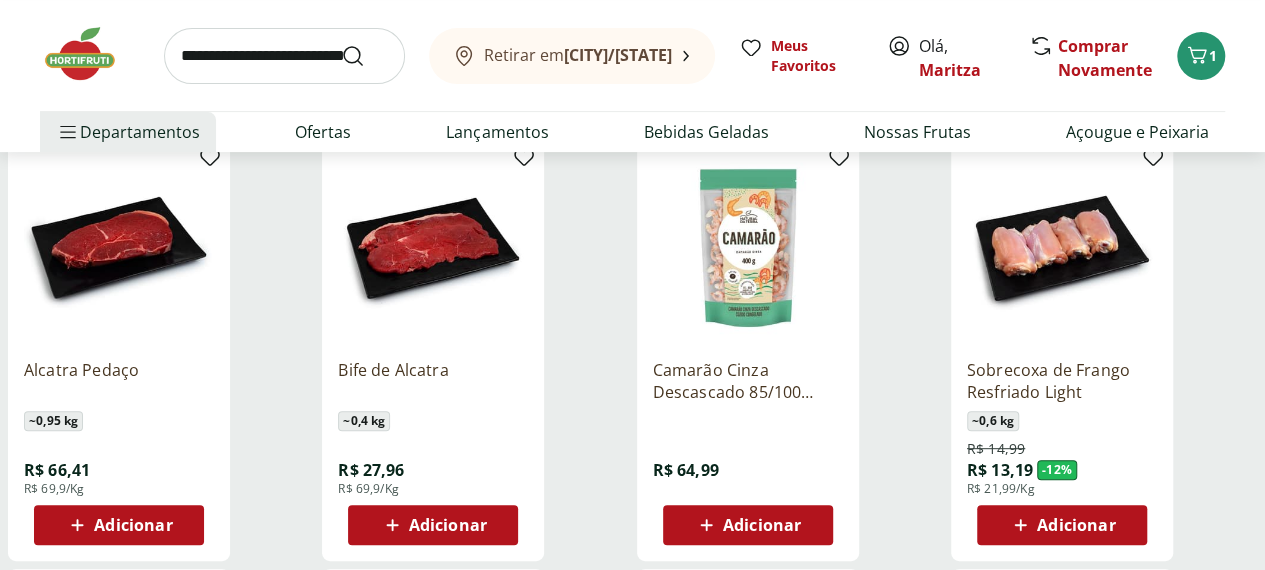 scroll, scrollTop: 260, scrollLeft: 0, axis: vertical 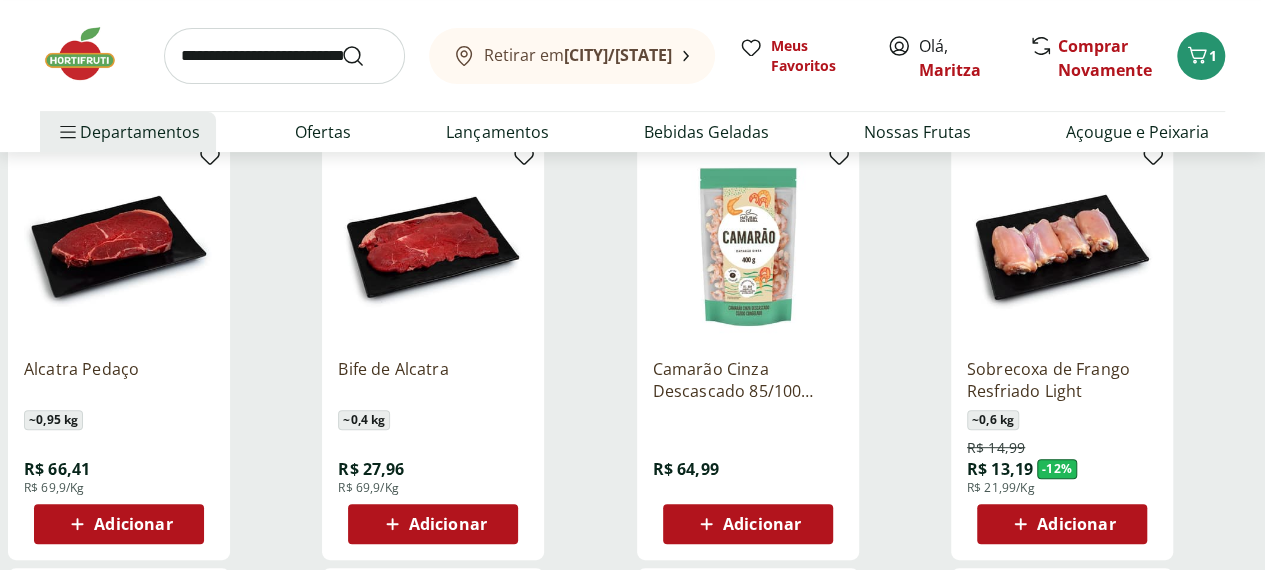 click on "Adicionar" at bounding box center (133, 524) 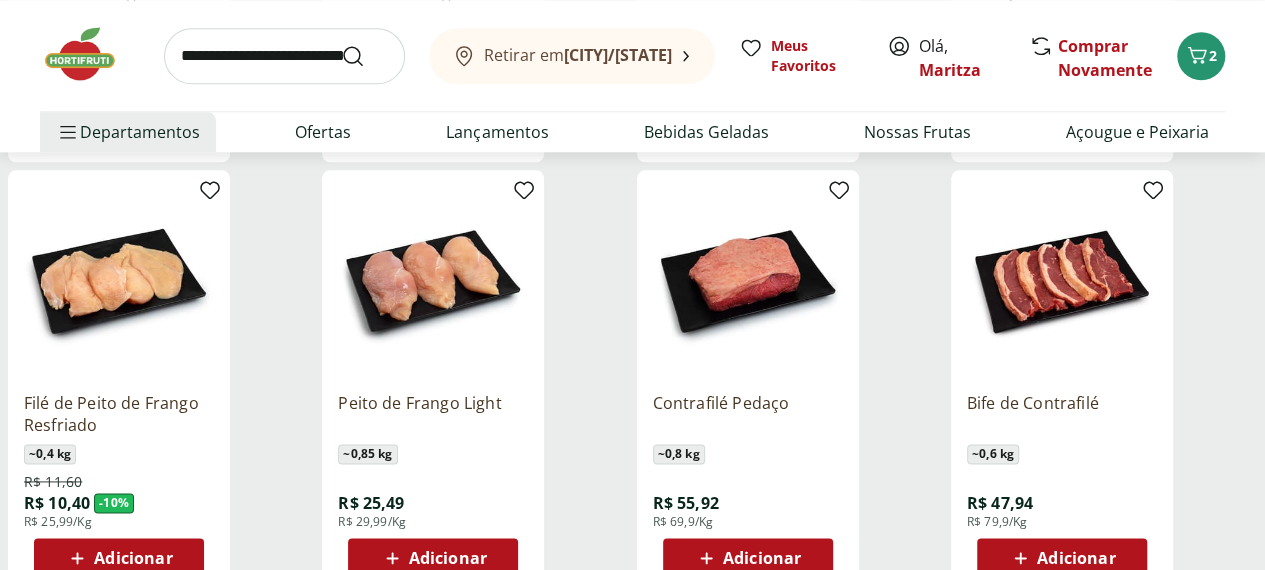 scroll, scrollTop: 1091, scrollLeft: 0, axis: vertical 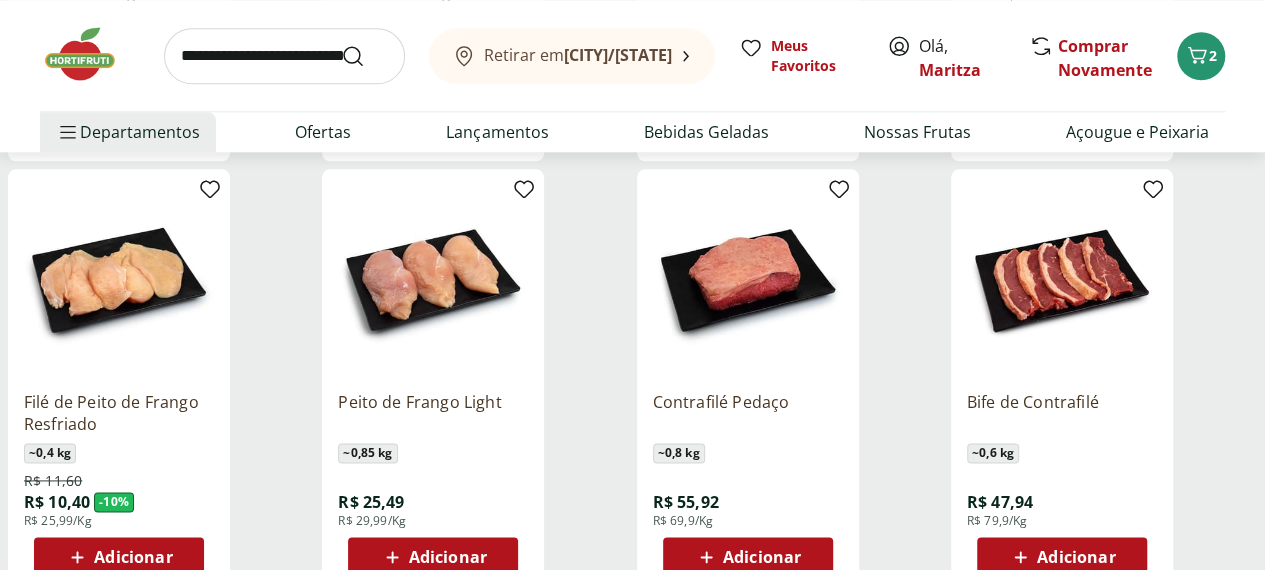 click on "Adicionar" at bounding box center [448, 557] 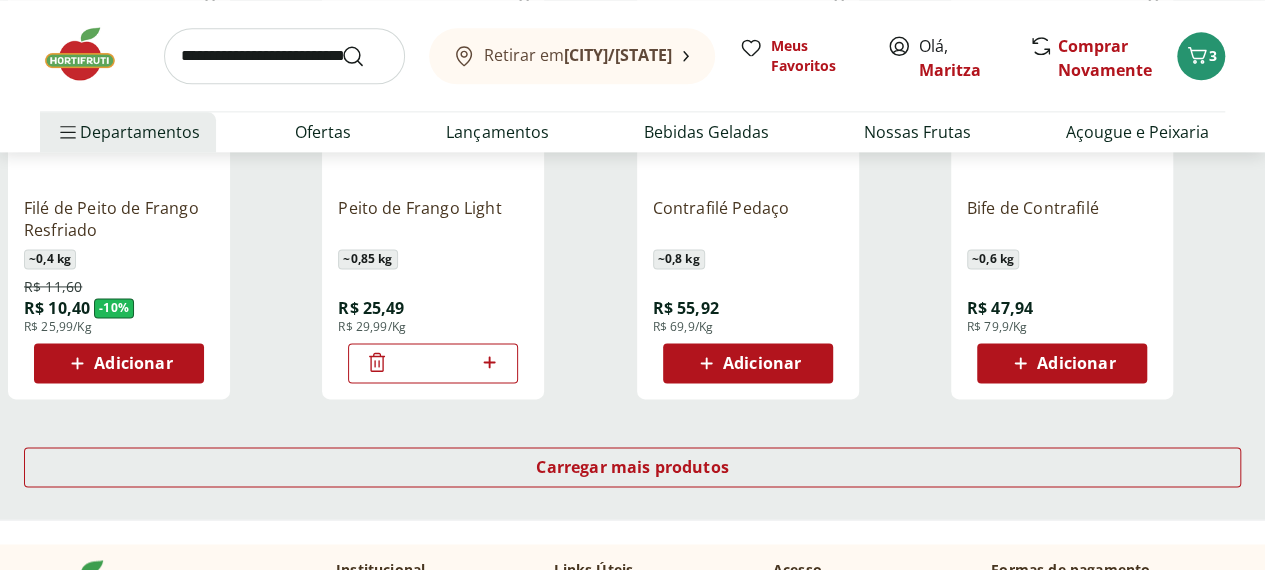 scroll, scrollTop: 1310, scrollLeft: 0, axis: vertical 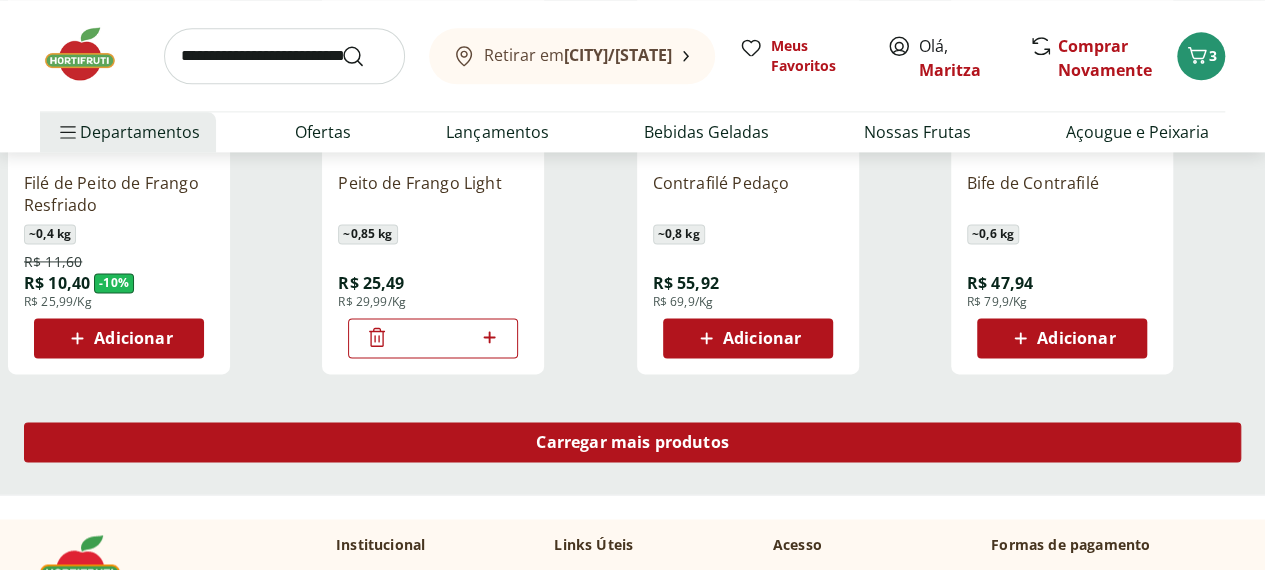 click on "Carregar mais produtos" at bounding box center [632, 442] 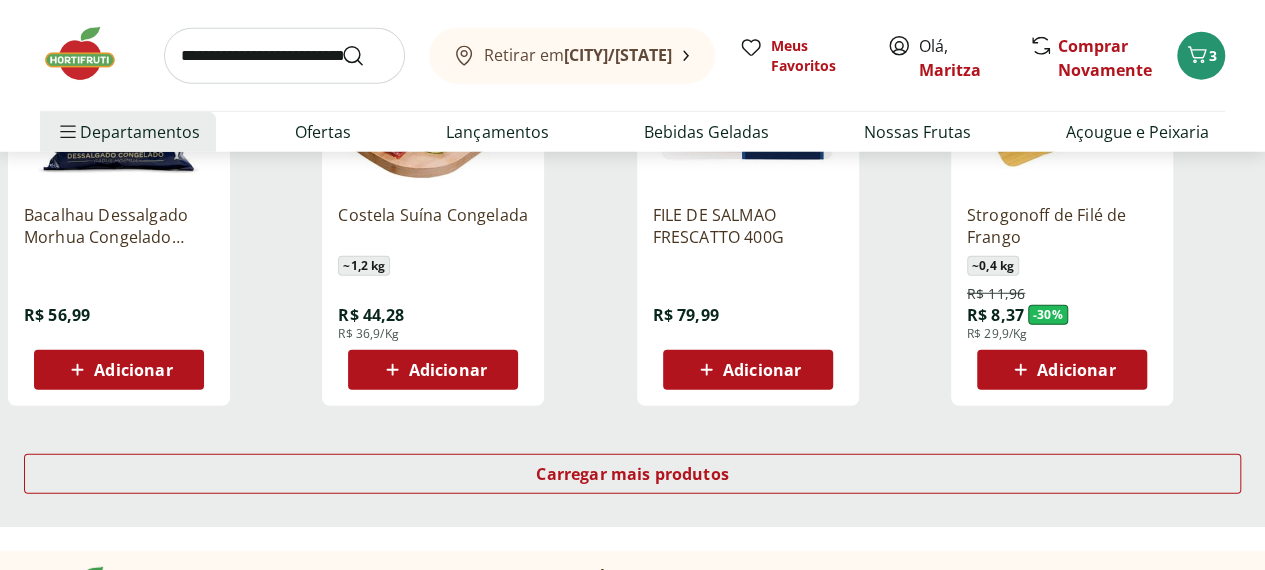 scroll, scrollTop: 2588, scrollLeft: 0, axis: vertical 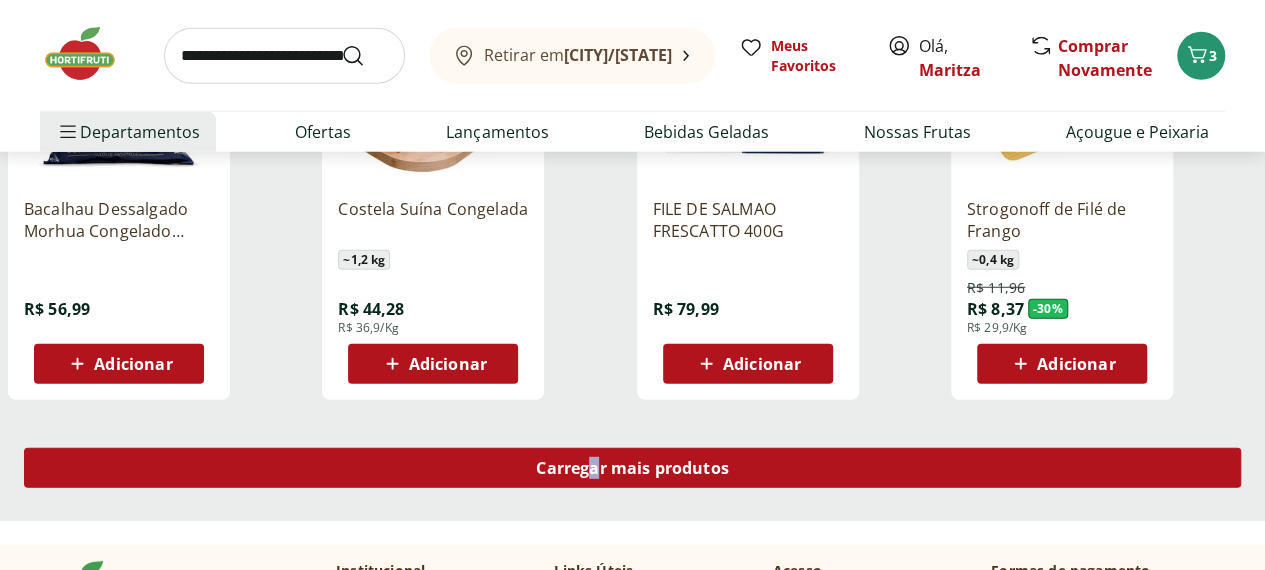 drag, startPoint x: 782, startPoint y: 399, endPoint x: 758, endPoint y: 393, distance: 24.738634 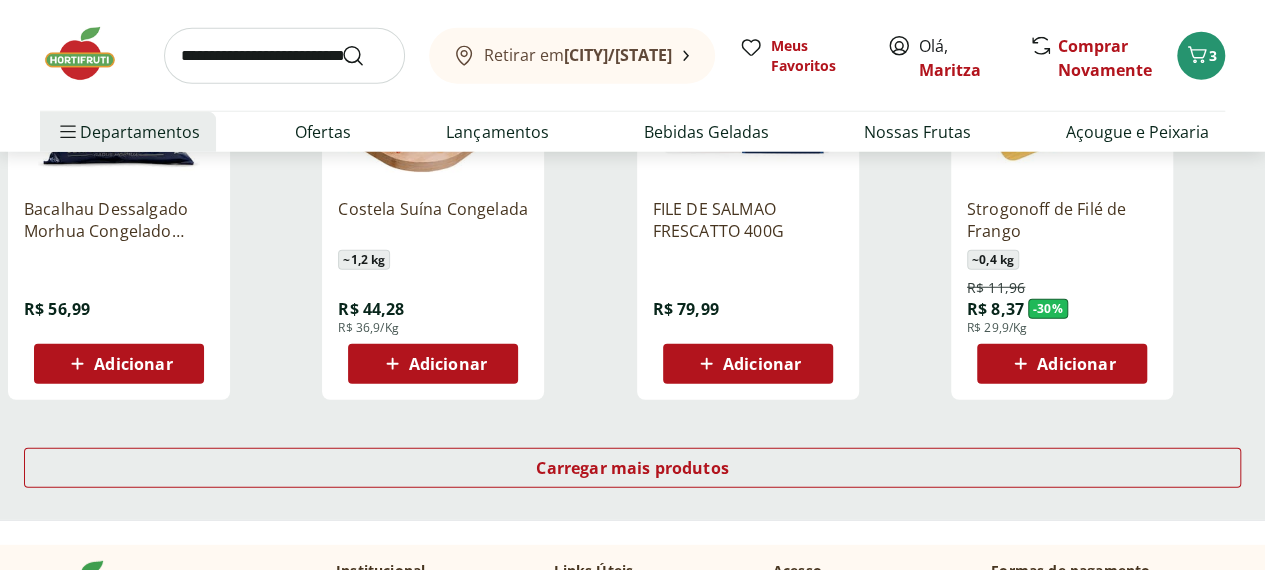 click on "Carregar mais produtos" at bounding box center [632, 472] 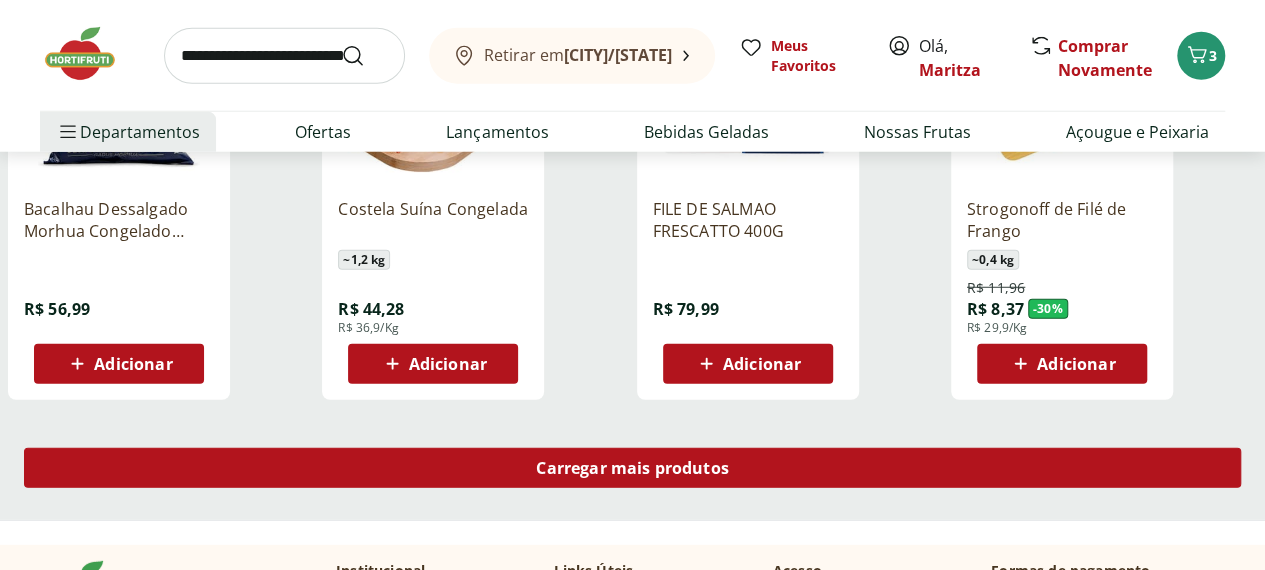 click on "Carregar mais produtos" at bounding box center [632, 468] 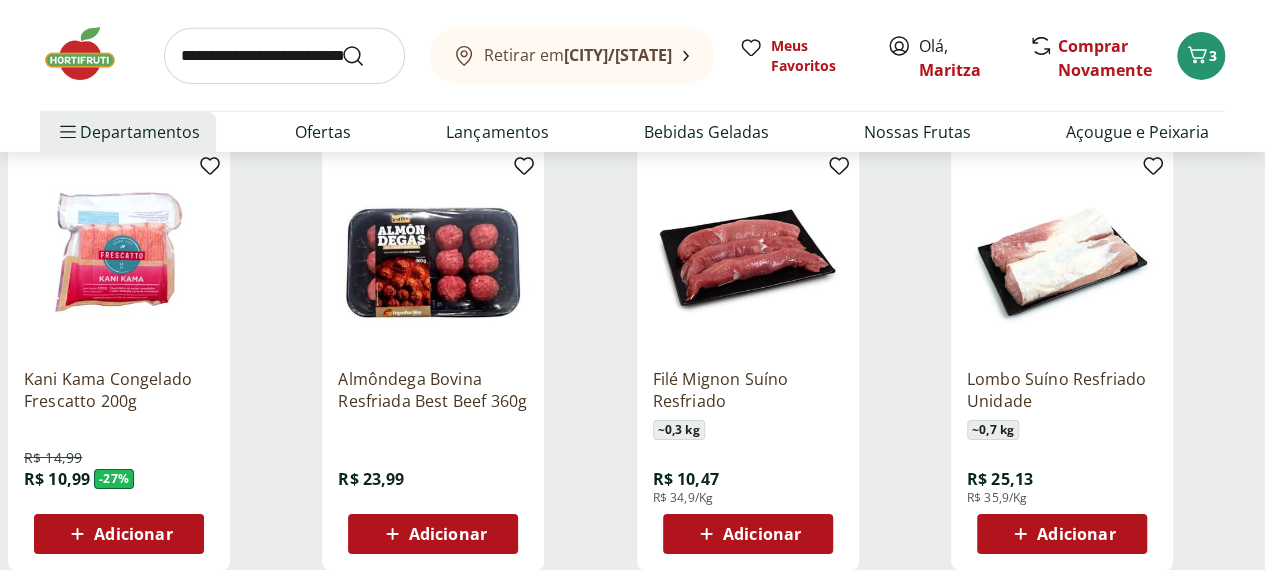 click on "Adicionar" at bounding box center [762, 534] 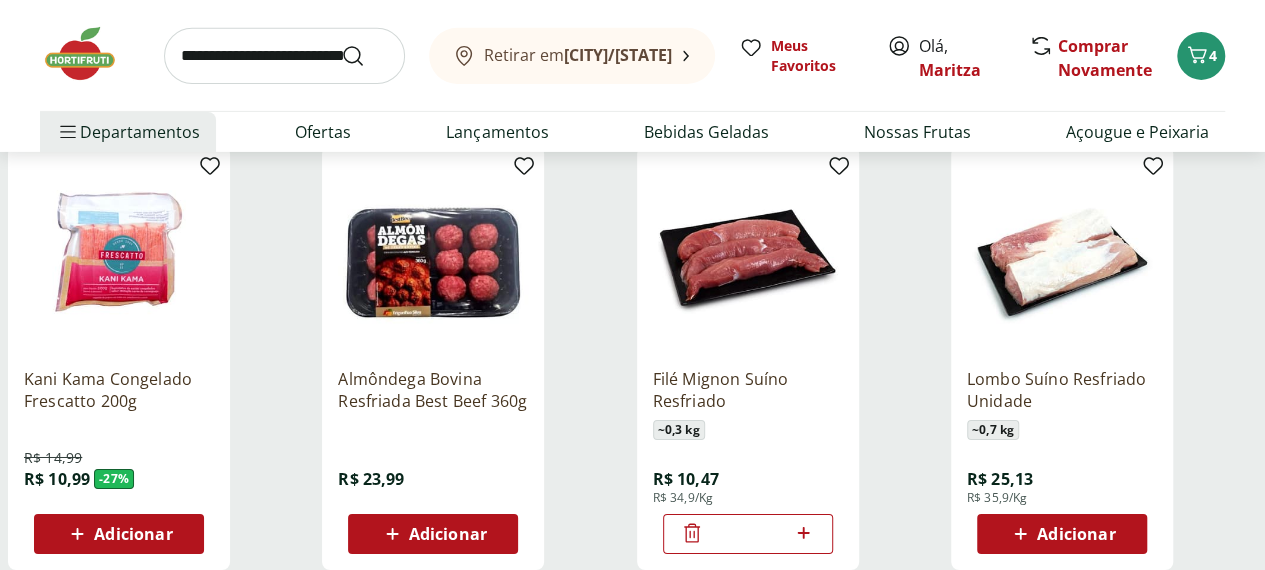 click 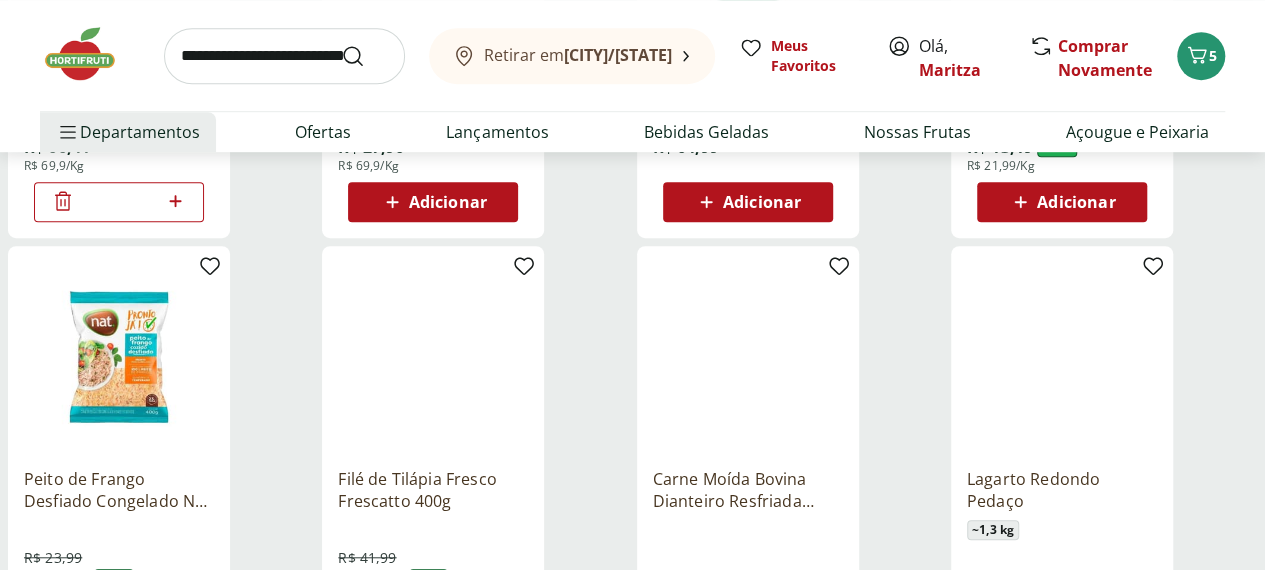 scroll, scrollTop: 0, scrollLeft: 0, axis: both 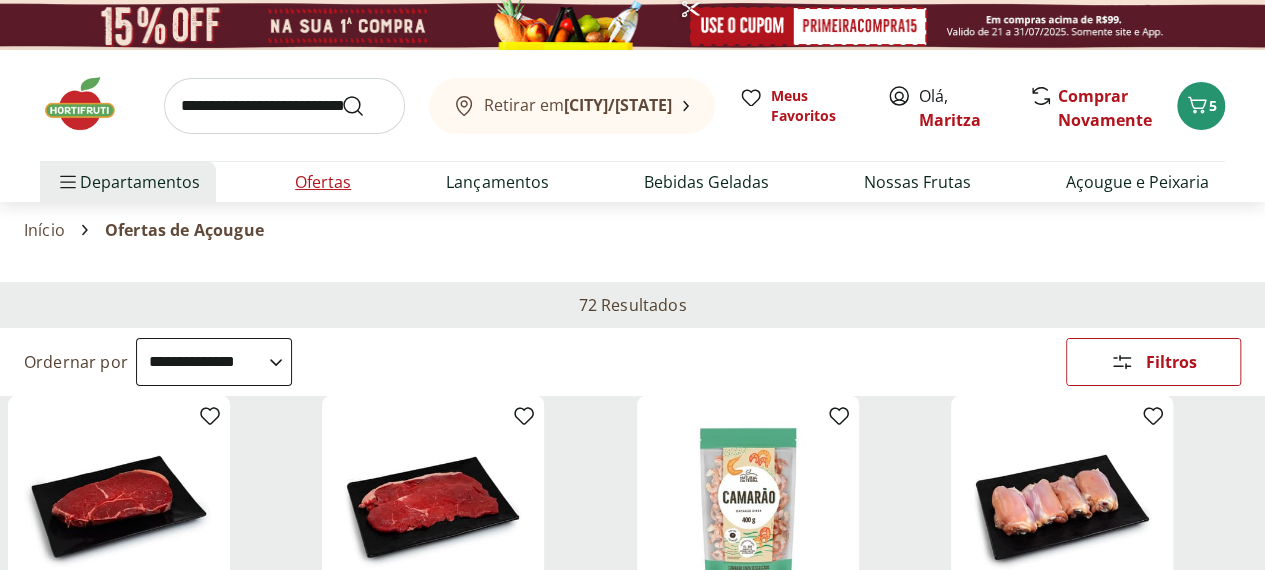 click on "Ofertas" at bounding box center [323, 182] 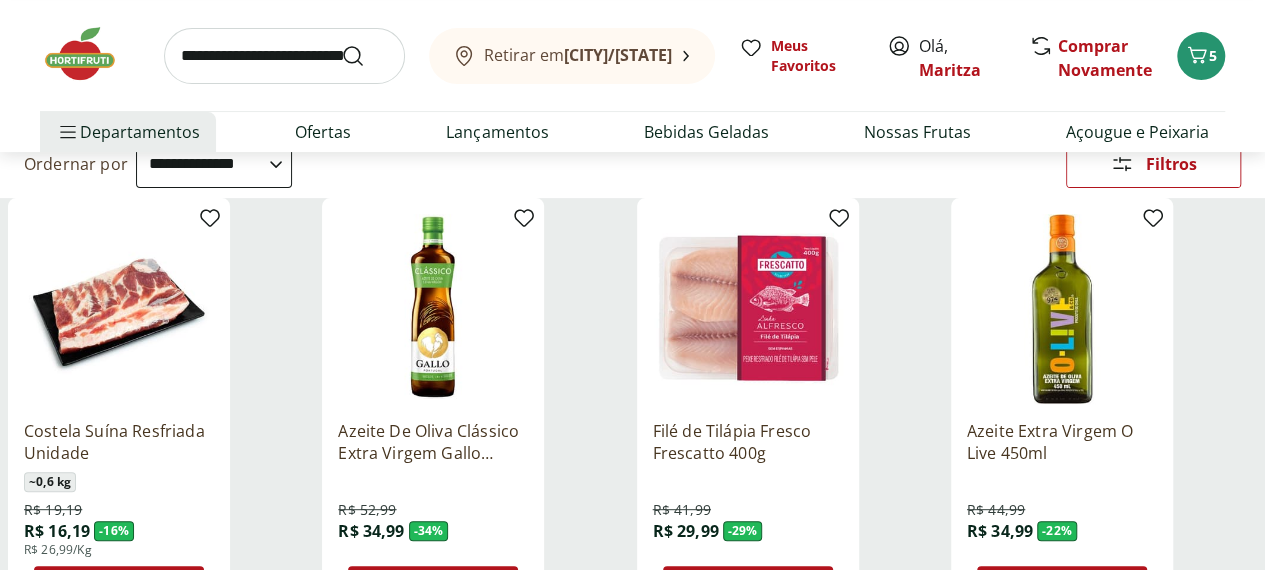 scroll, scrollTop: 214, scrollLeft: 0, axis: vertical 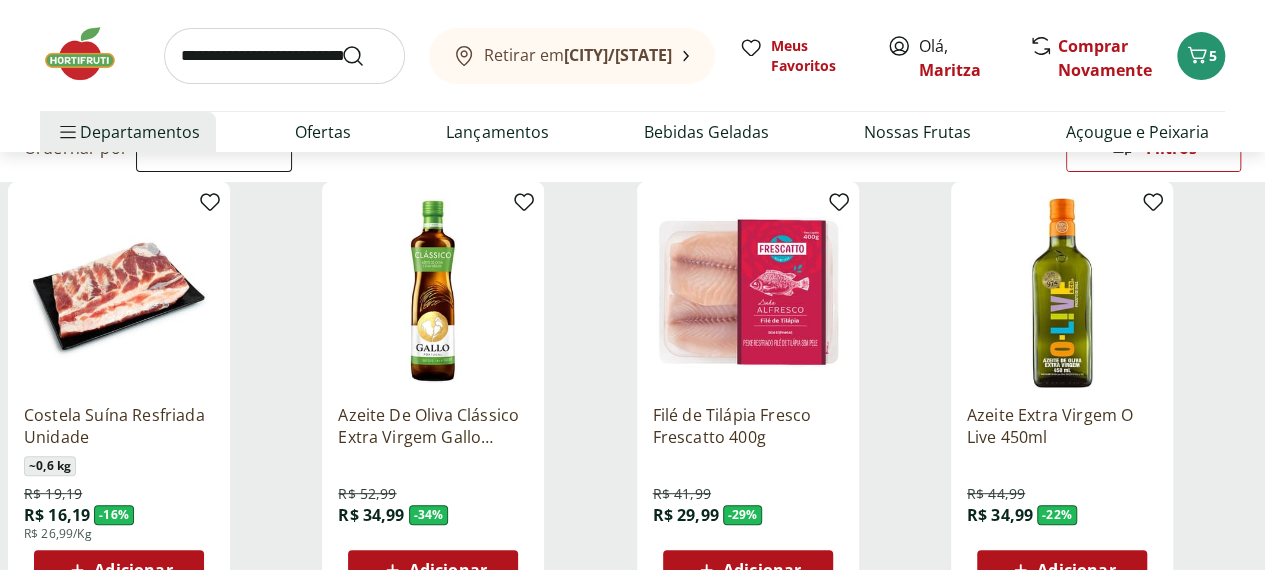 click on "Adicionar" at bounding box center (448, 570) 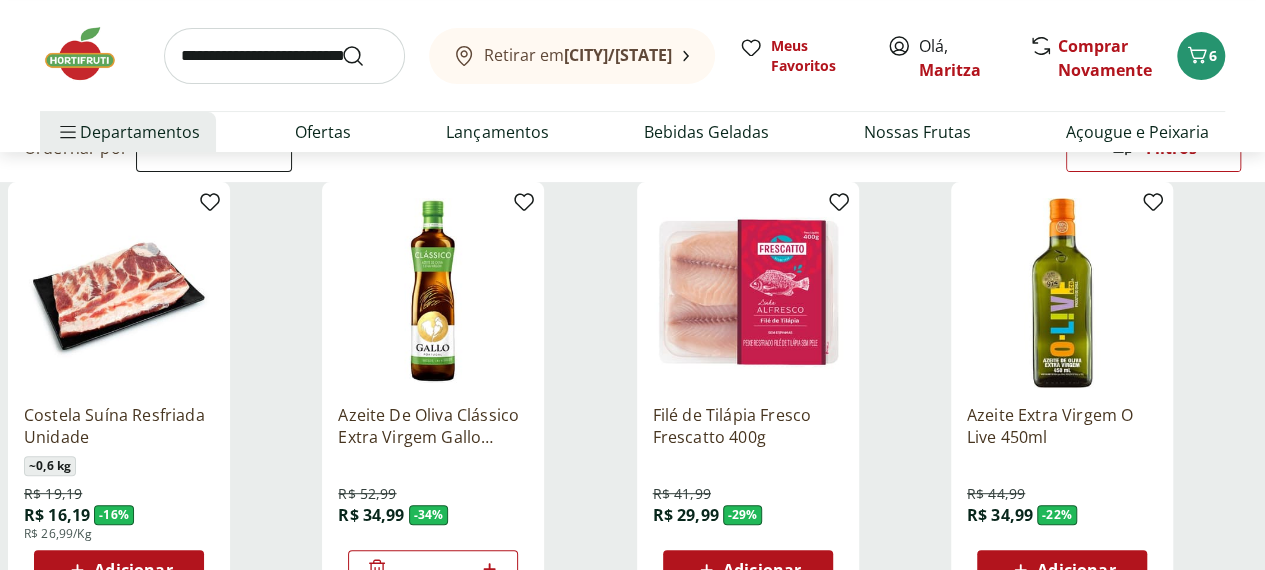 click 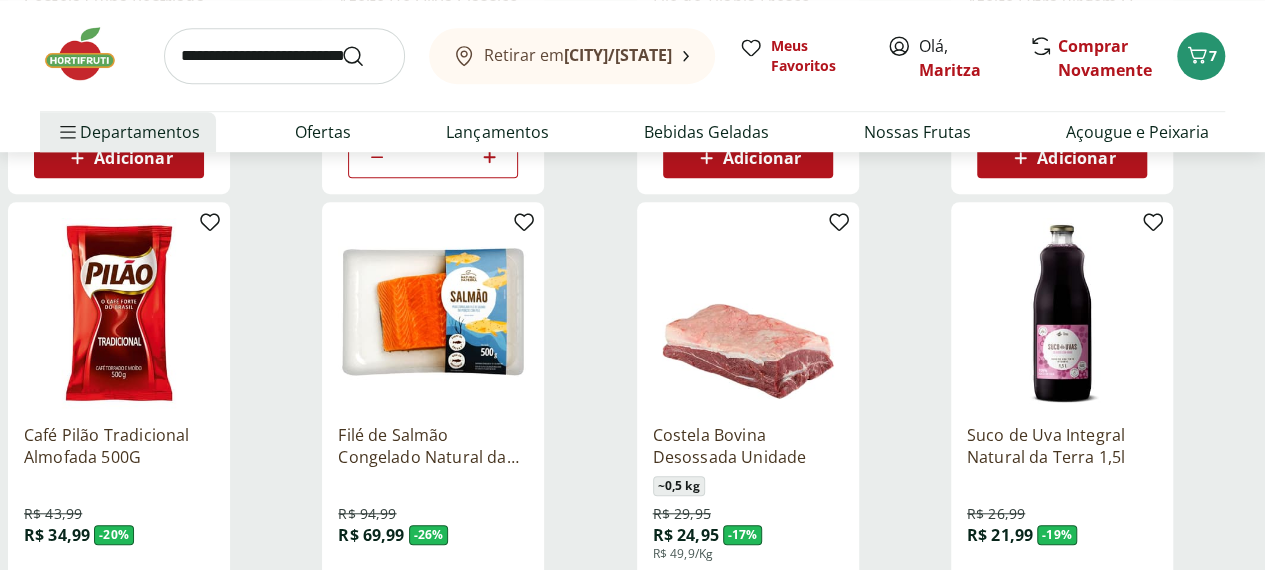 scroll, scrollTop: 637, scrollLeft: 0, axis: vertical 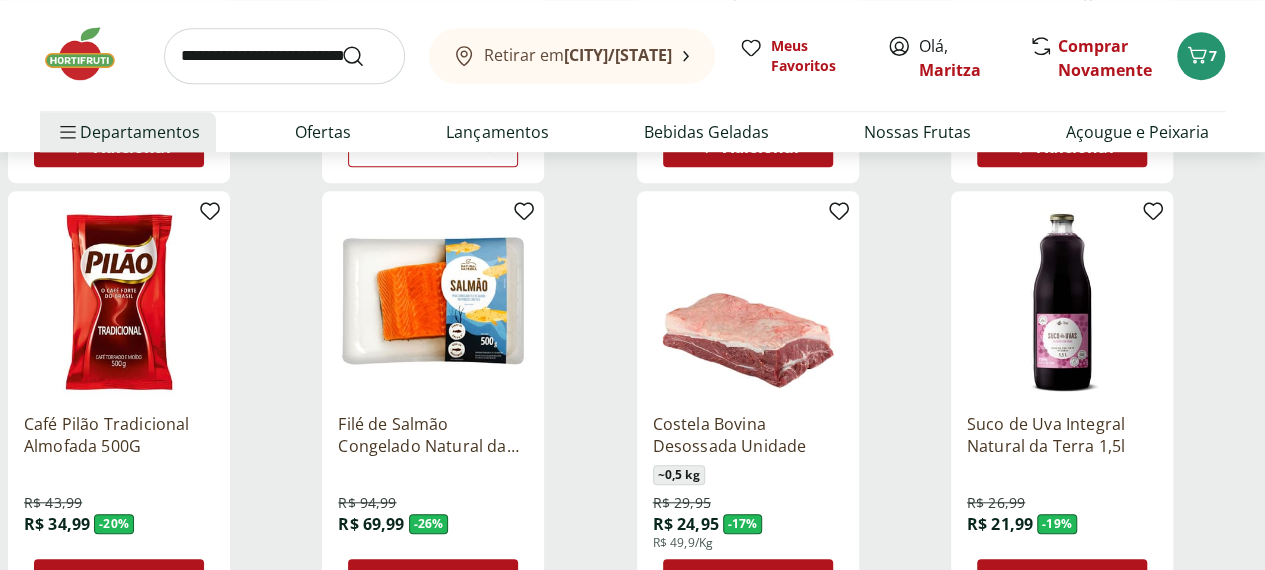 click on "Adicionar" at bounding box center [1076, 579] 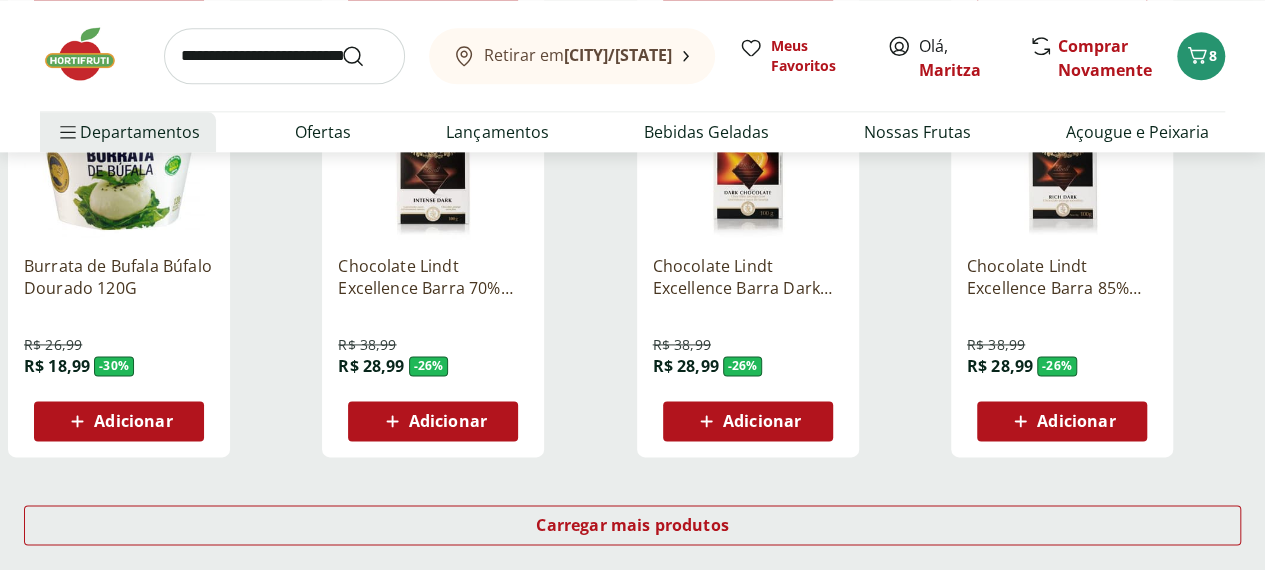 scroll, scrollTop: 1308, scrollLeft: 0, axis: vertical 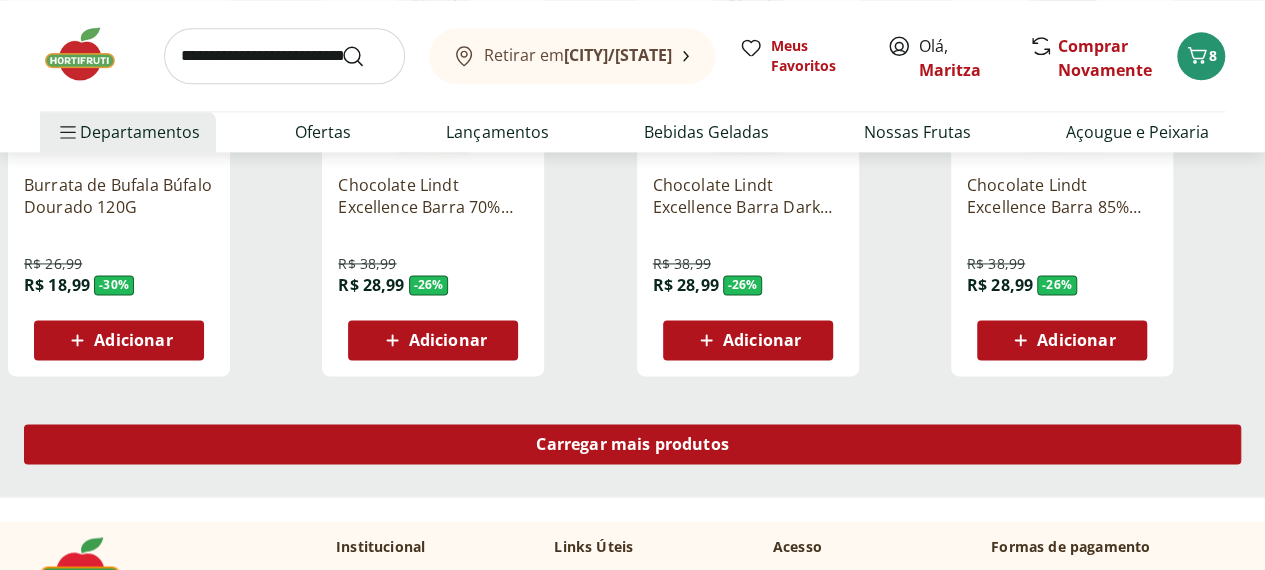 click on "Carregar mais produtos" at bounding box center (632, 444) 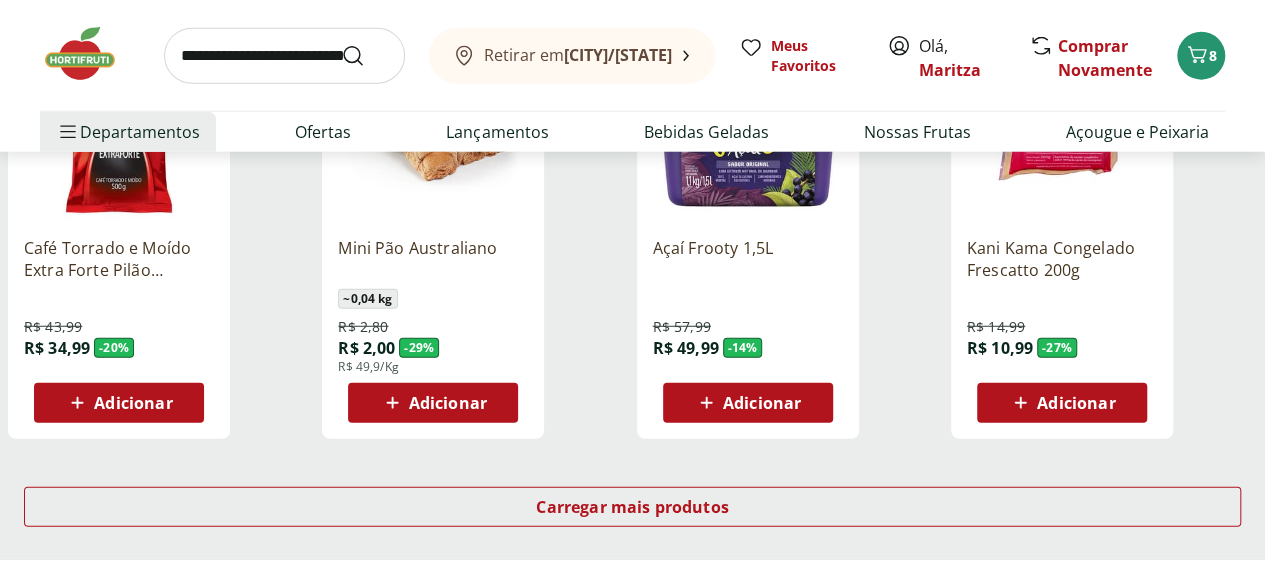 scroll, scrollTop: 2550, scrollLeft: 0, axis: vertical 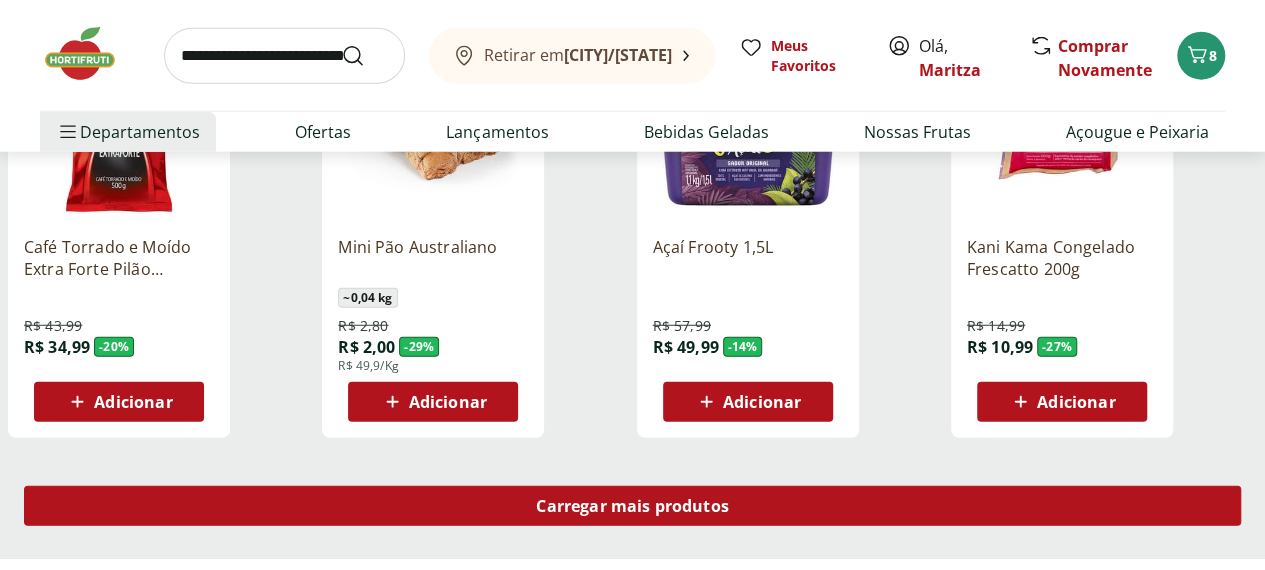 click on "Carregar mais produtos" at bounding box center (632, 506) 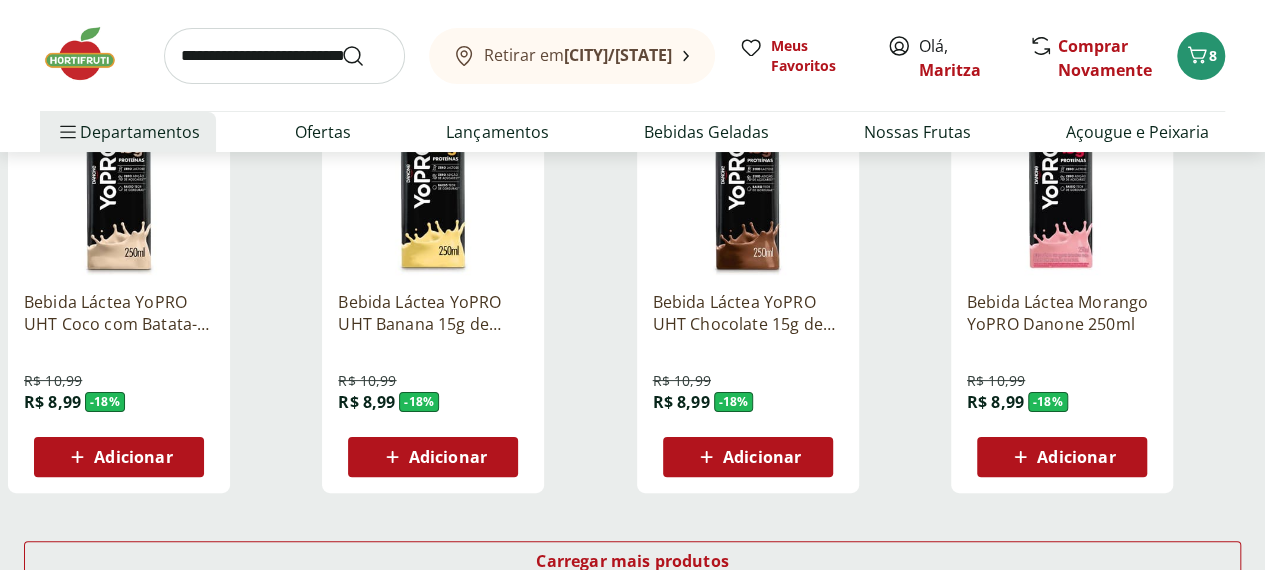 scroll, scrollTop: 3804, scrollLeft: 8, axis: both 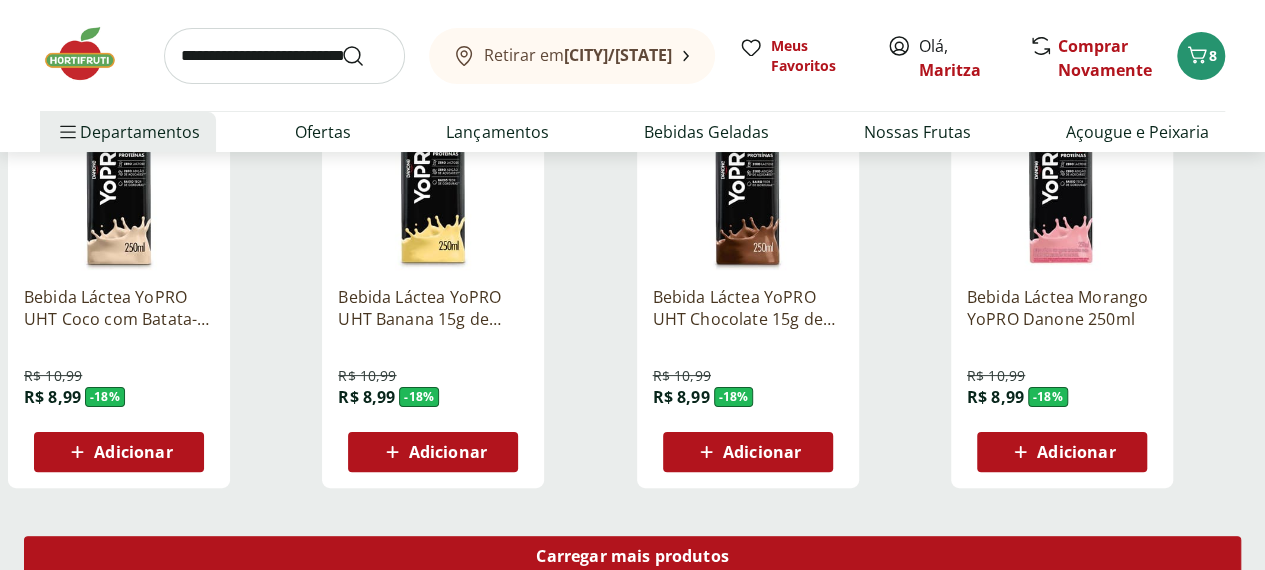 click on "Carregar mais produtos" at bounding box center [632, 556] 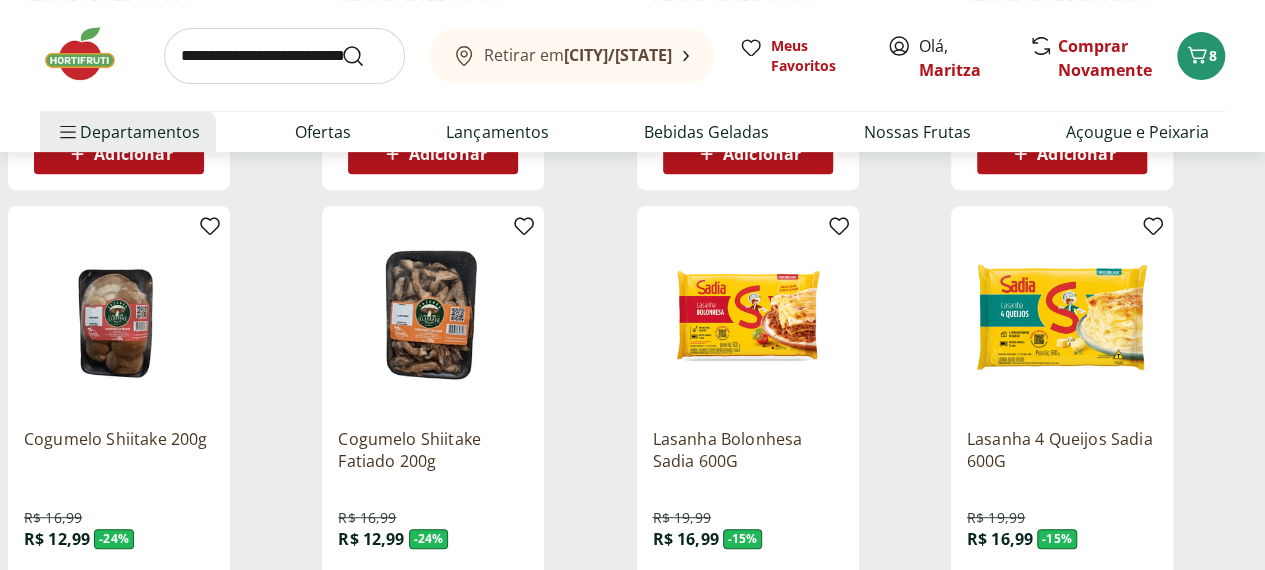 scroll, scrollTop: 4109, scrollLeft: 8, axis: both 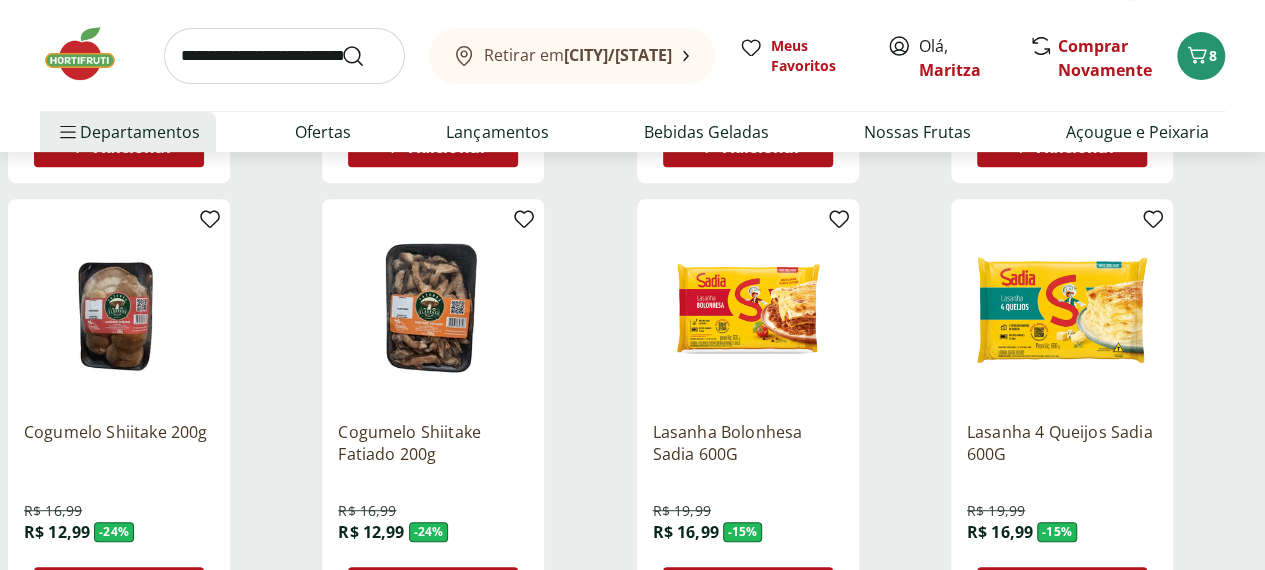 click on "Adicionar" at bounding box center [448, 587] 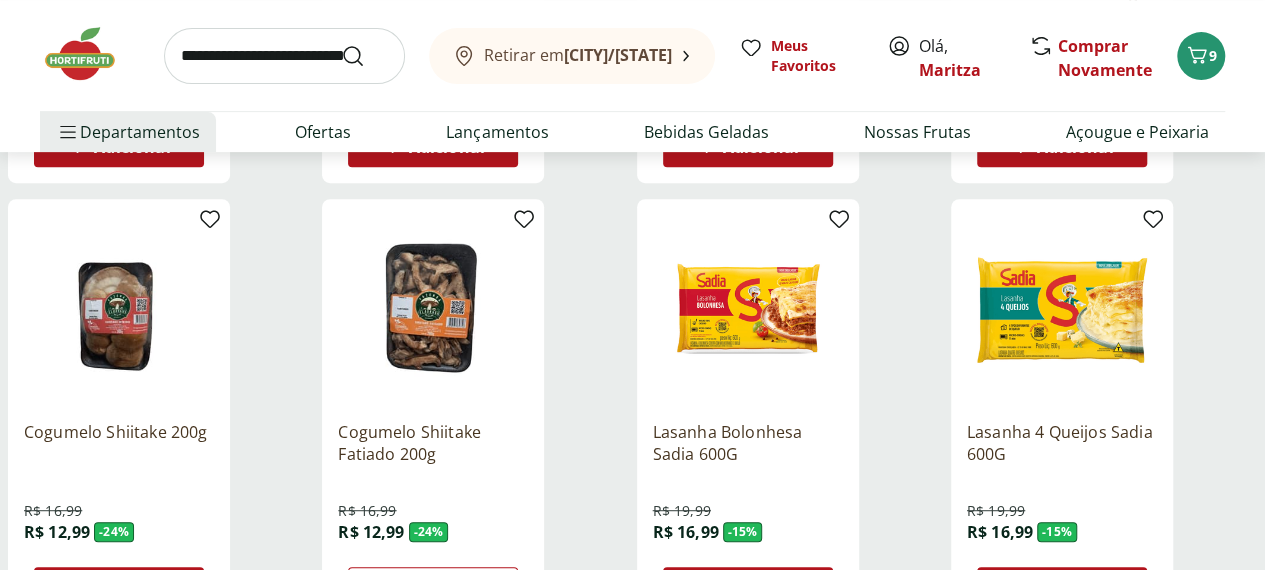 click 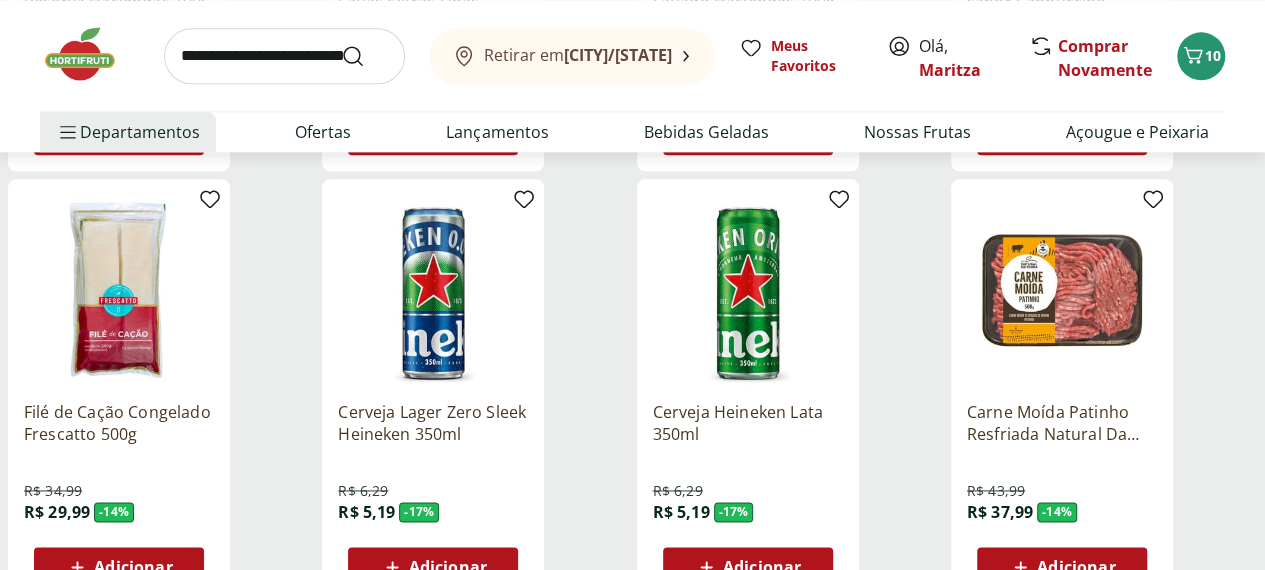 scroll, scrollTop: 4995, scrollLeft: 8, axis: both 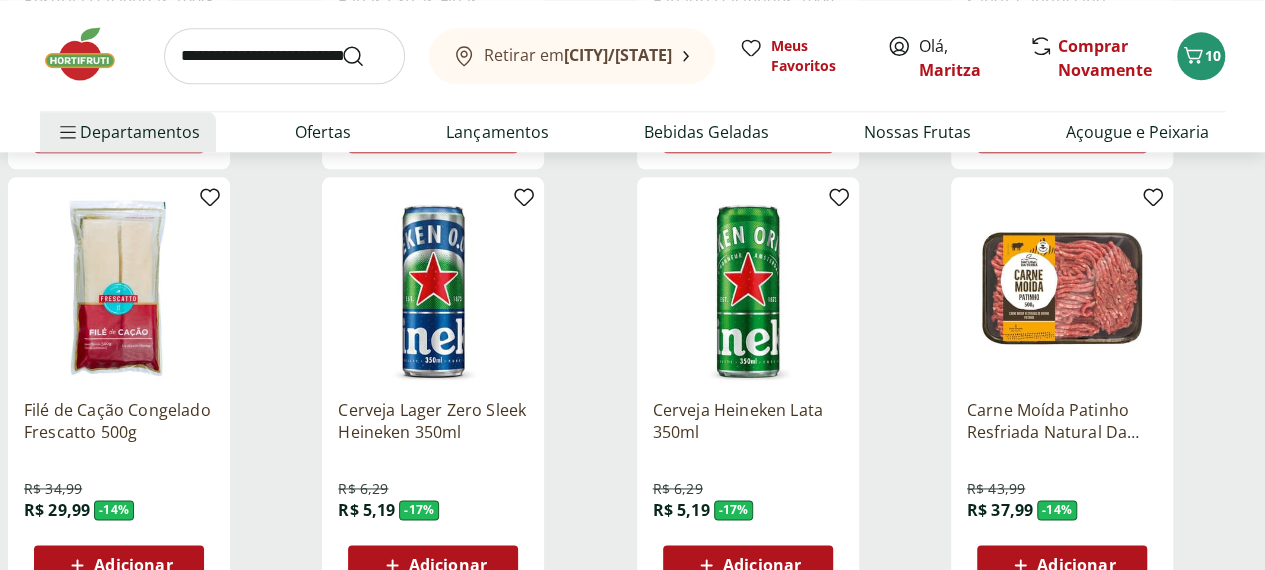 click on "Adicionar" at bounding box center [1076, 565] 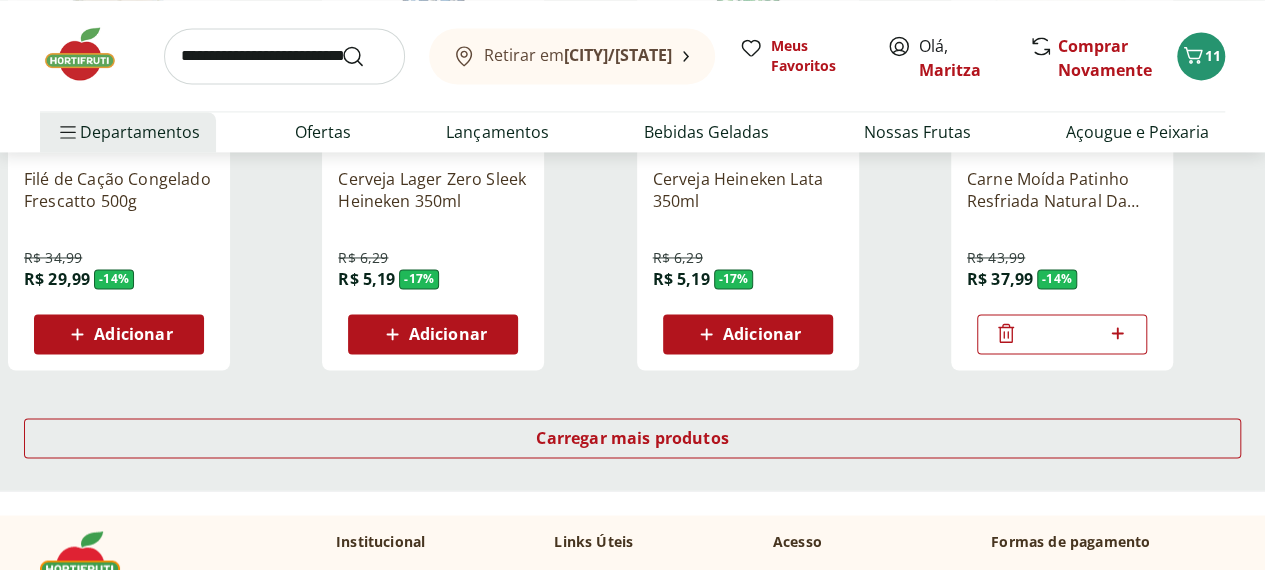 scroll, scrollTop: 5234, scrollLeft: 8, axis: both 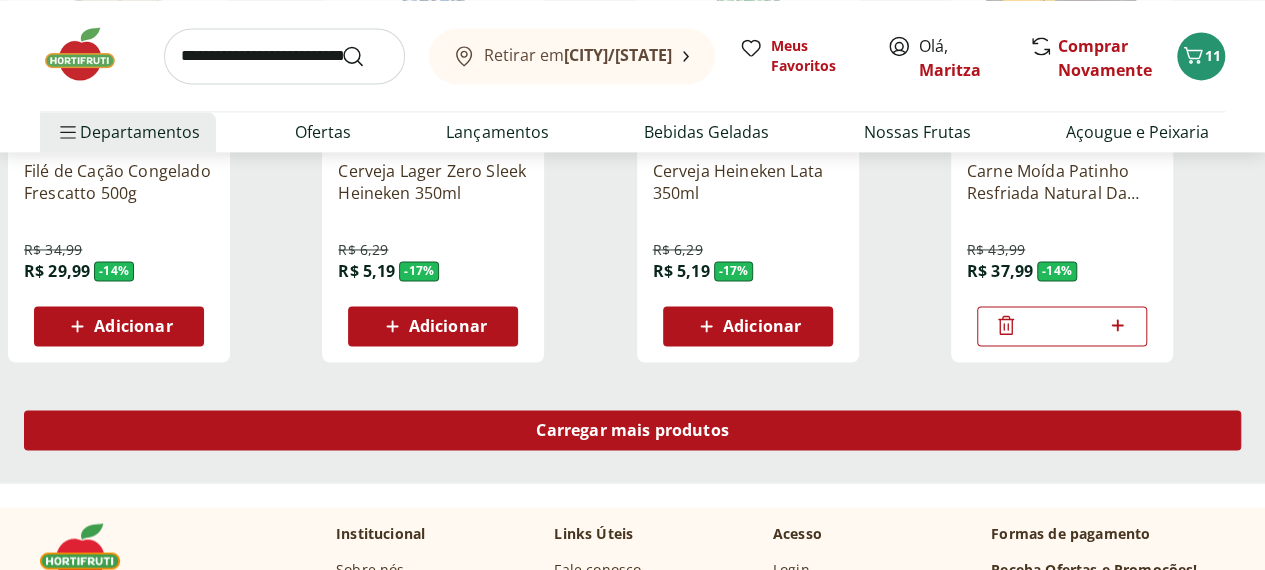 click on "Carregar mais produtos" at bounding box center (632, 430) 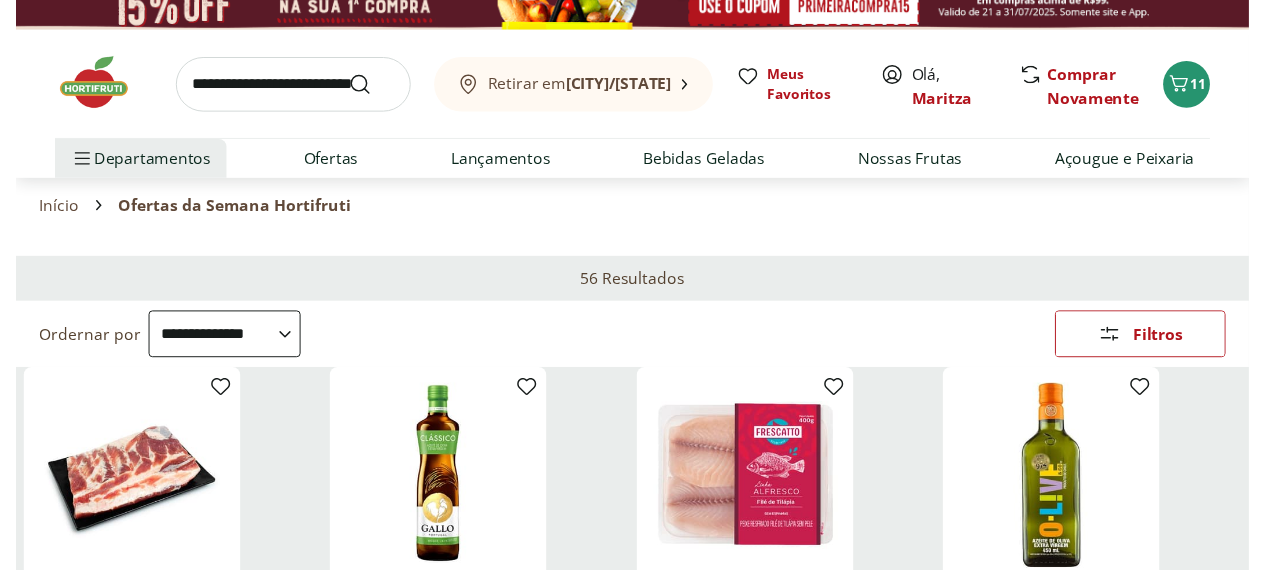 scroll, scrollTop: 0, scrollLeft: 0, axis: both 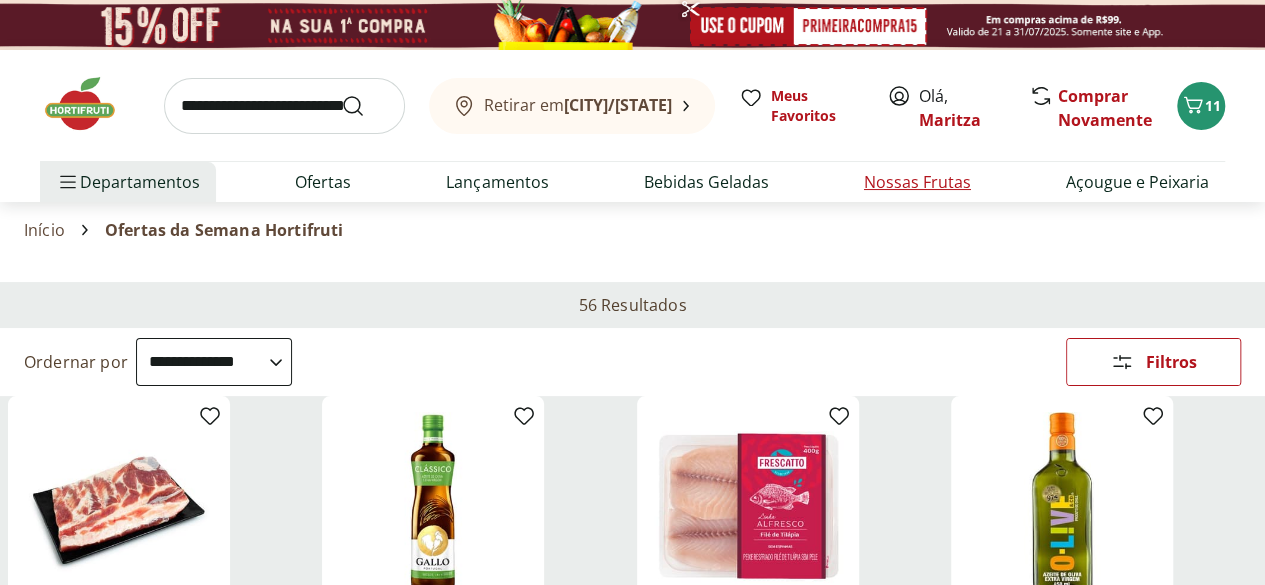 click on "Nossas Frutas" at bounding box center (917, 182) 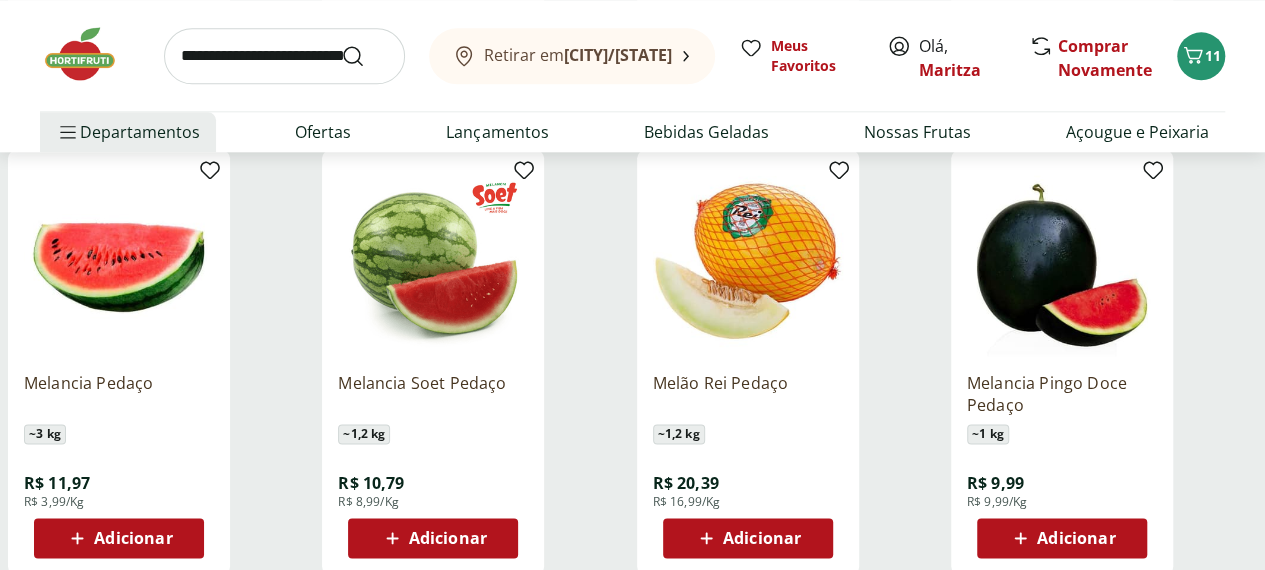 scroll, scrollTop: 1115, scrollLeft: 0, axis: vertical 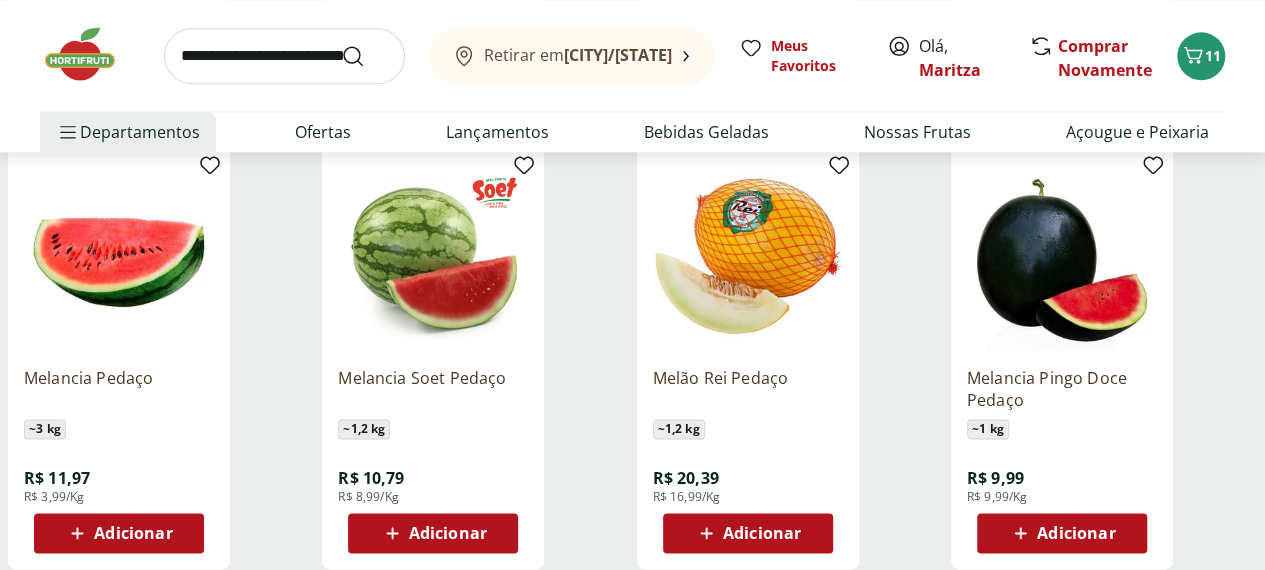 click on "Adicionar" at bounding box center [448, 533] 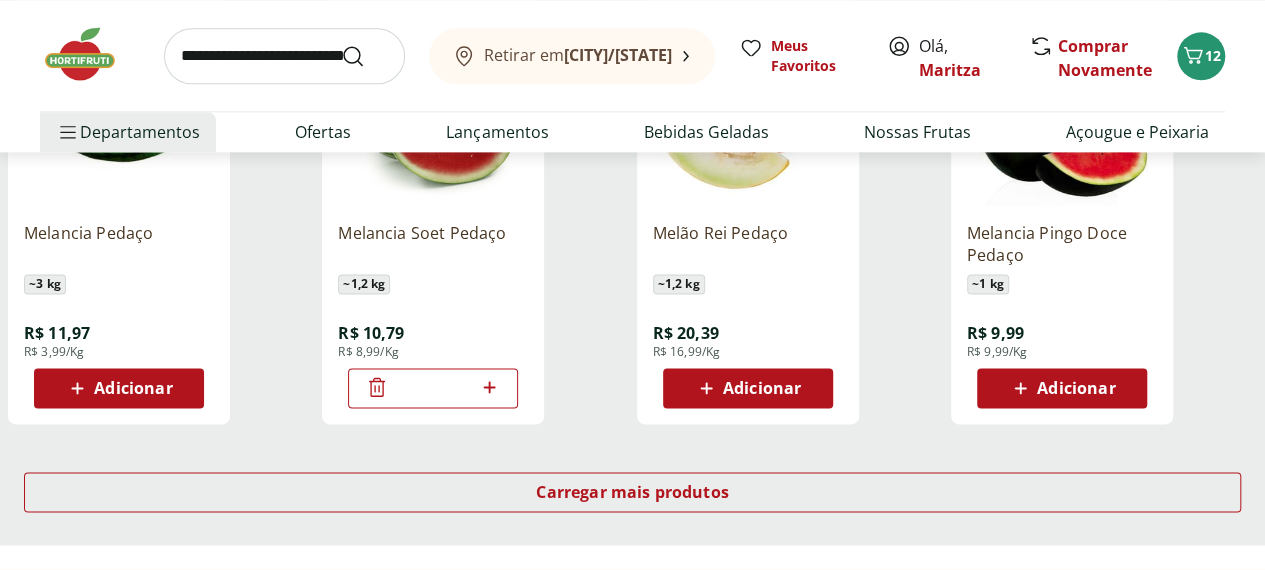 scroll, scrollTop: 1261, scrollLeft: 0, axis: vertical 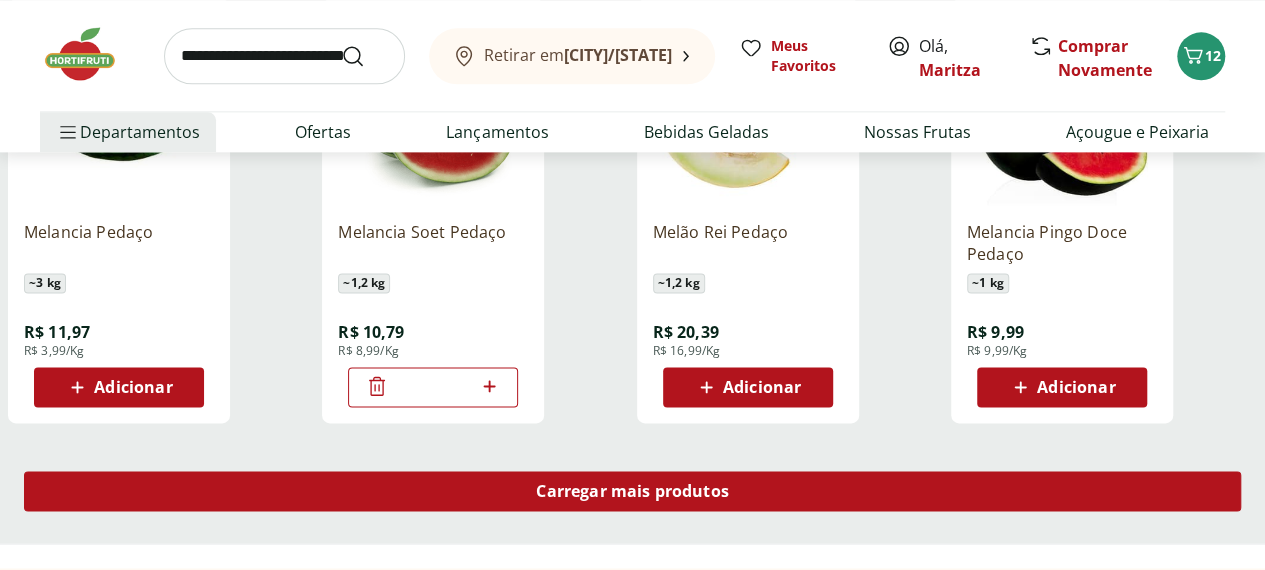 click on "Carregar mais produtos" at bounding box center [632, 491] 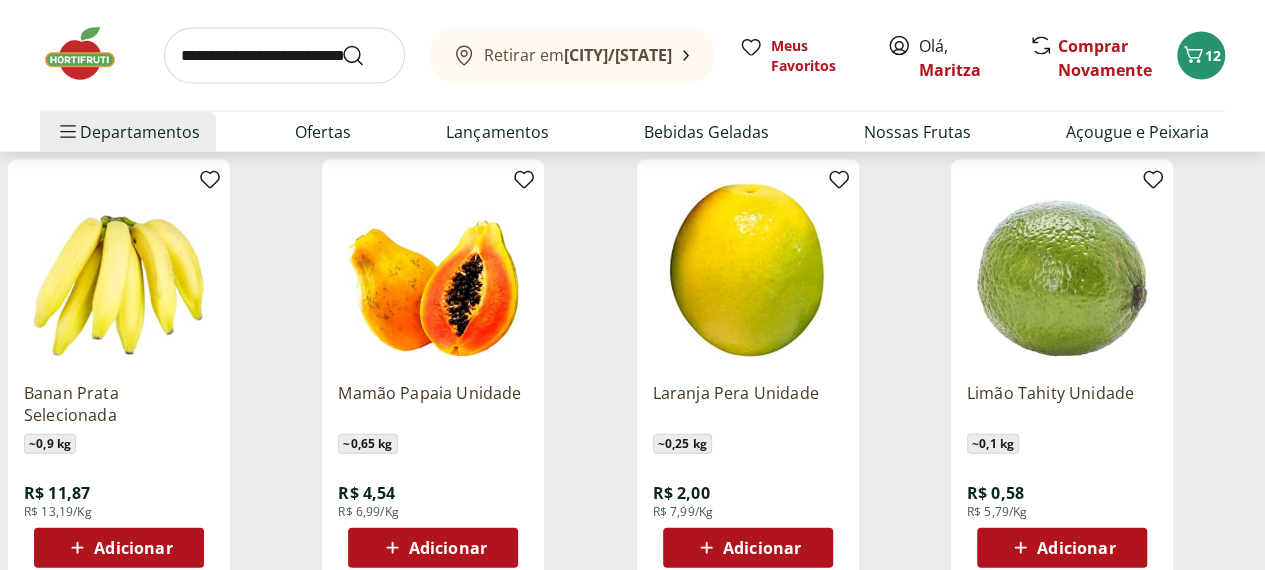 scroll, scrollTop: 1973, scrollLeft: 0, axis: vertical 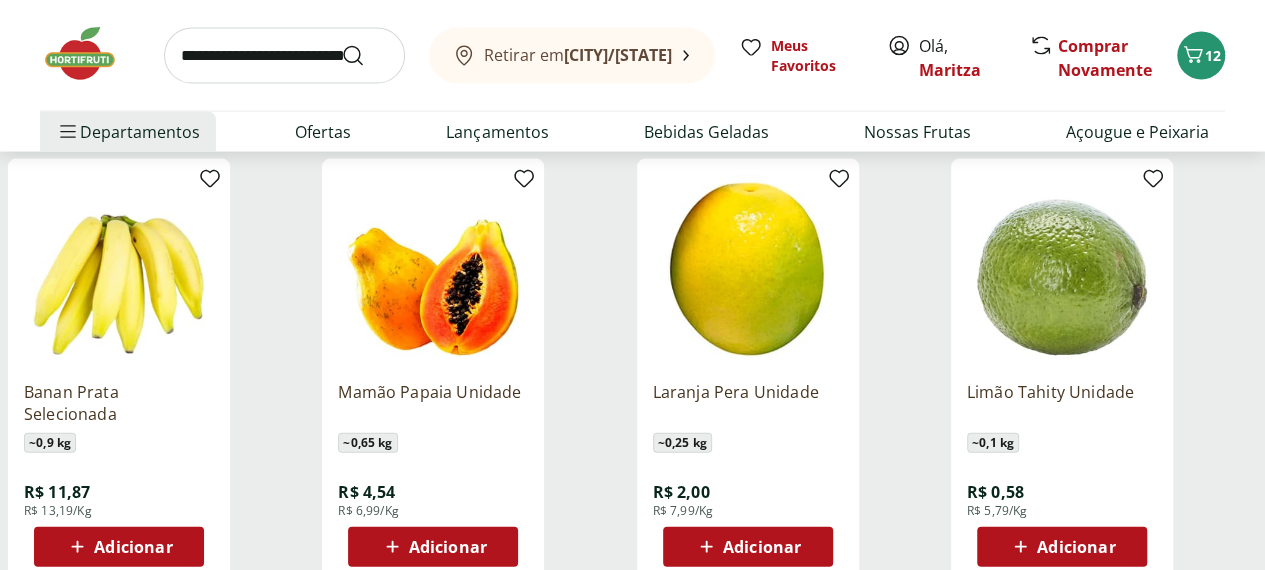 click on "Adicionar" at bounding box center [133, 547] 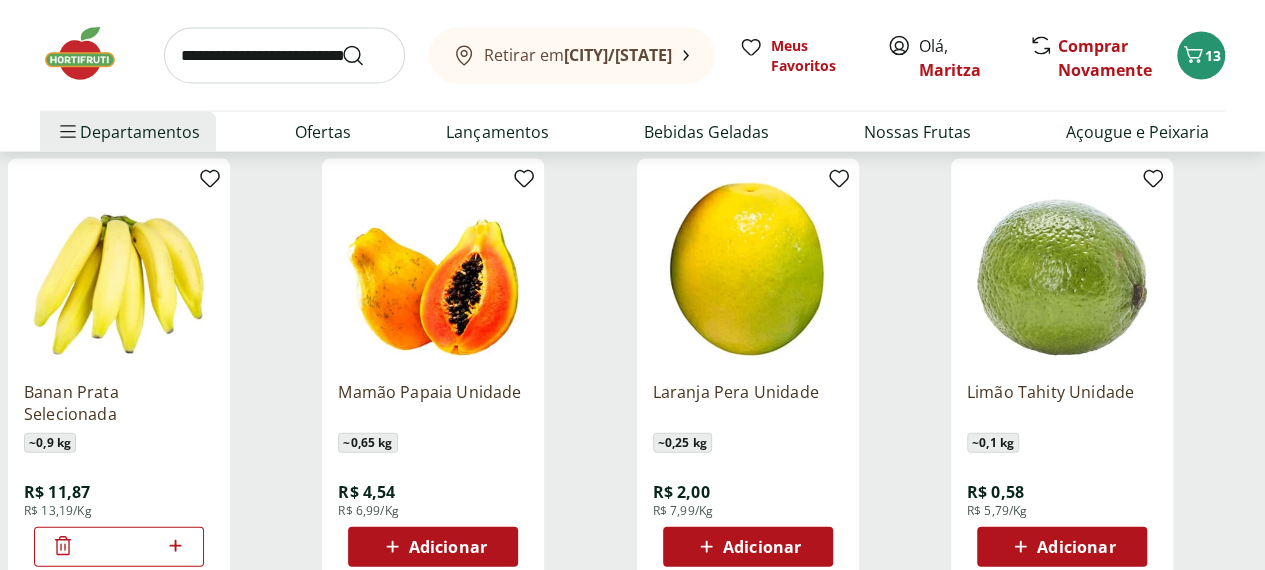 click on "Adicionar" at bounding box center [448, 547] 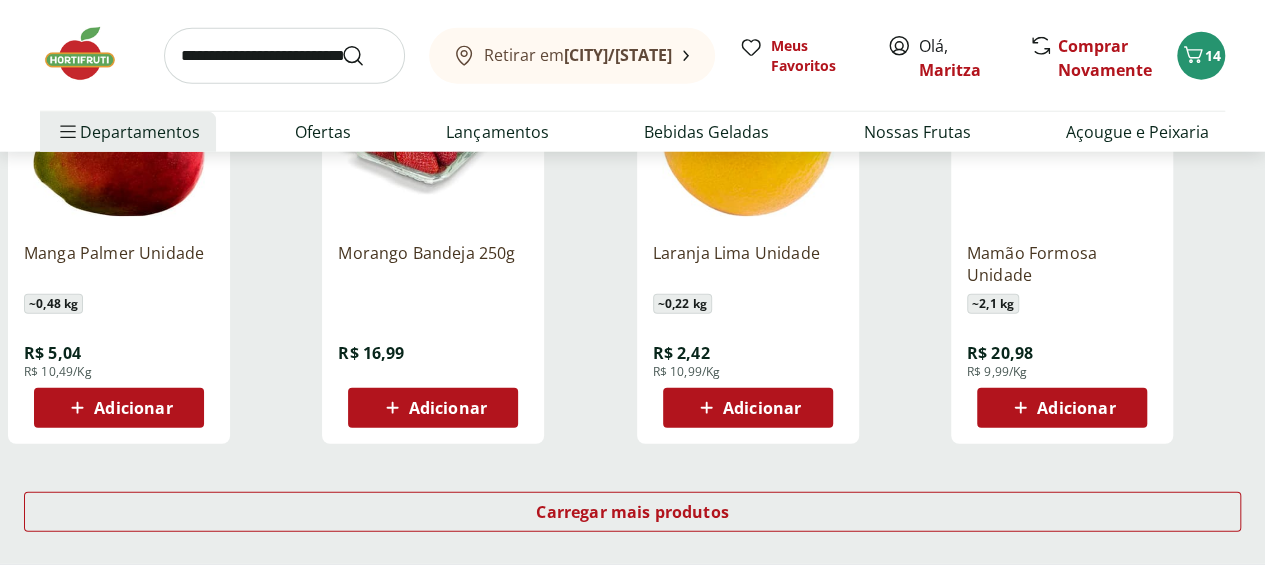 scroll, scrollTop: 2550, scrollLeft: 0, axis: vertical 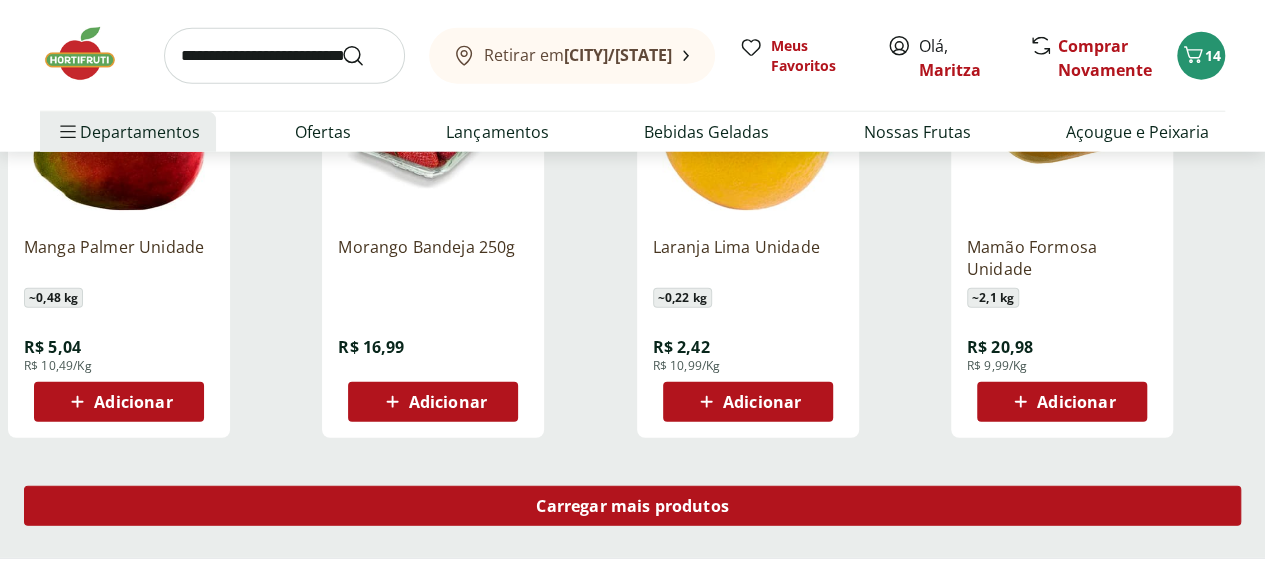 click on "Carregar mais produtos" at bounding box center (632, 506) 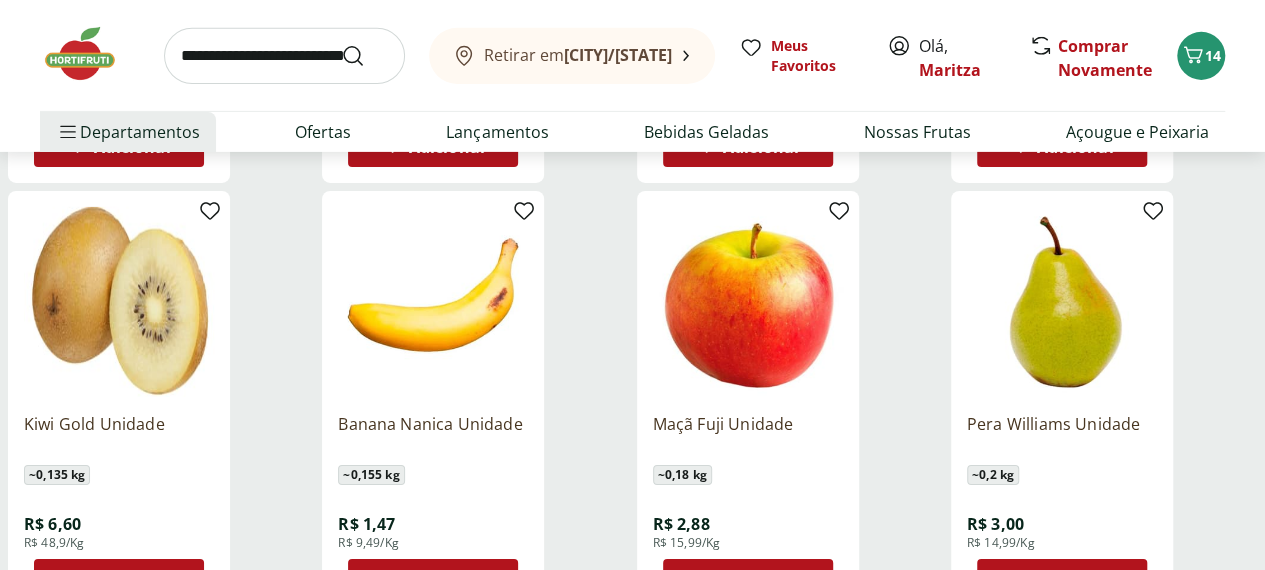 scroll, scrollTop: 3247, scrollLeft: 0, axis: vertical 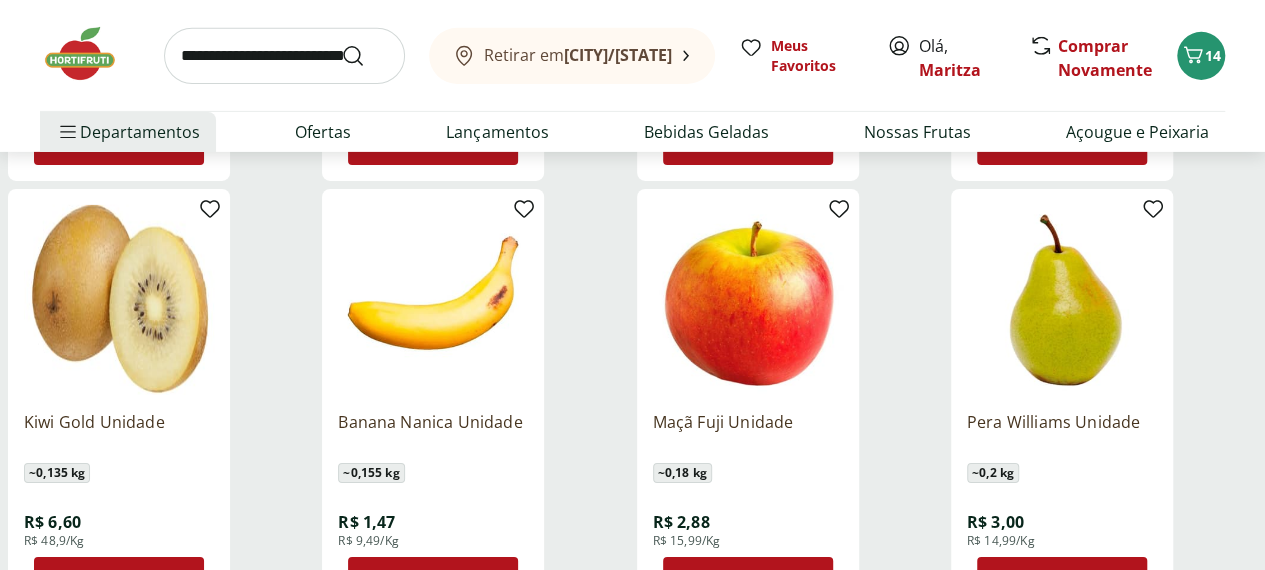 click on "Adicionar" at bounding box center [133, 577] 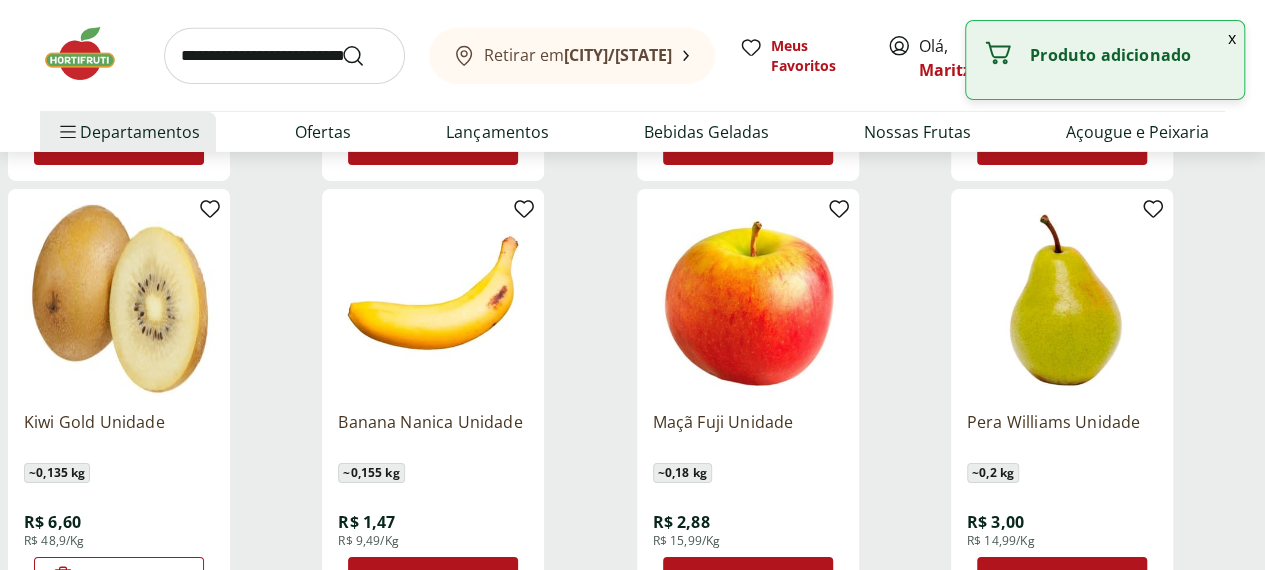 click 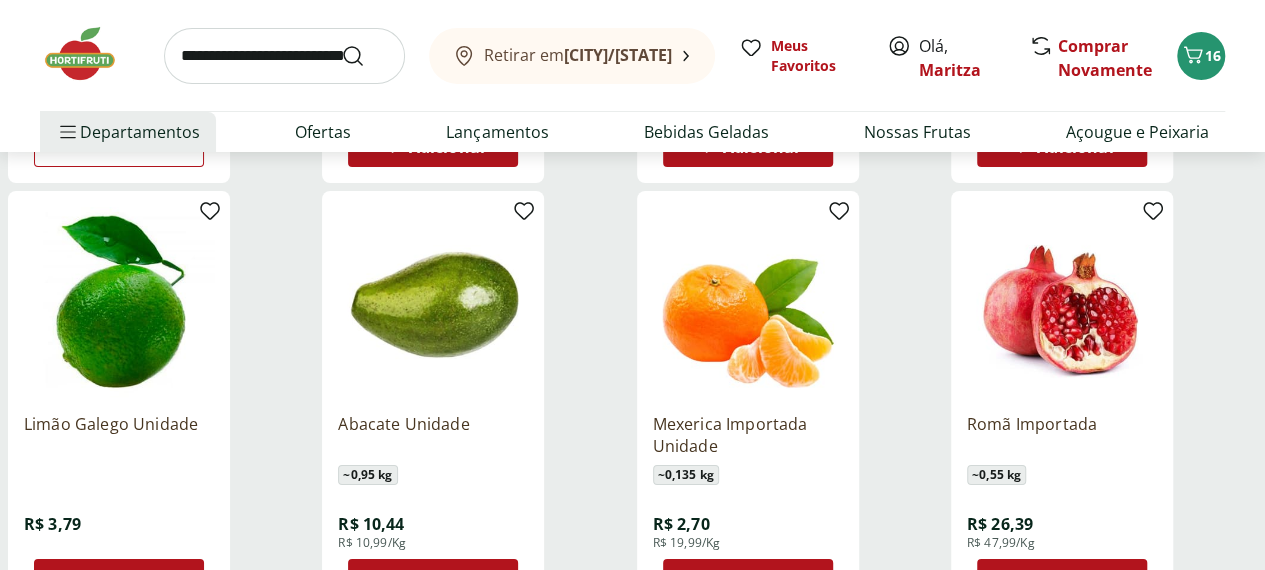 scroll, scrollTop: 3689, scrollLeft: 0, axis: vertical 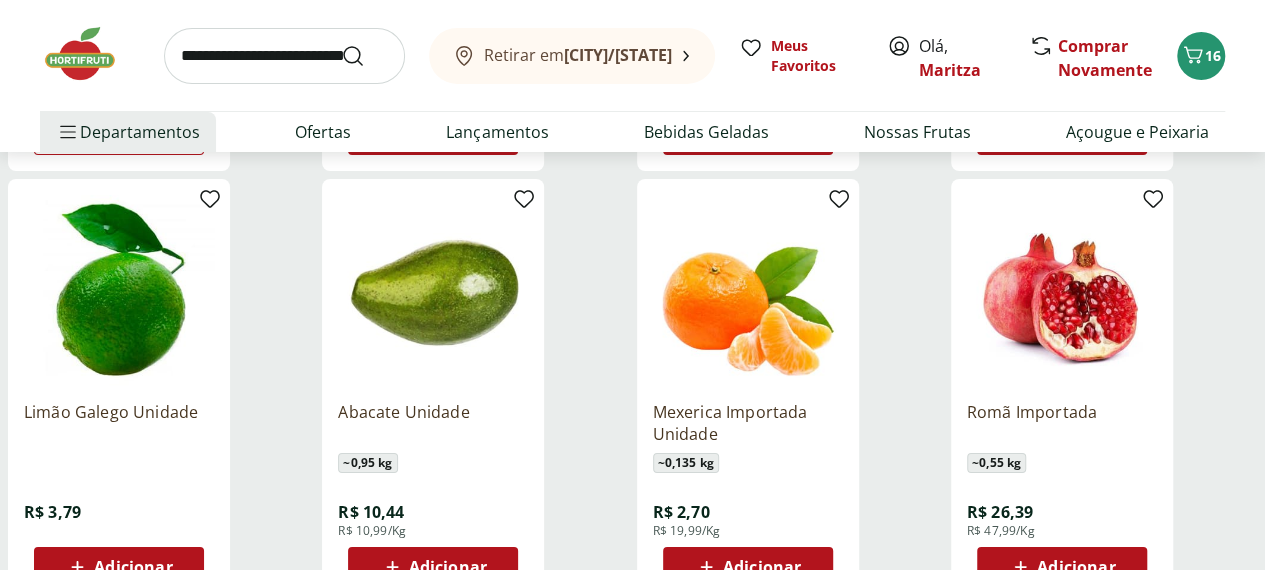 click on "Adicionar" at bounding box center (448, 567) 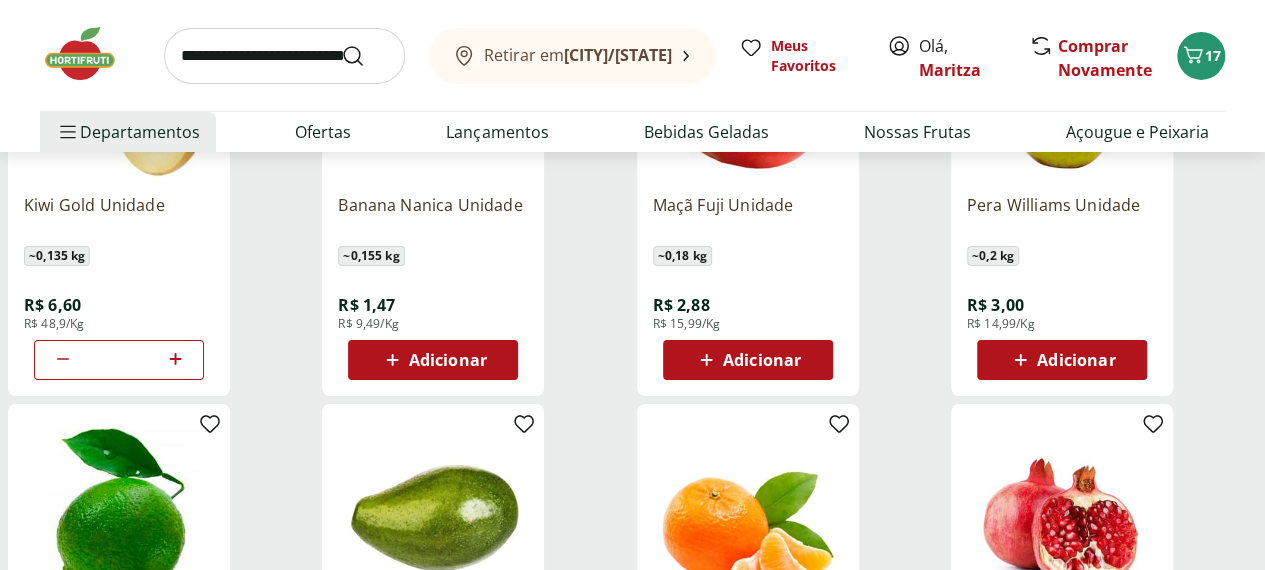 scroll, scrollTop: 3465, scrollLeft: 0, axis: vertical 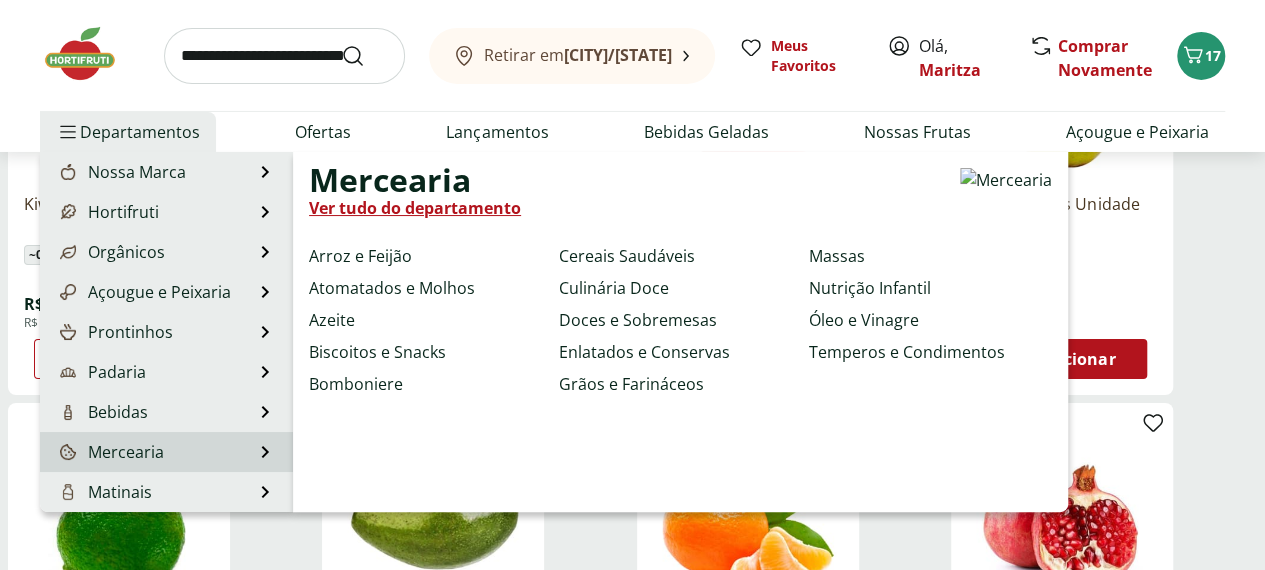 click on "Mercearia Mercearia Ver tudo do departamento Arroz e Feijão Atomatados e Molhos Azeite Biscoitos e Snacks Bomboniere Cereais Saudáveis Culinária Doce Doces e Sobremesas Enlatados e Conservas Grãos e Farináceos Massas Nutrição Infantil Óleo e Vinagre Temperos e Condimentos" at bounding box center [166, 452] 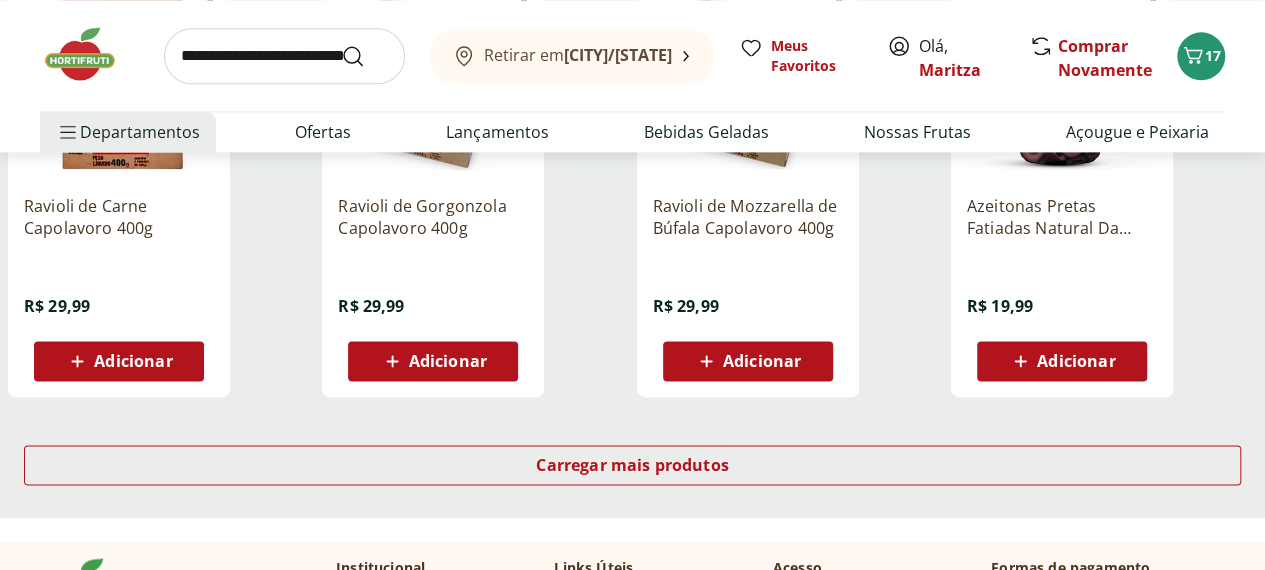 scroll, scrollTop: 1288, scrollLeft: 0, axis: vertical 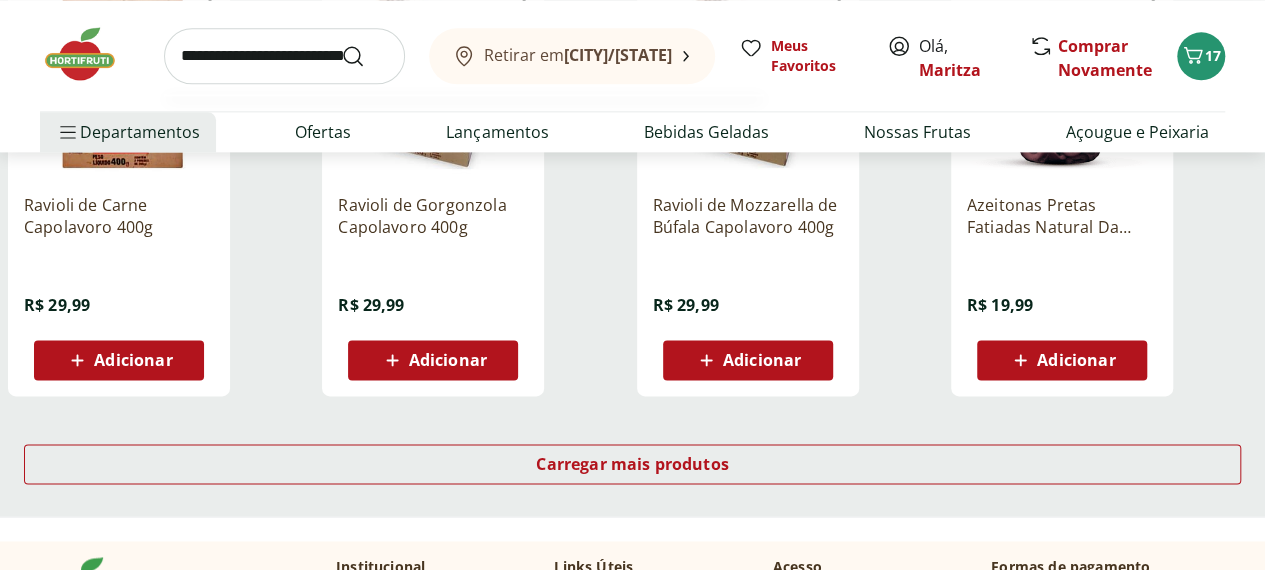 click at bounding box center [284, 56] 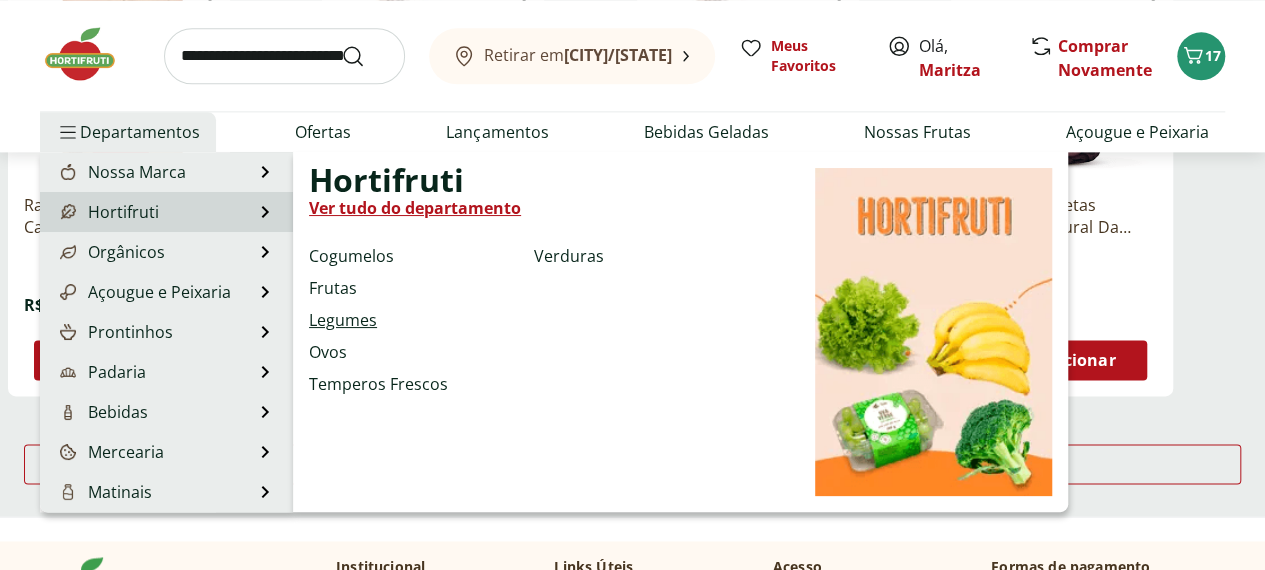 click on "Legumes" at bounding box center [343, 320] 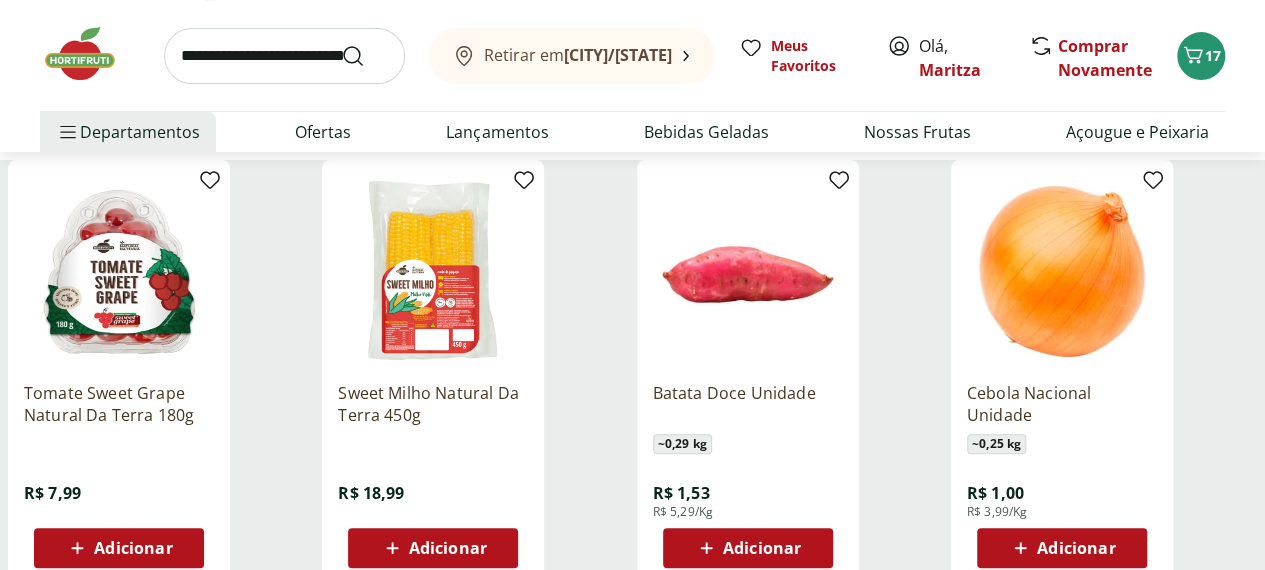 scroll, scrollTop: 238, scrollLeft: 0, axis: vertical 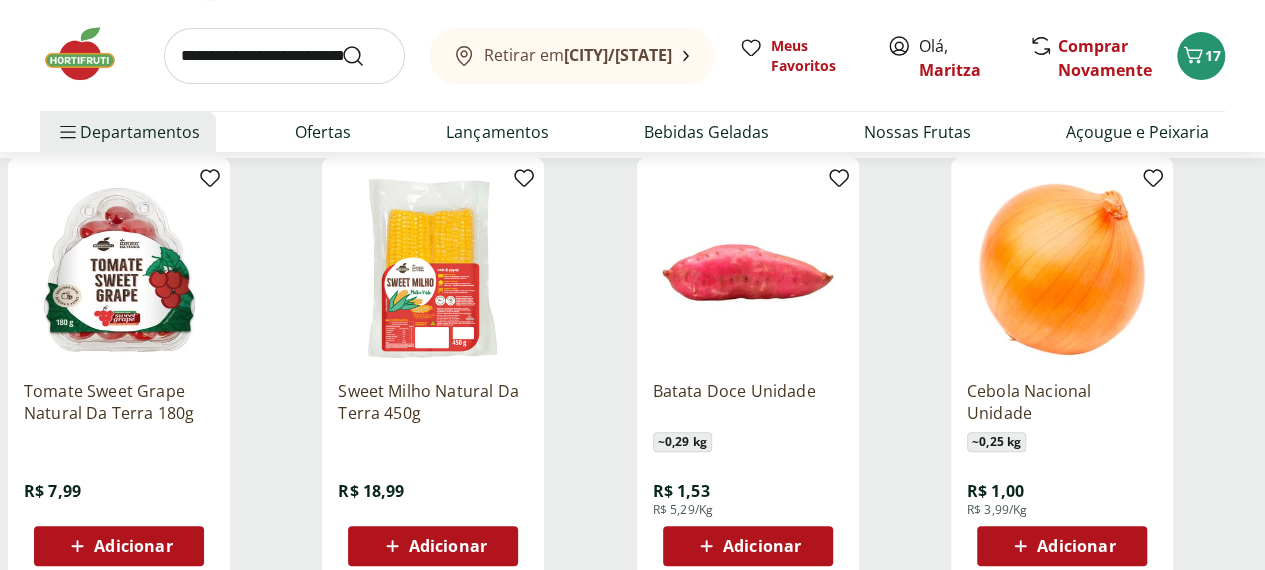 click on "Adicionar" at bounding box center (133, 546) 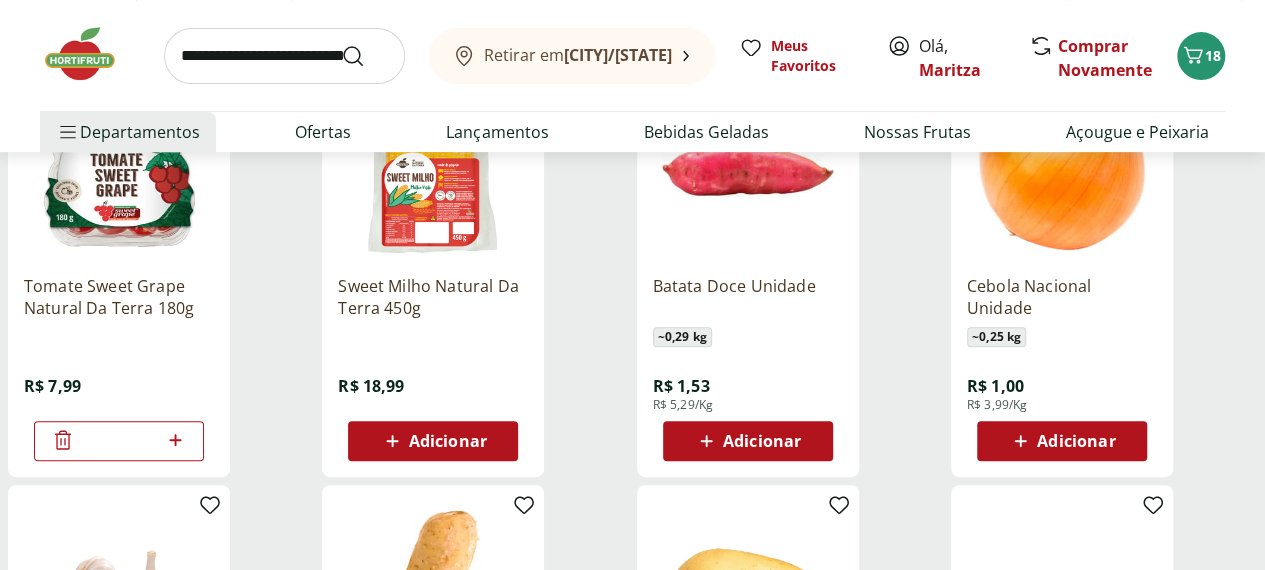 scroll, scrollTop: 350, scrollLeft: 0, axis: vertical 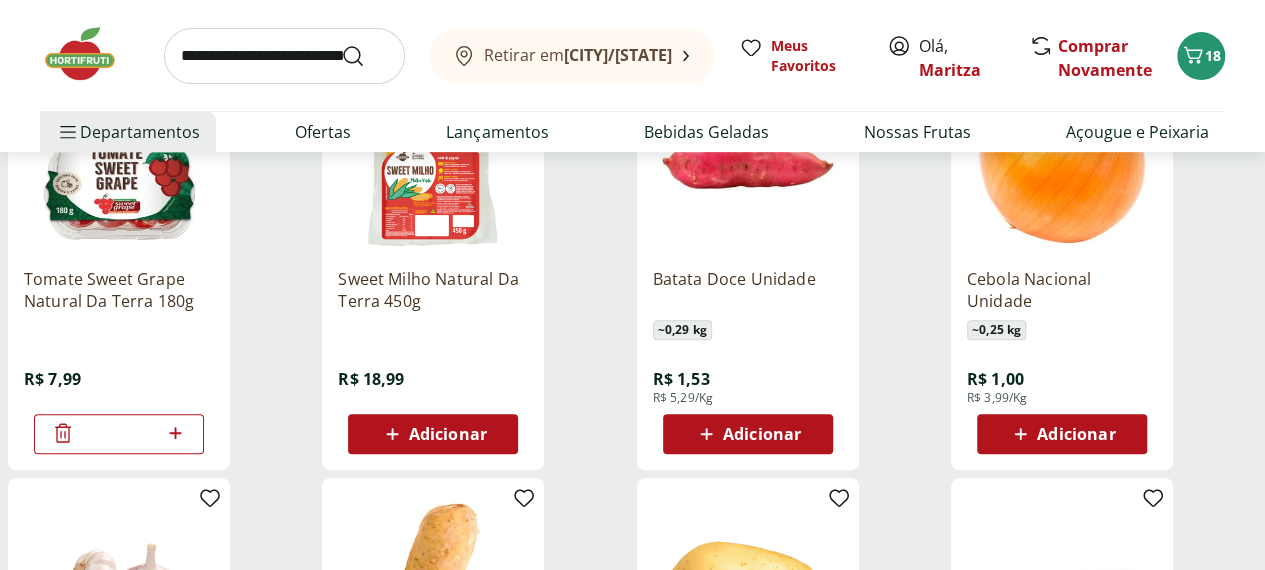 click on "Adicionar" at bounding box center [1076, 434] 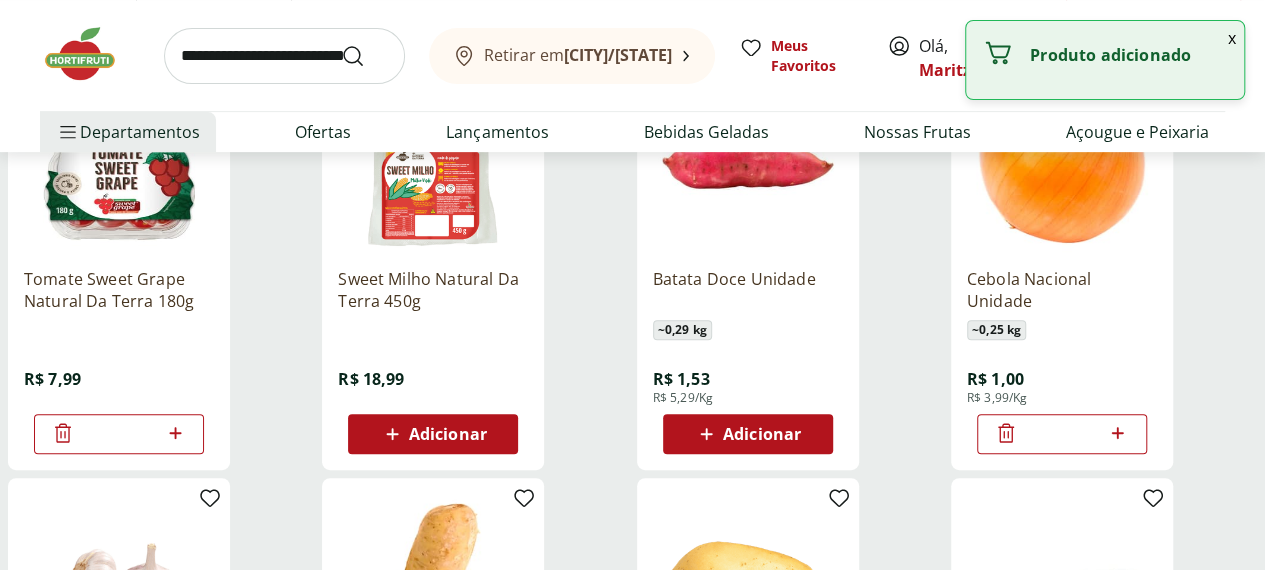 click 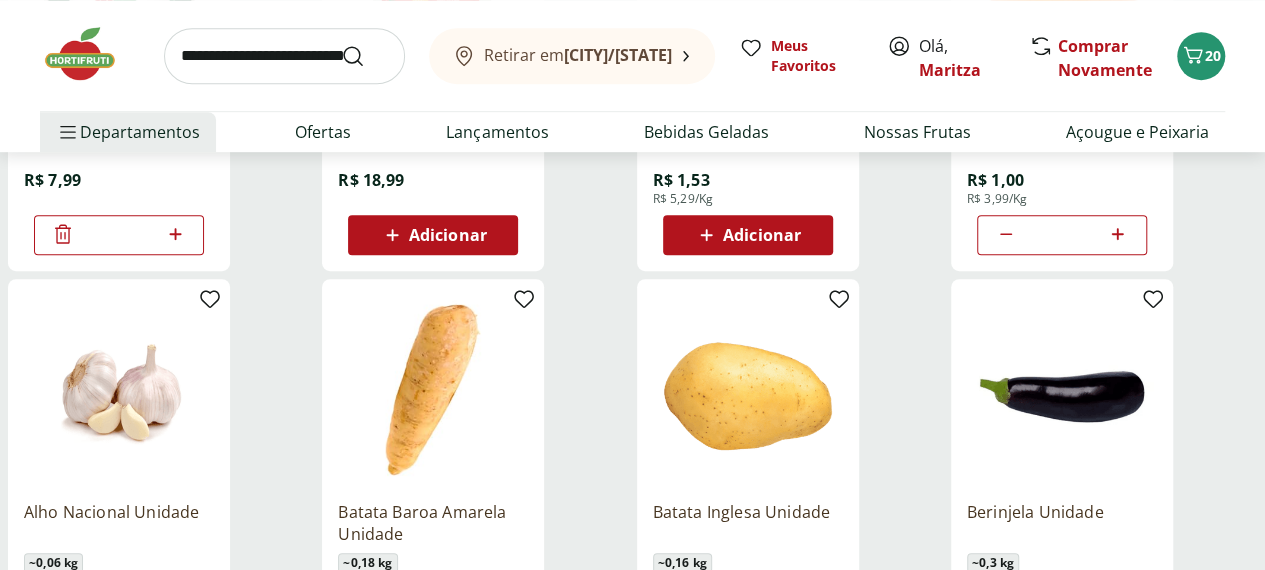 scroll, scrollTop: 626, scrollLeft: 0, axis: vertical 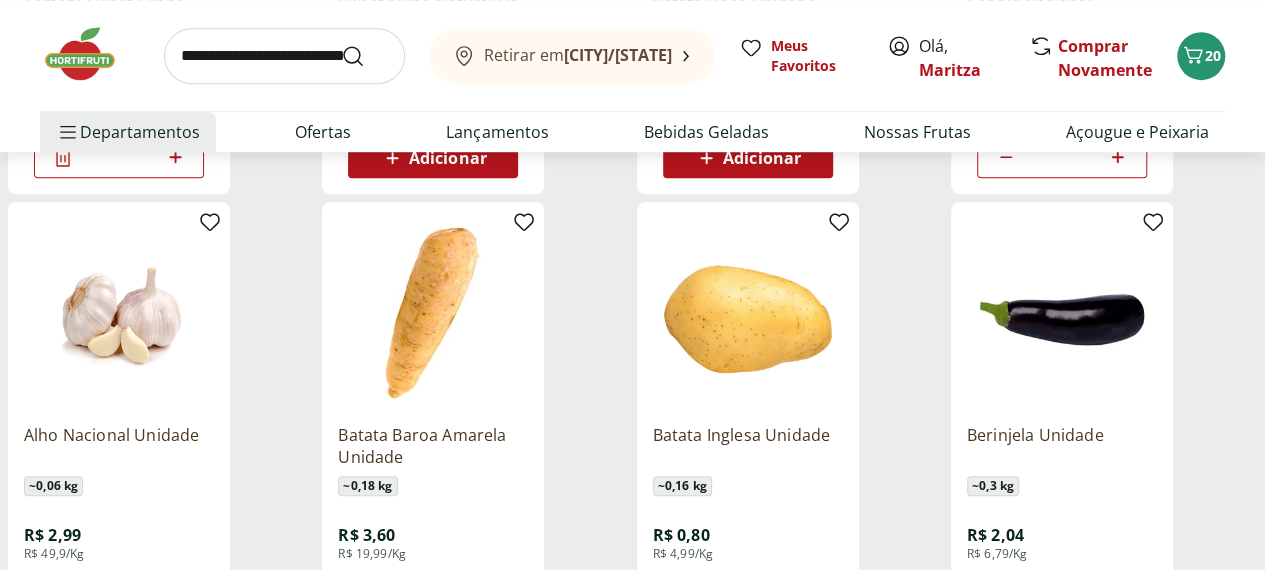 click on "Adicionar" at bounding box center (748, 590) 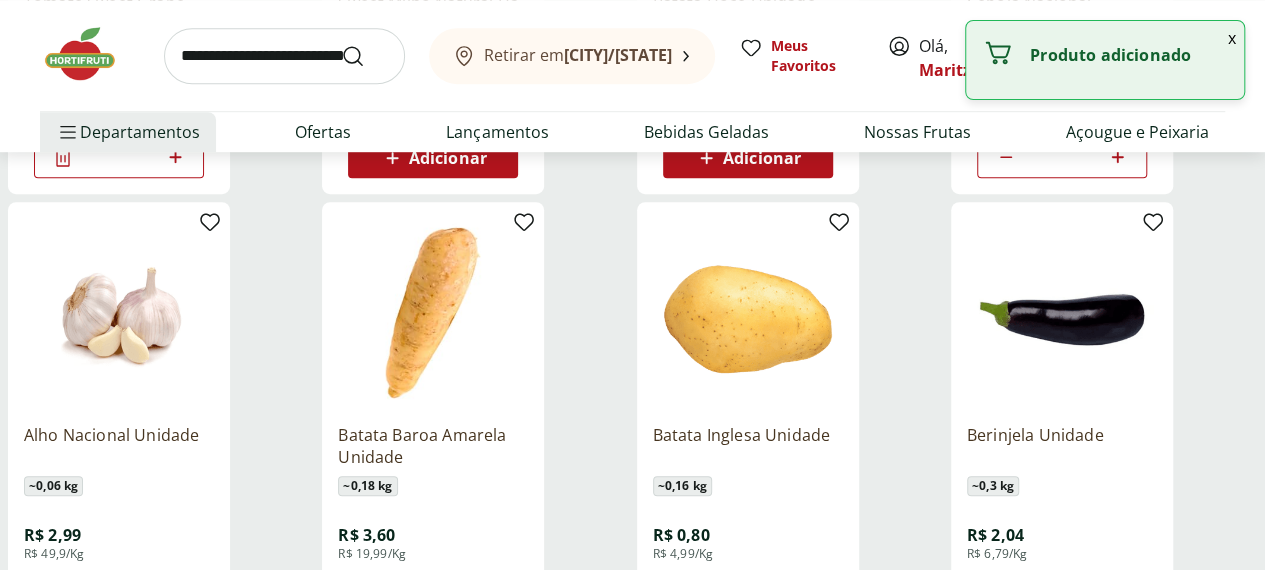 click 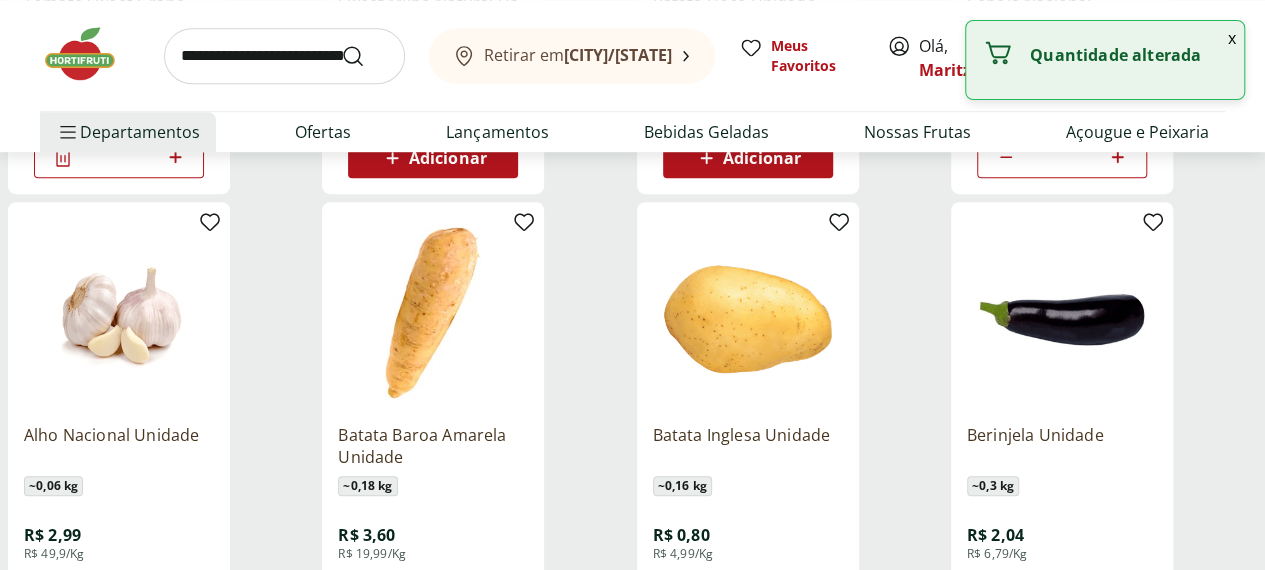 click 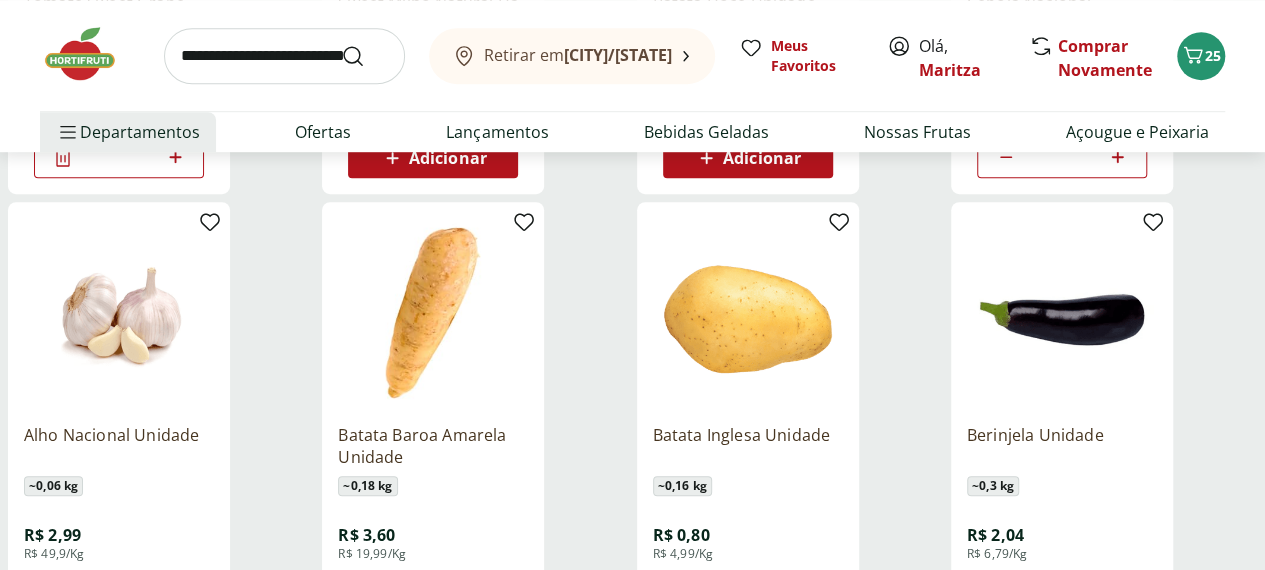 click on "Adicionar" at bounding box center [119, 590] 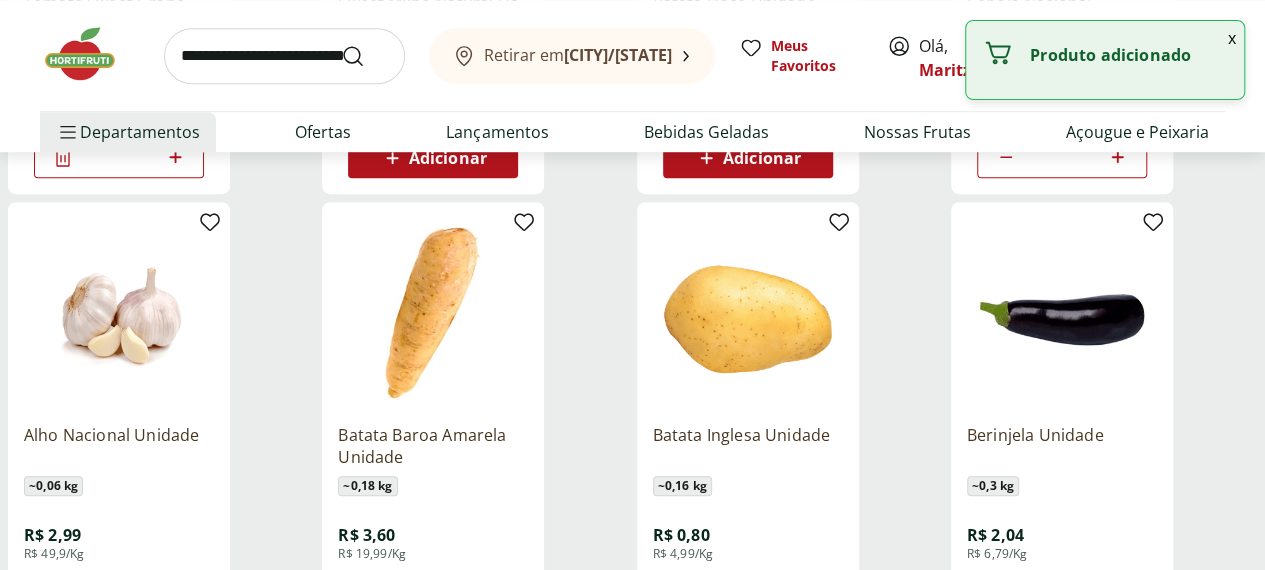 click 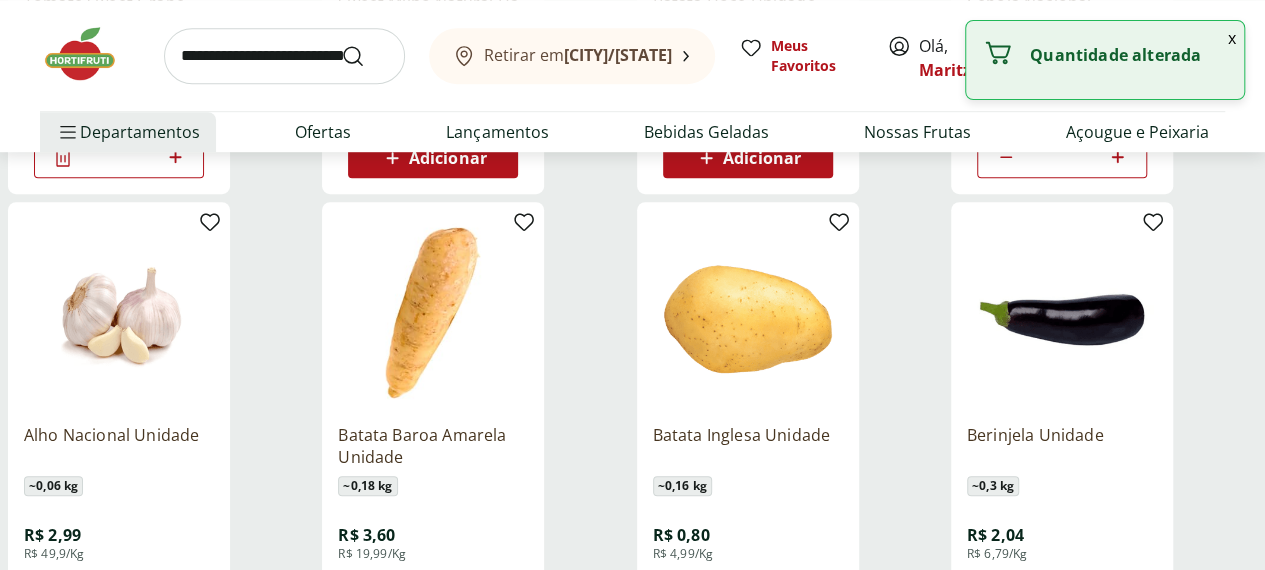 click 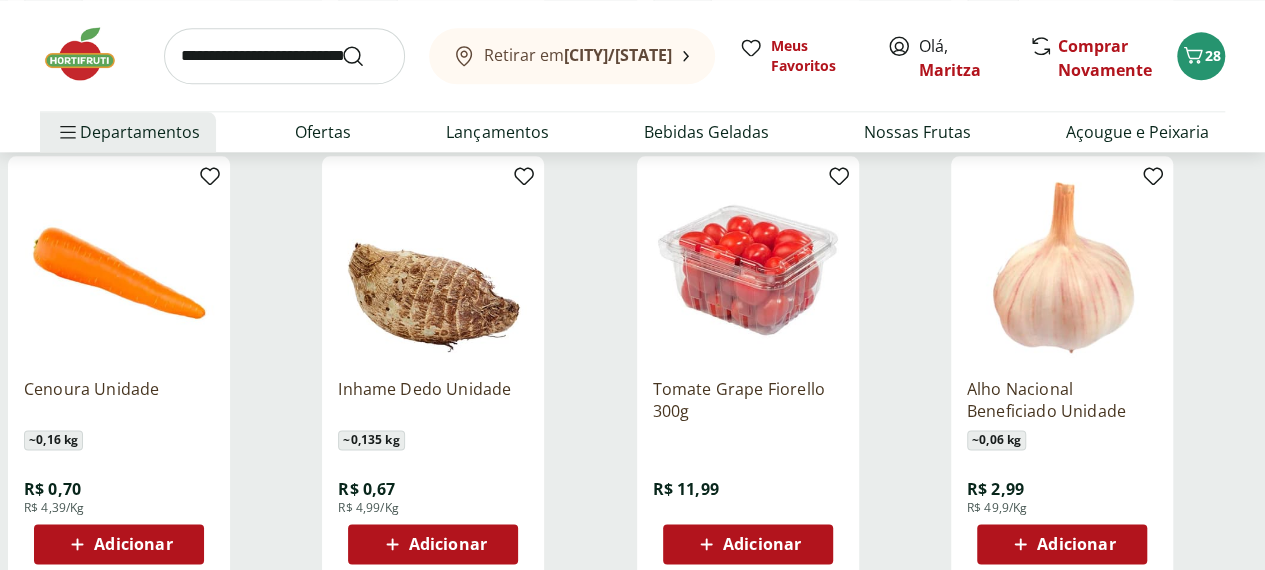 scroll, scrollTop: 1111, scrollLeft: 0, axis: vertical 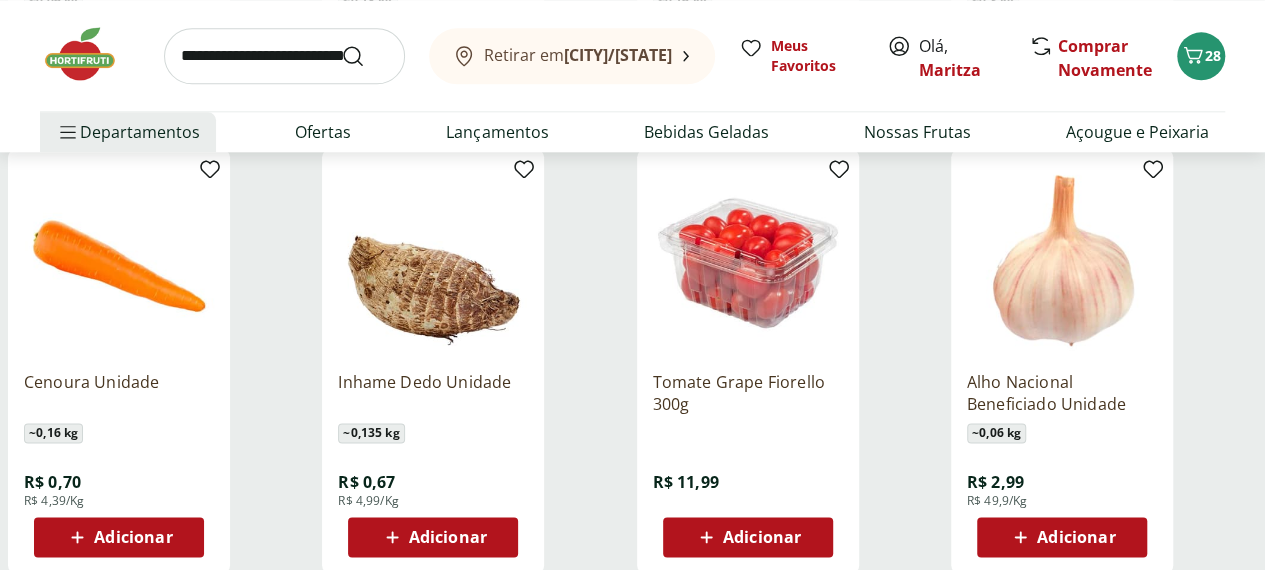 click on "Adicionar" at bounding box center [133, 537] 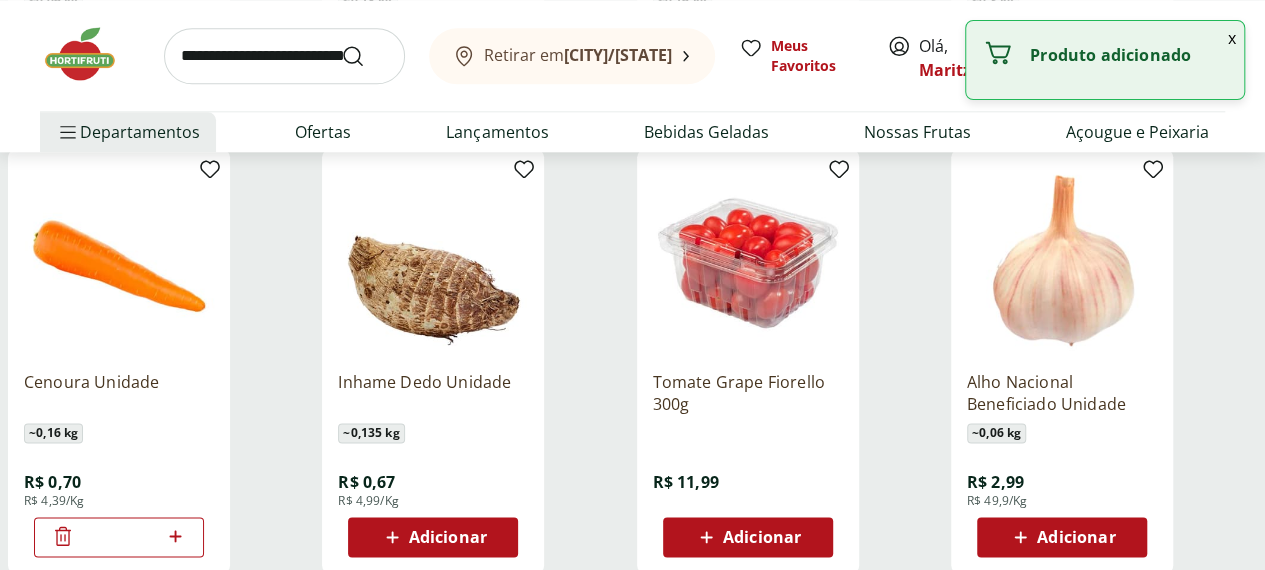 click 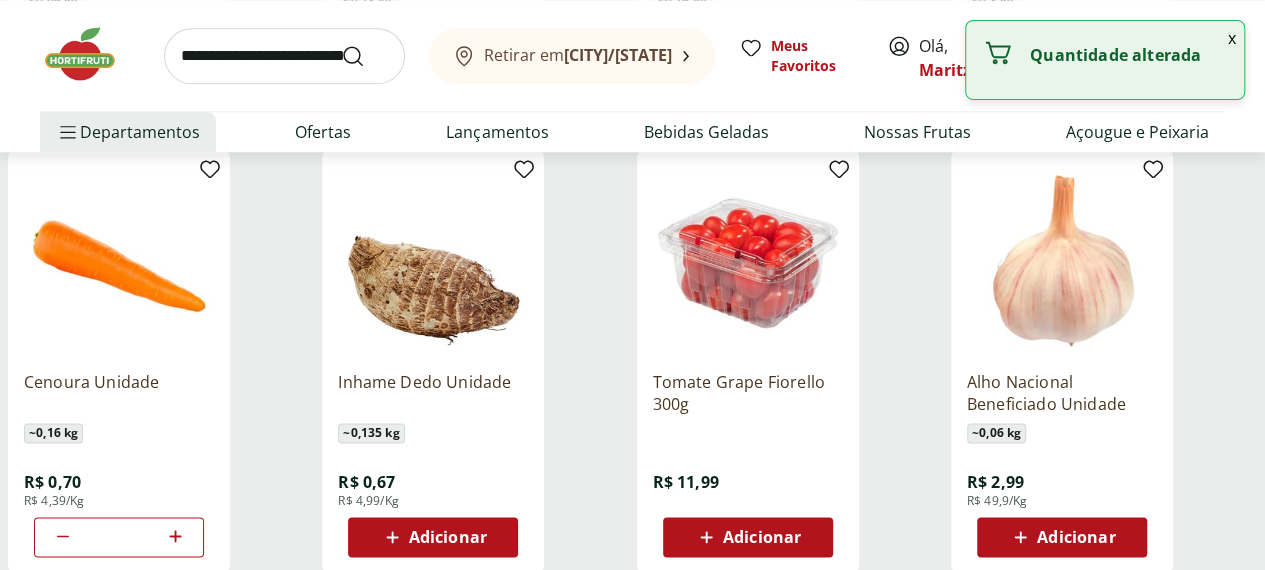 click 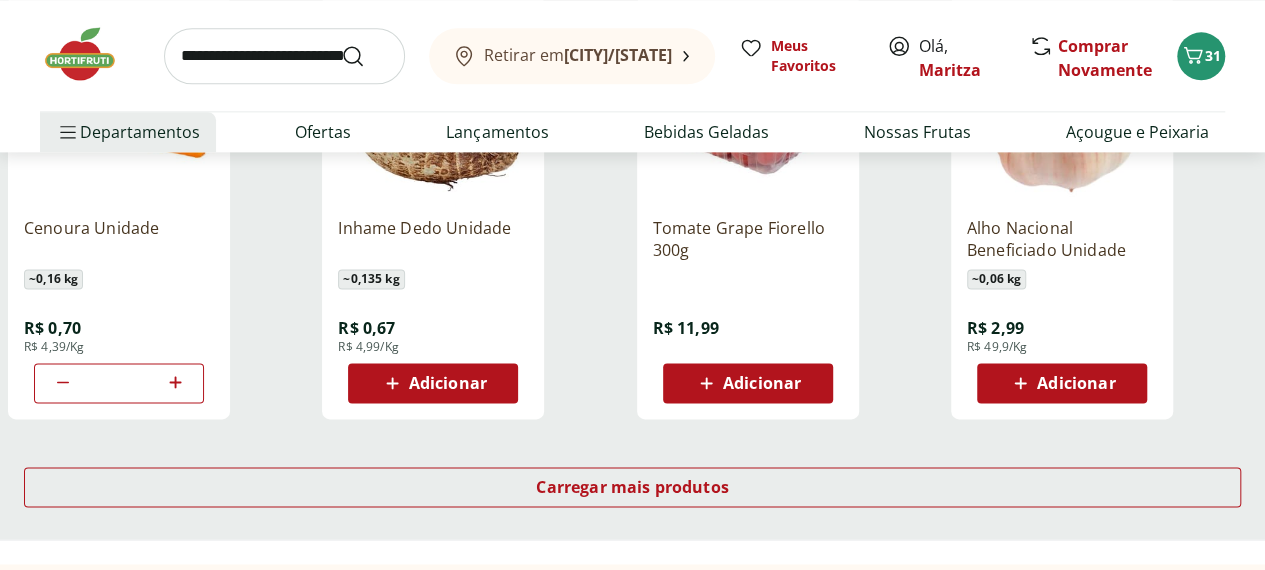scroll, scrollTop: 1267, scrollLeft: 0, axis: vertical 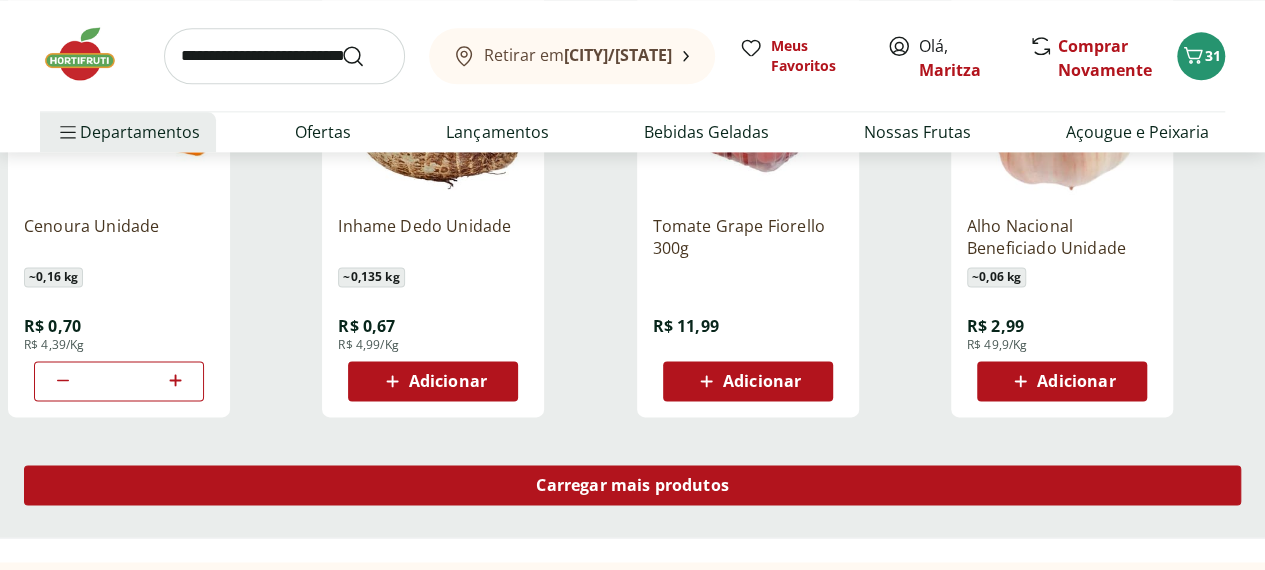 click on "Carregar mais produtos" at bounding box center (632, 485) 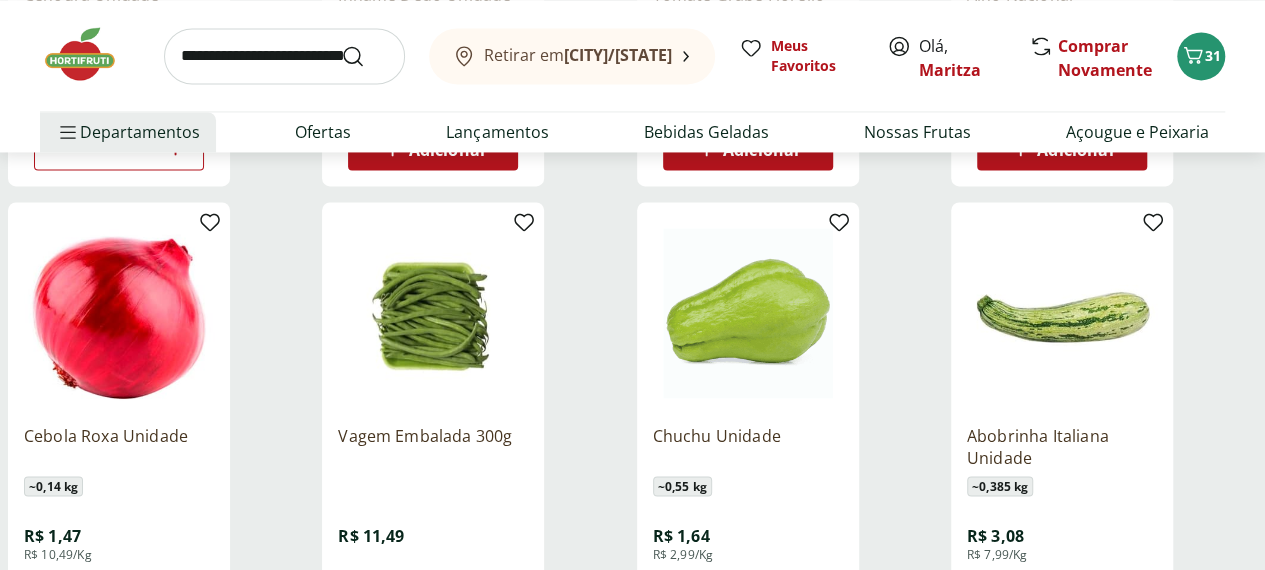 scroll, scrollTop: 1503, scrollLeft: 0, axis: vertical 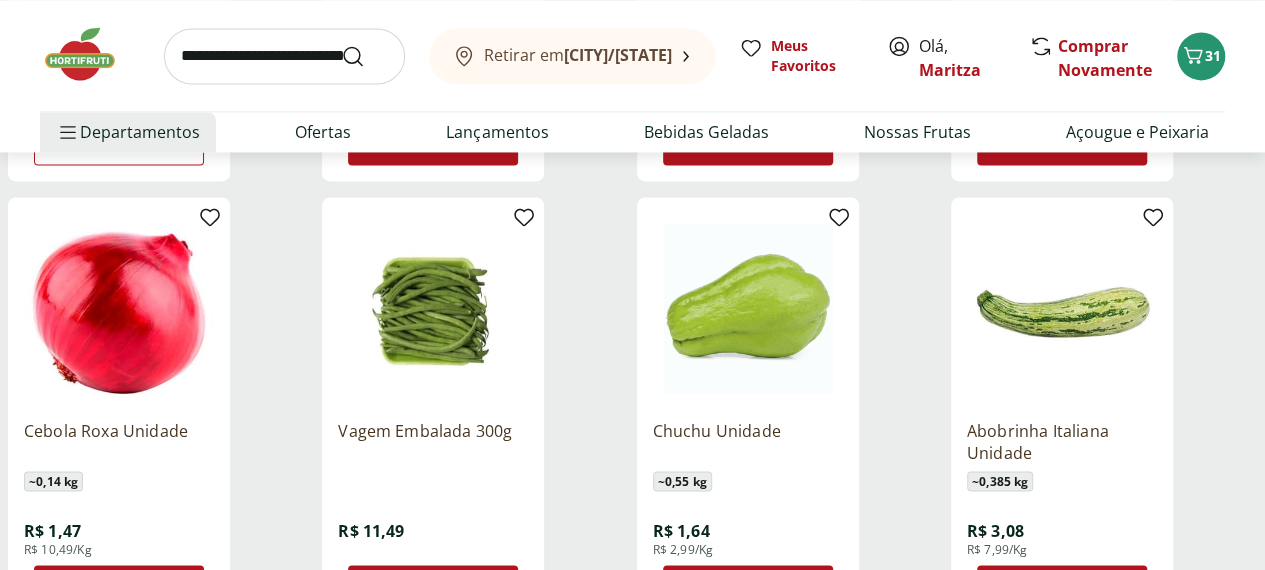 click on "Adicionar" at bounding box center [133, 585] 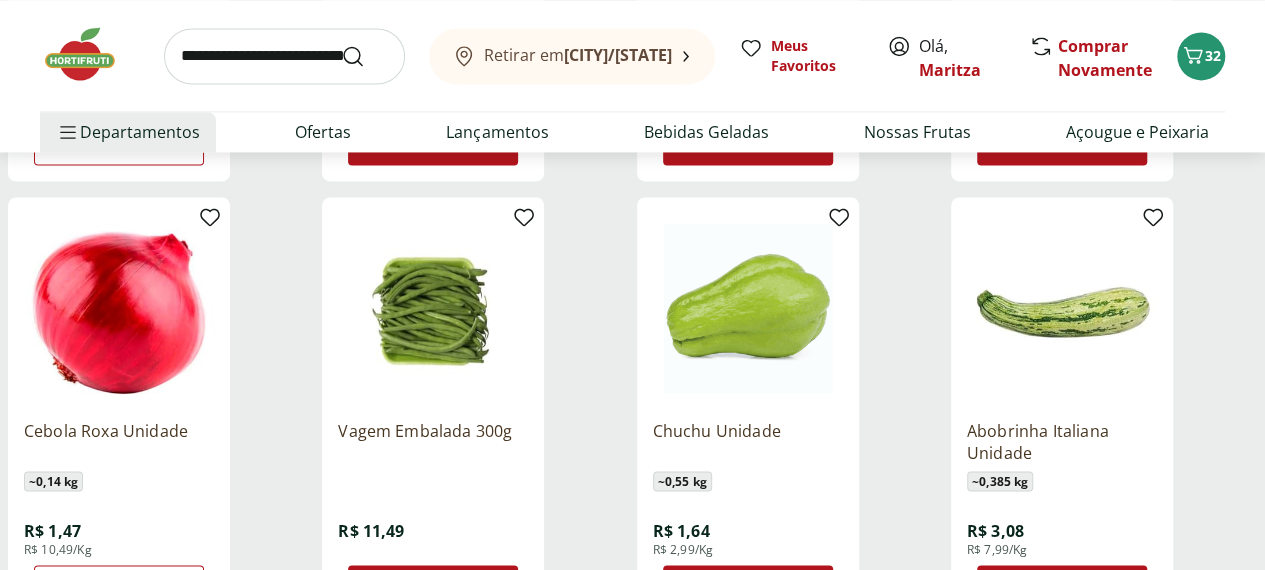 click 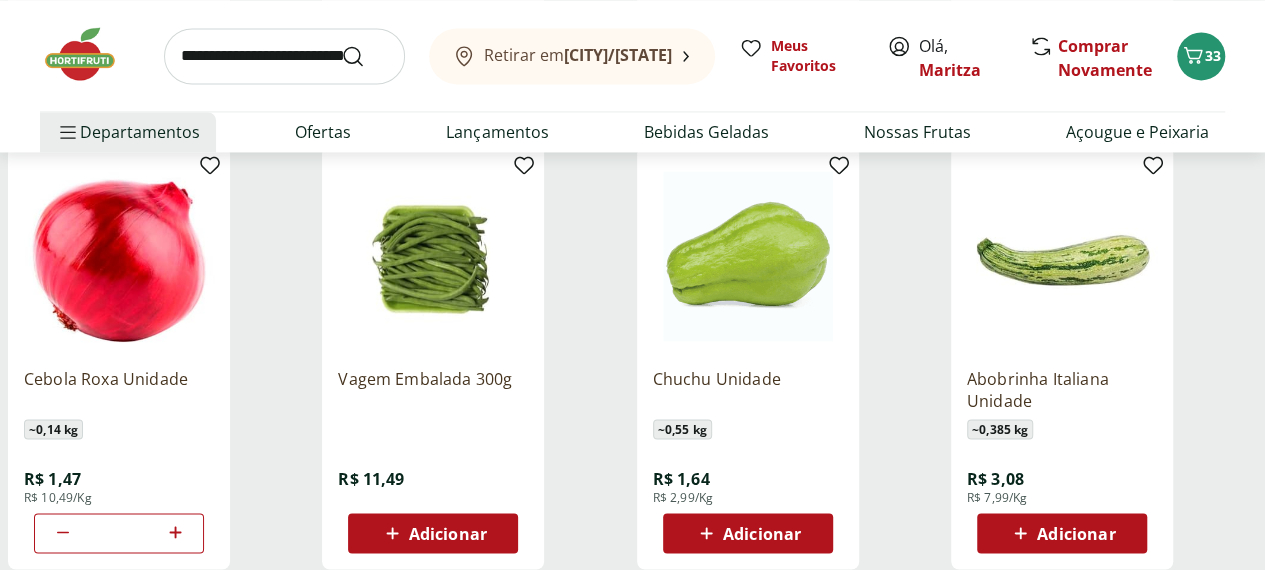 scroll, scrollTop: 1556, scrollLeft: 0, axis: vertical 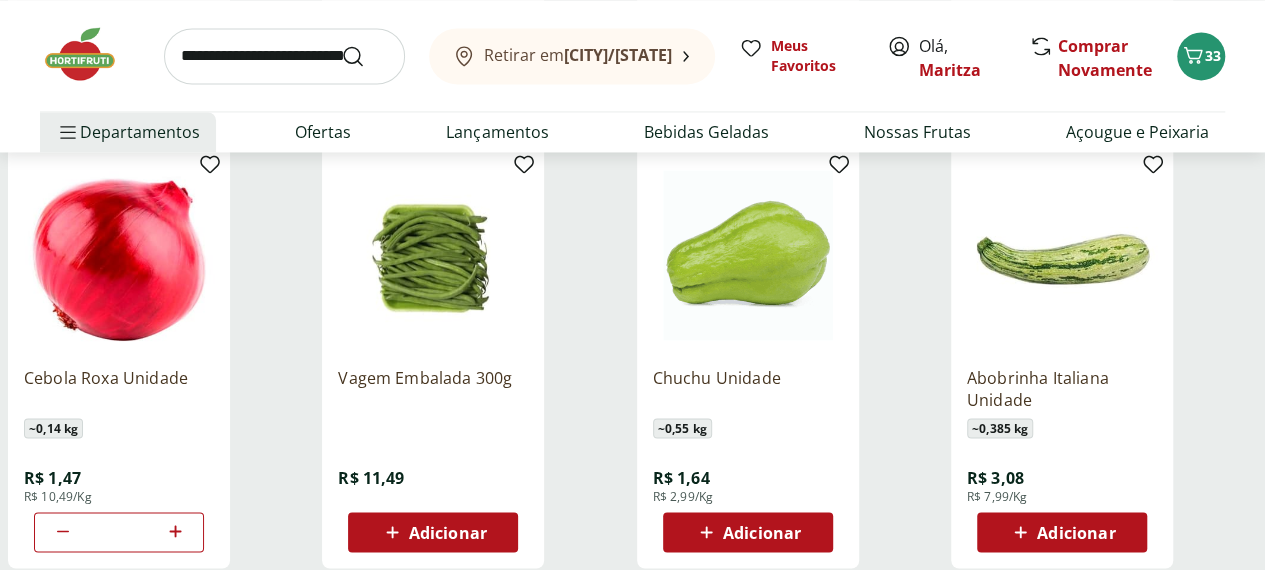click on "Adicionar" at bounding box center (448, 532) 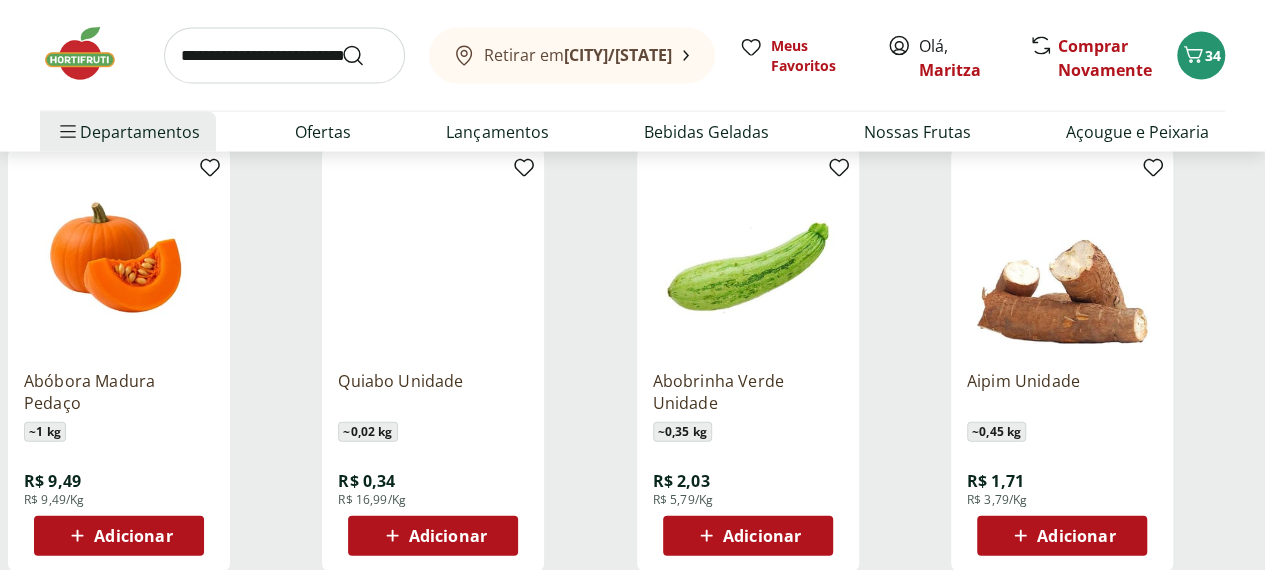 scroll, scrollTop: 1987, scrollLeft: 0, axis: vertical 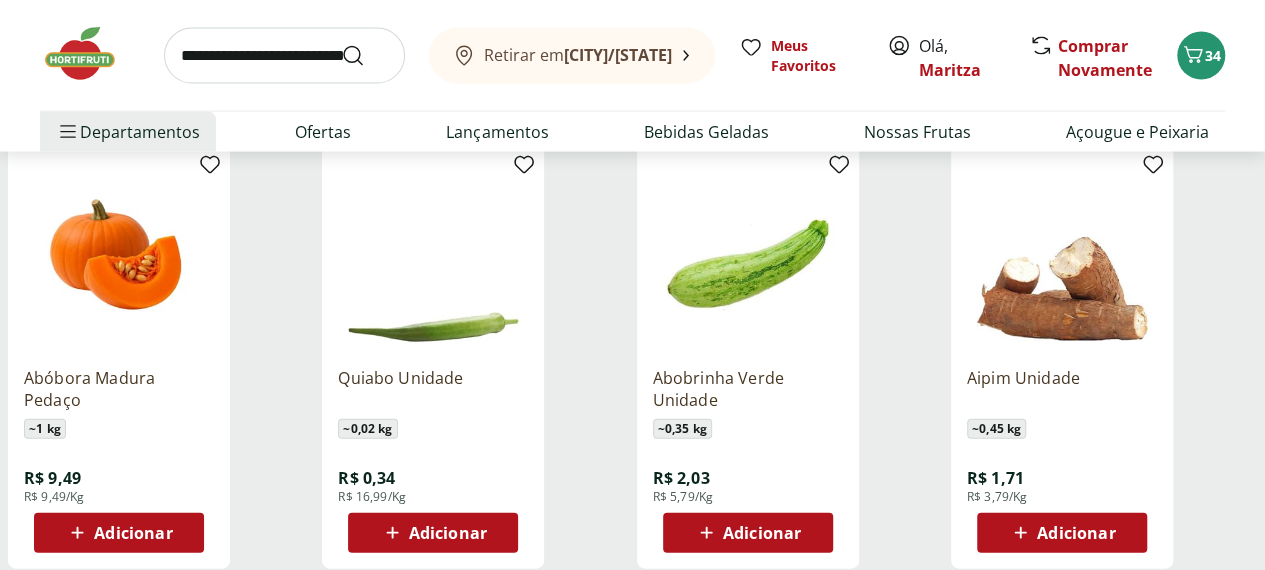 click on "Adicionar" at bounding box center (762, 533) 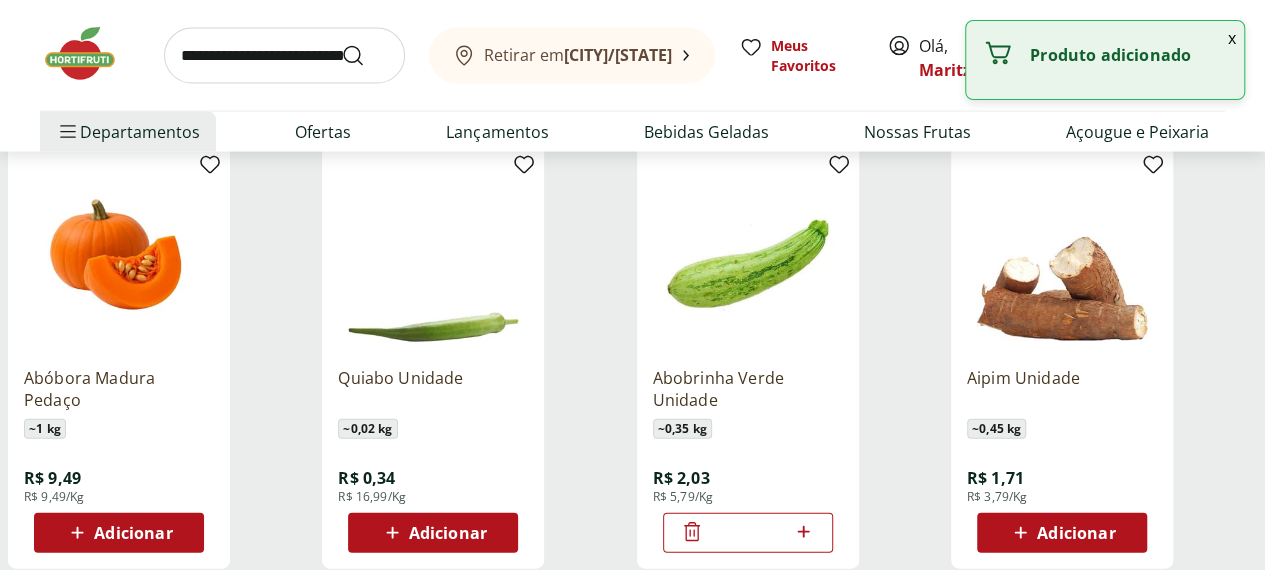 click 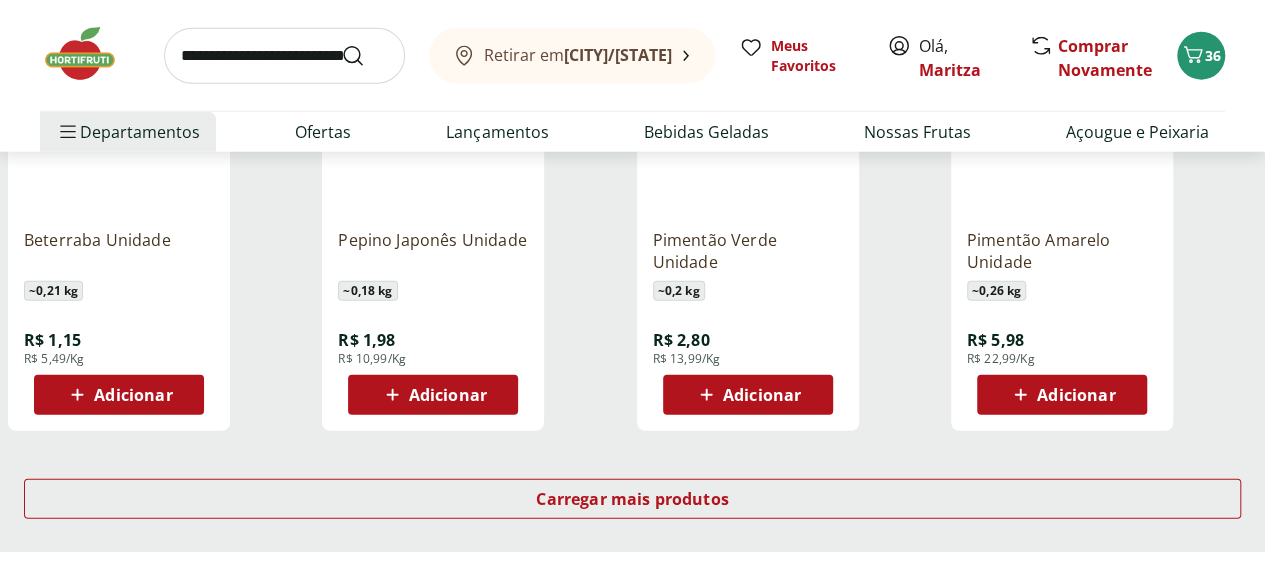 scroll, scrollTop: 2563, scrollLeft: 0, axis: vertical 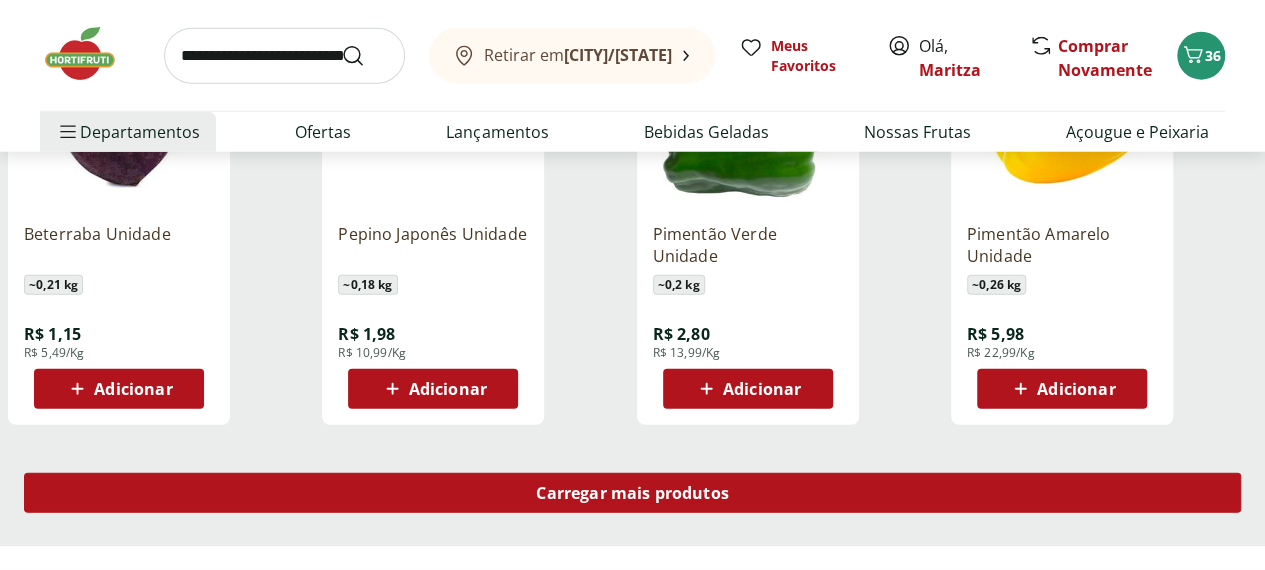 click on "Carregar mais produtos" at bounding box center [632, 493] 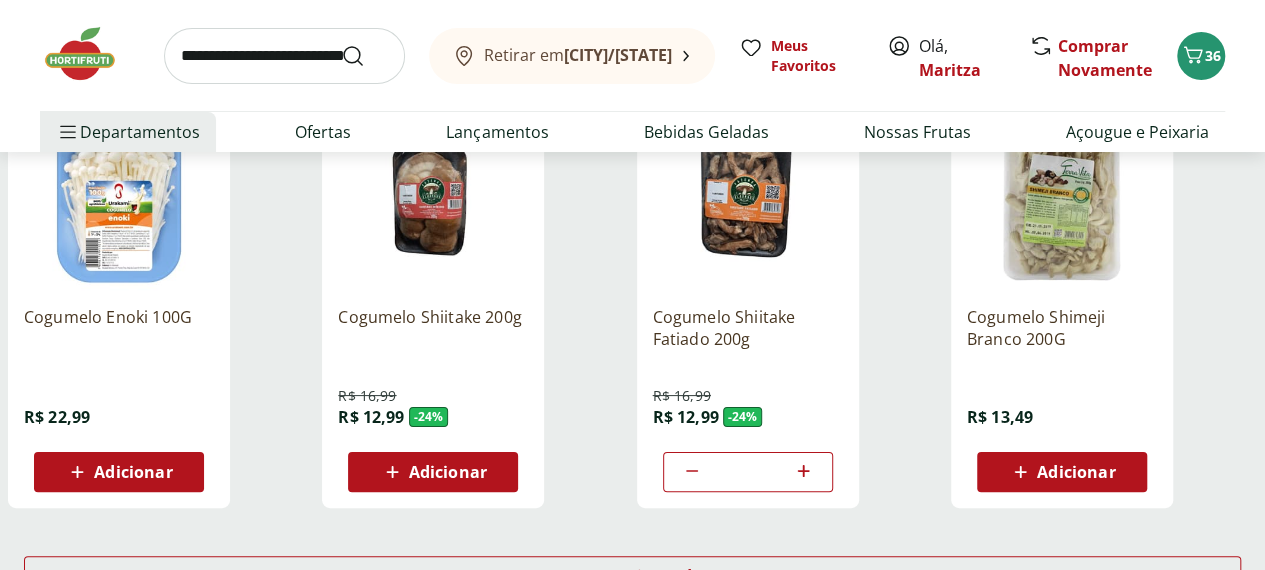 scroll, scrollTop: 3779, scrollLeft: 0, axis: vertical 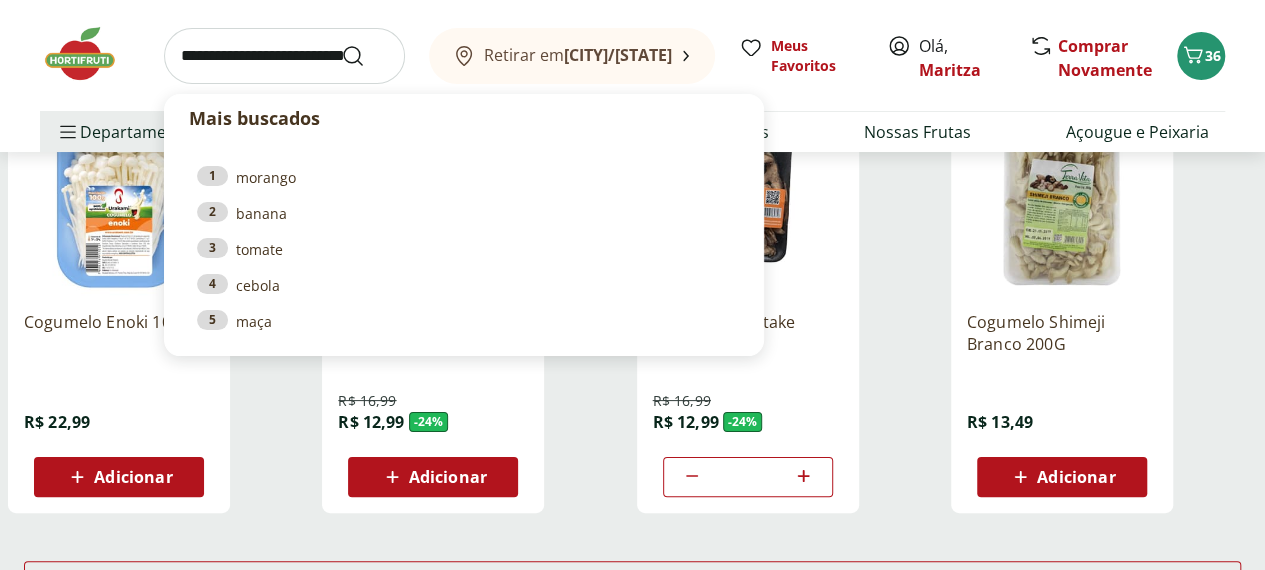 click at bounding box center [284, 56] 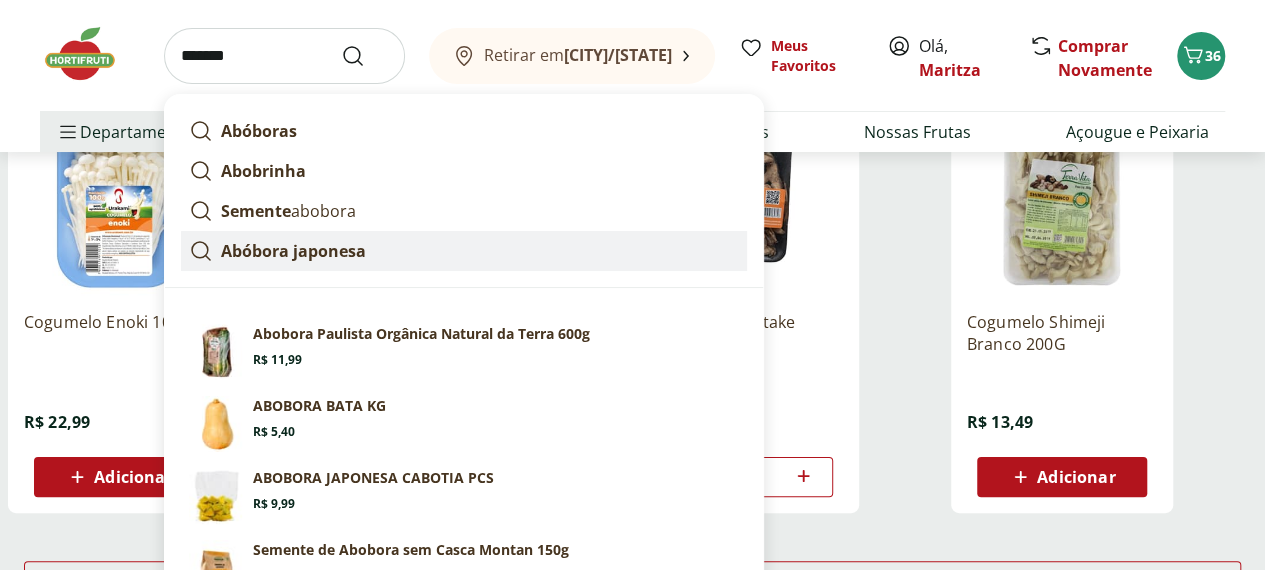 click on "Abóbora japonesa" at bounding box center (293, 251) 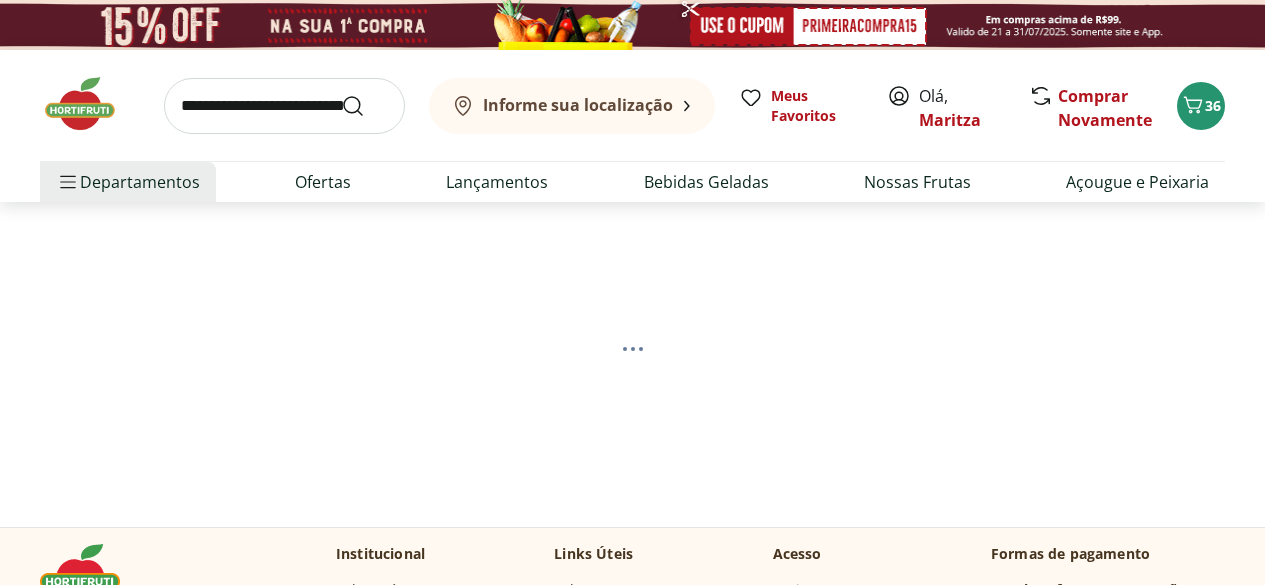 scroll, scrollTop: 0, scrollLeft: 0, axis: both 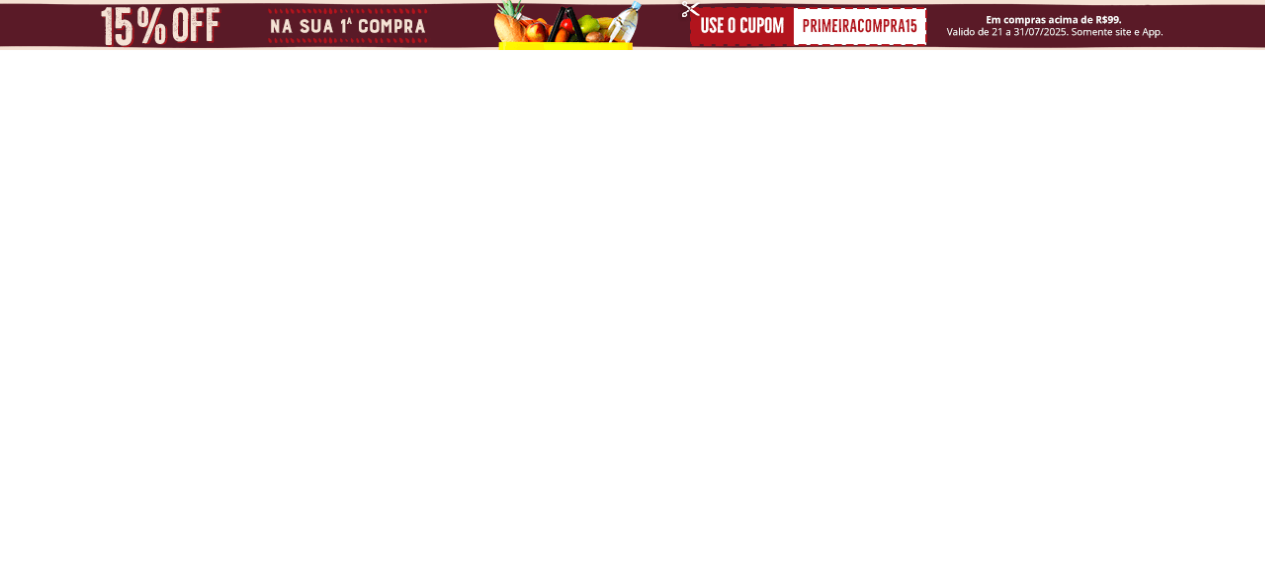 select on "**********" 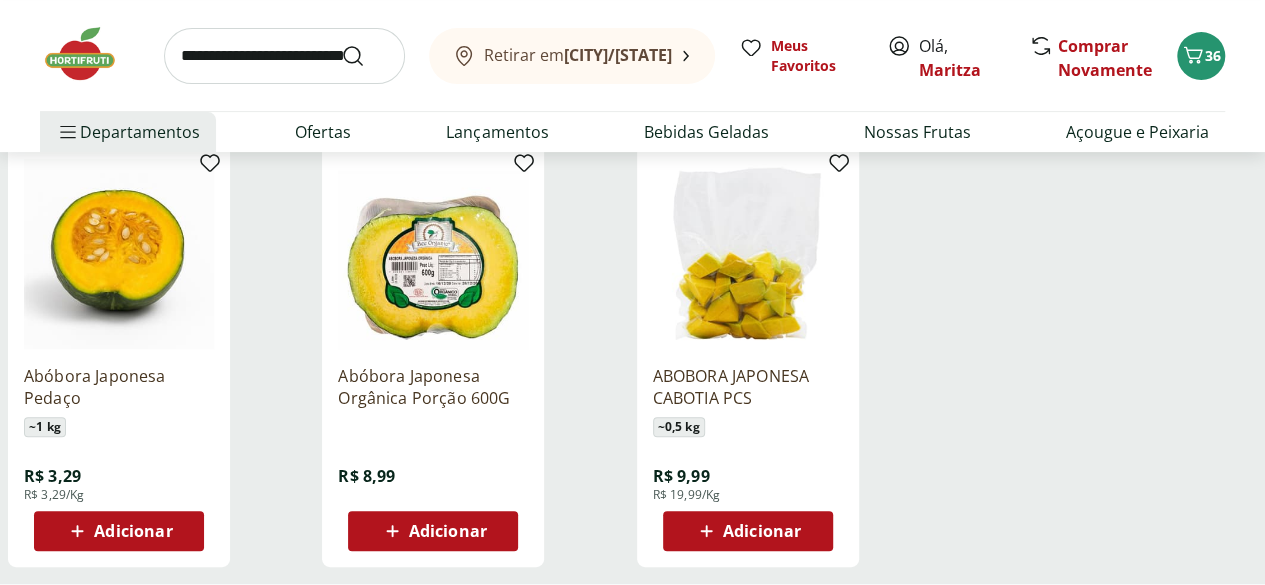 scroll, scrollTop: 256, scrollLeft: 0, axis: vertical 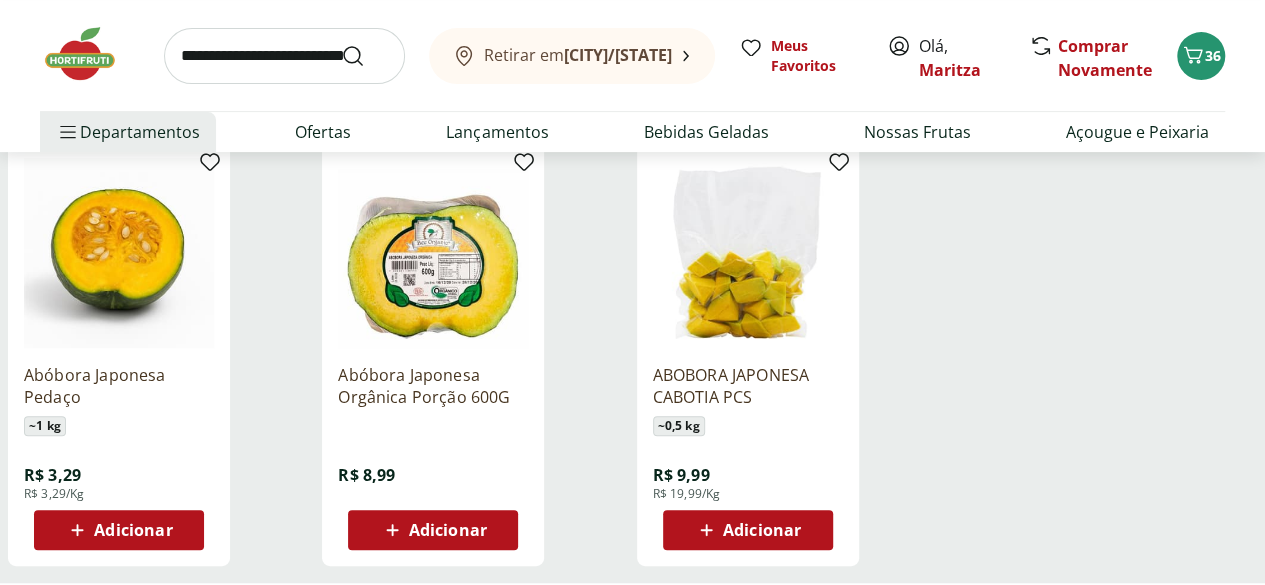 click on "Adicionar" at bounding box center [133, 530] 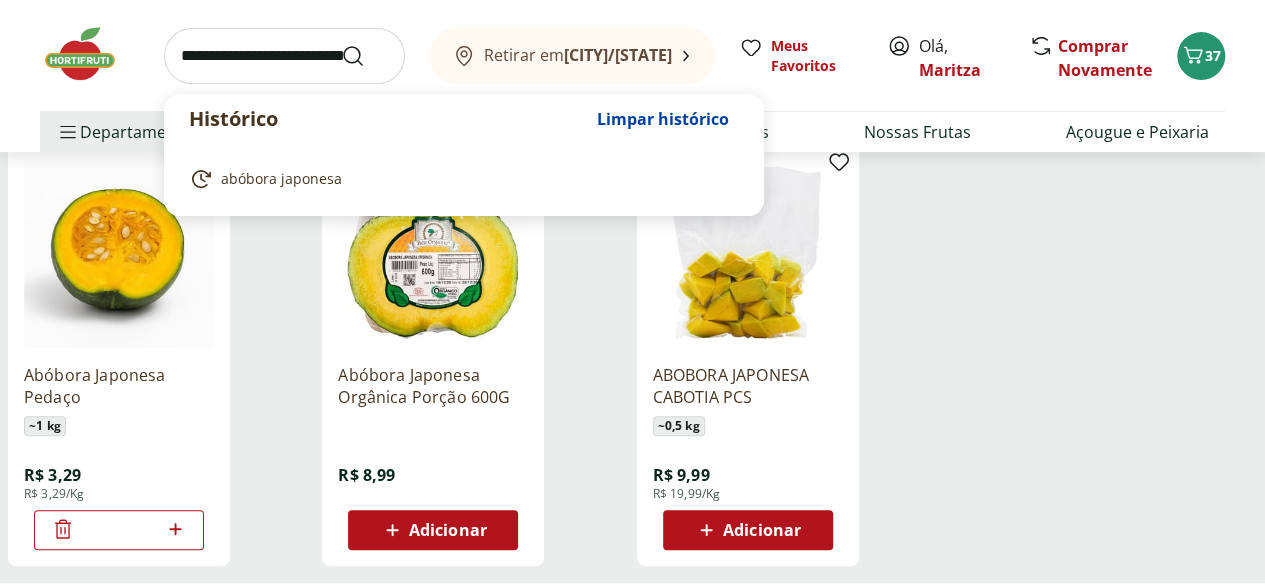 click at bounding box center (284, 56) 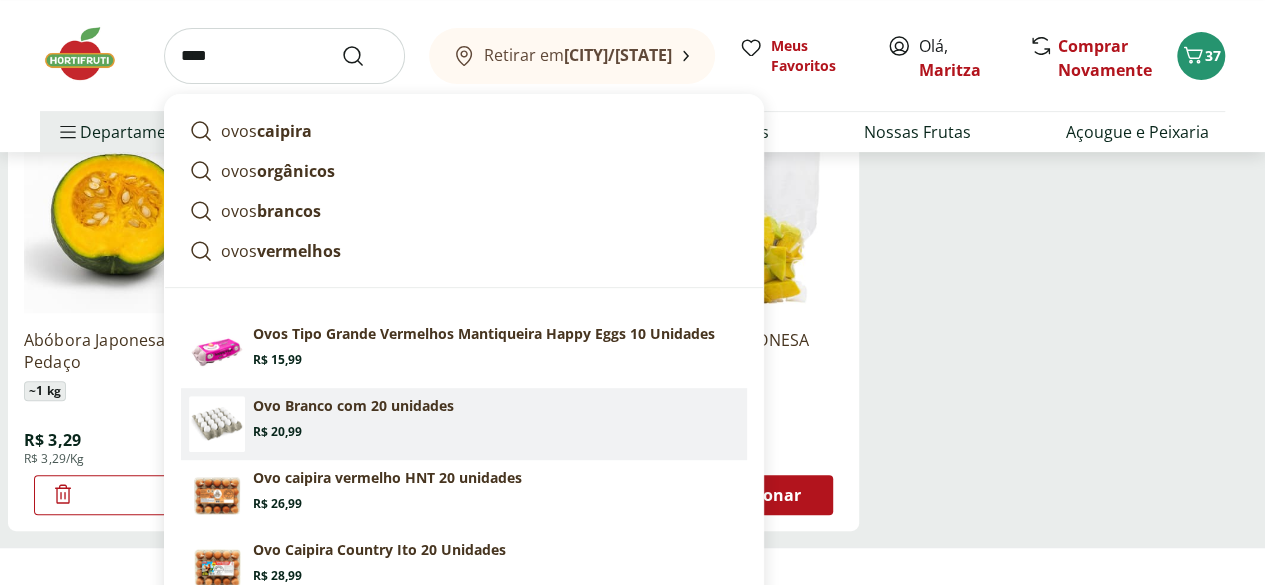 scroll, scrollTop: 296, scrollLeft: 0, axis: vertical 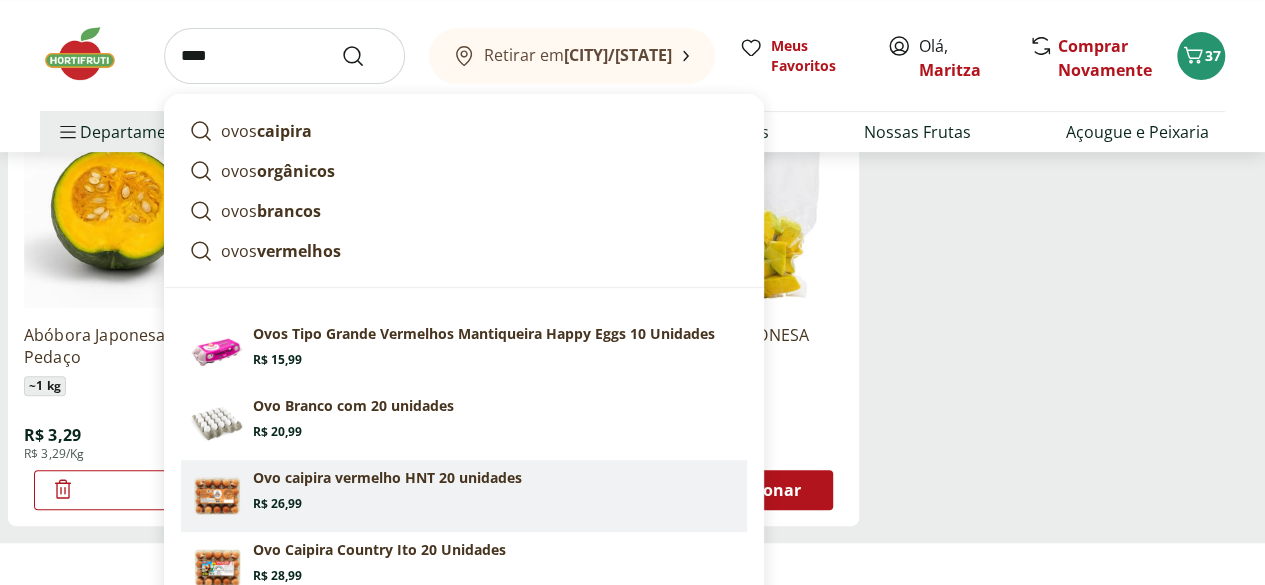click on "Ovo caipira vermelho HNT 20 unidades" at bounding box center (387, 478) 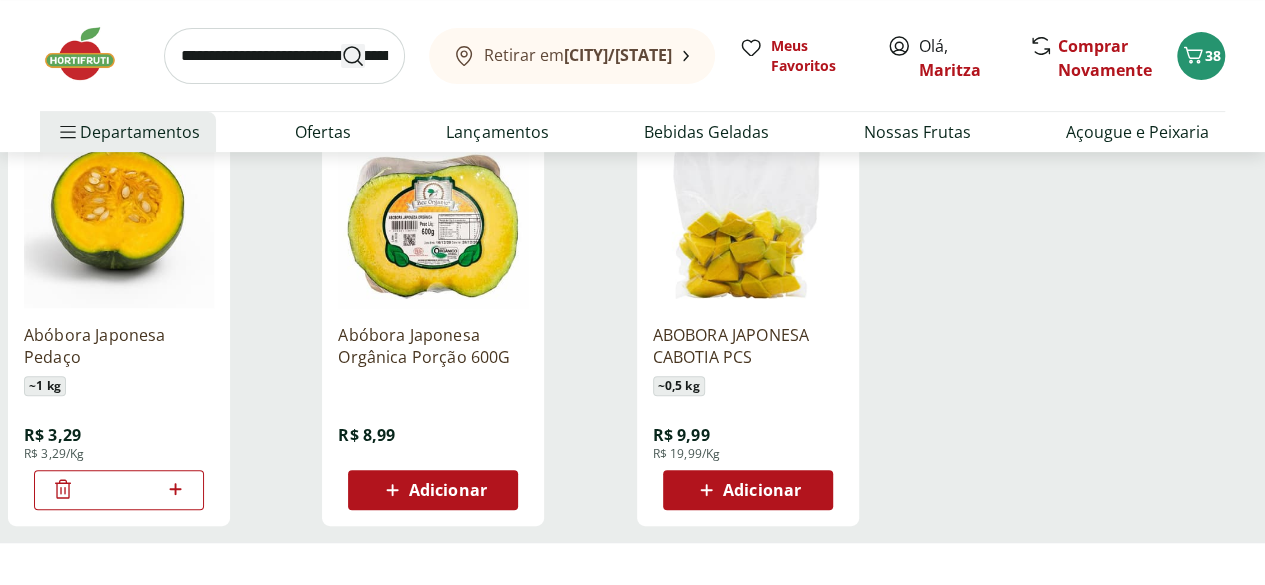 click at bounding box center [365, 56] 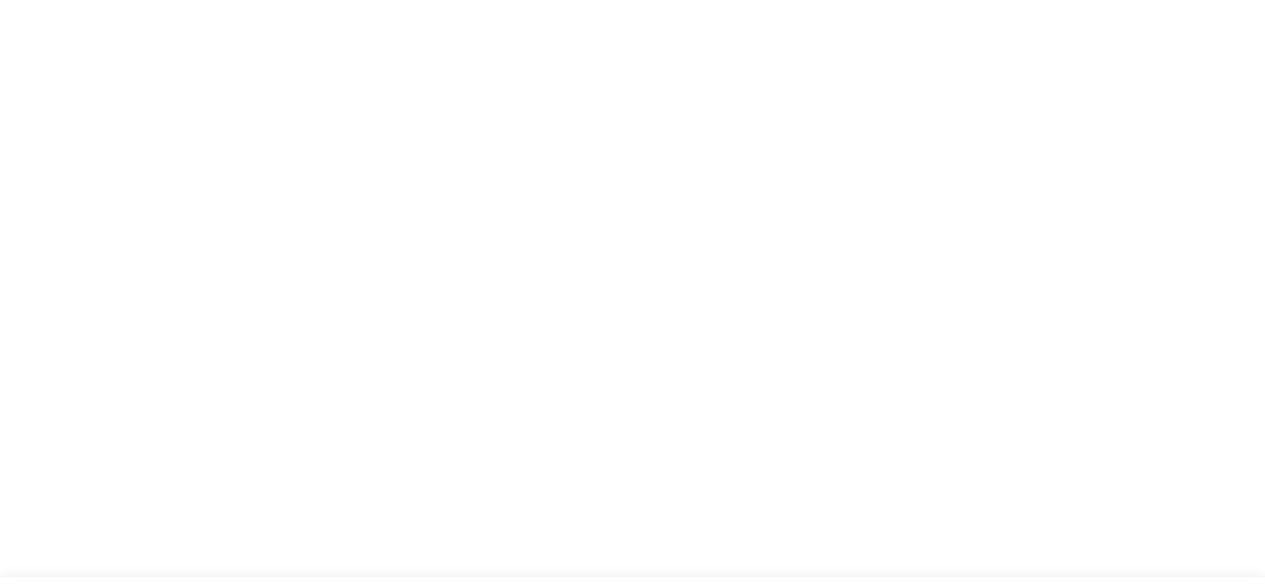 scroll, scrollTop: 0, scrollLeft: 0, axis: both 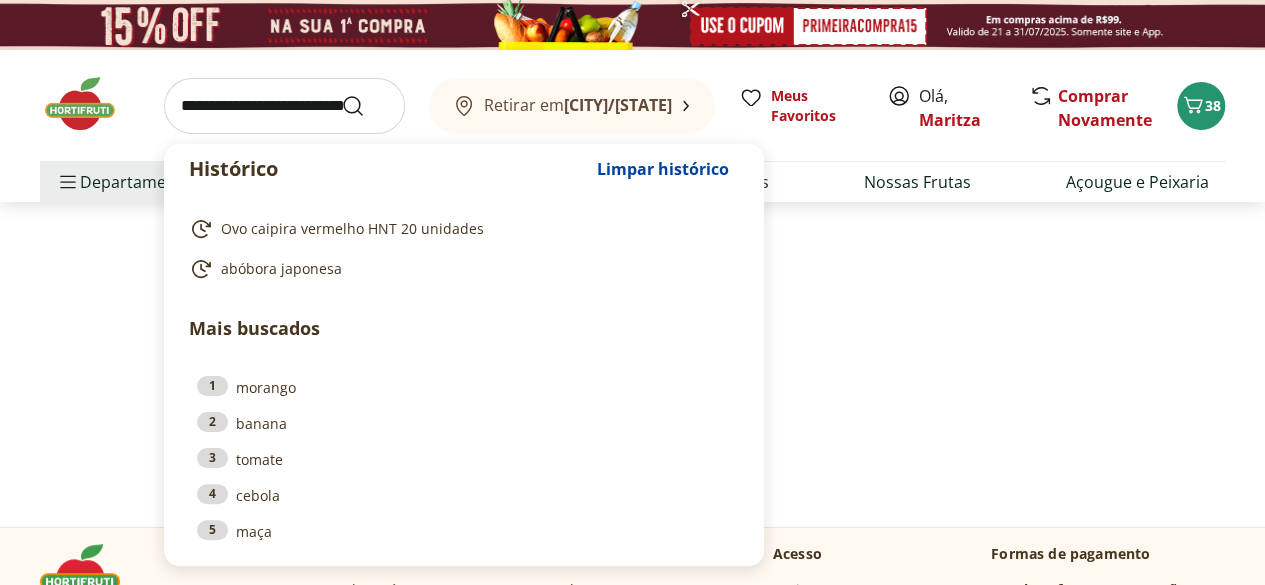 click at bounding box center (284, 106) 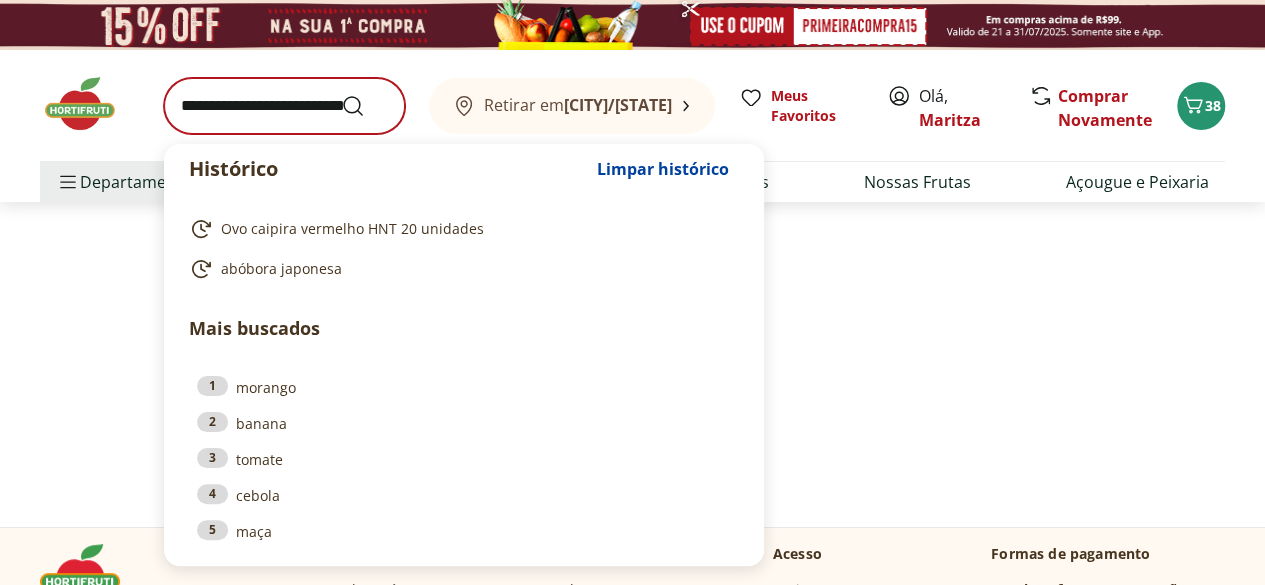 select on "**********" 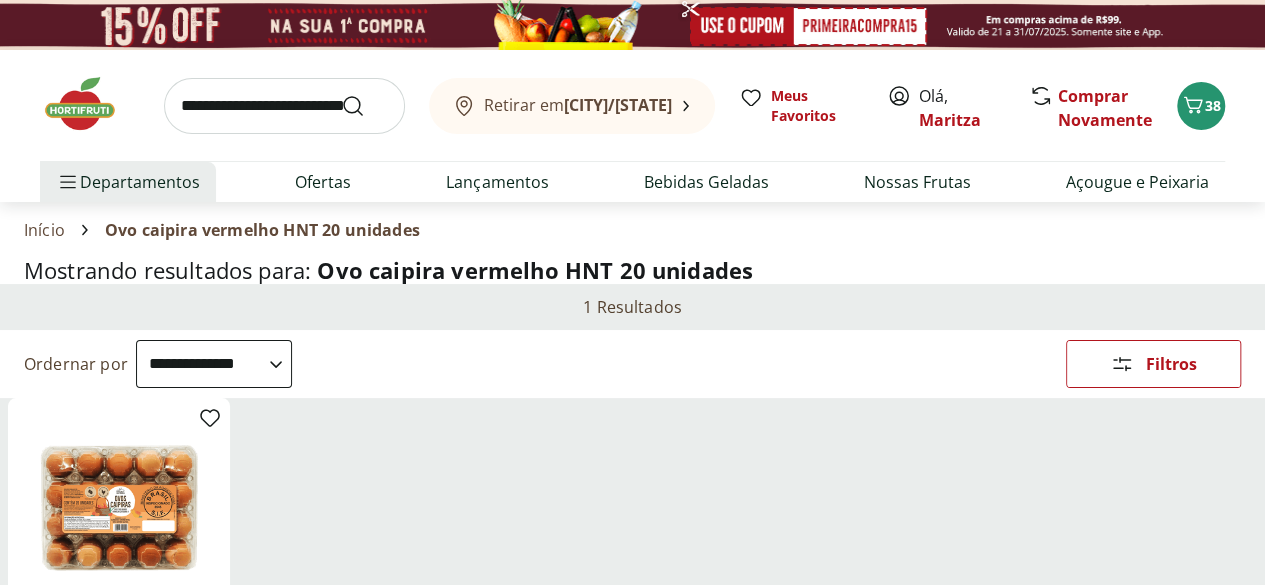 click at bounding box center [284, 106] 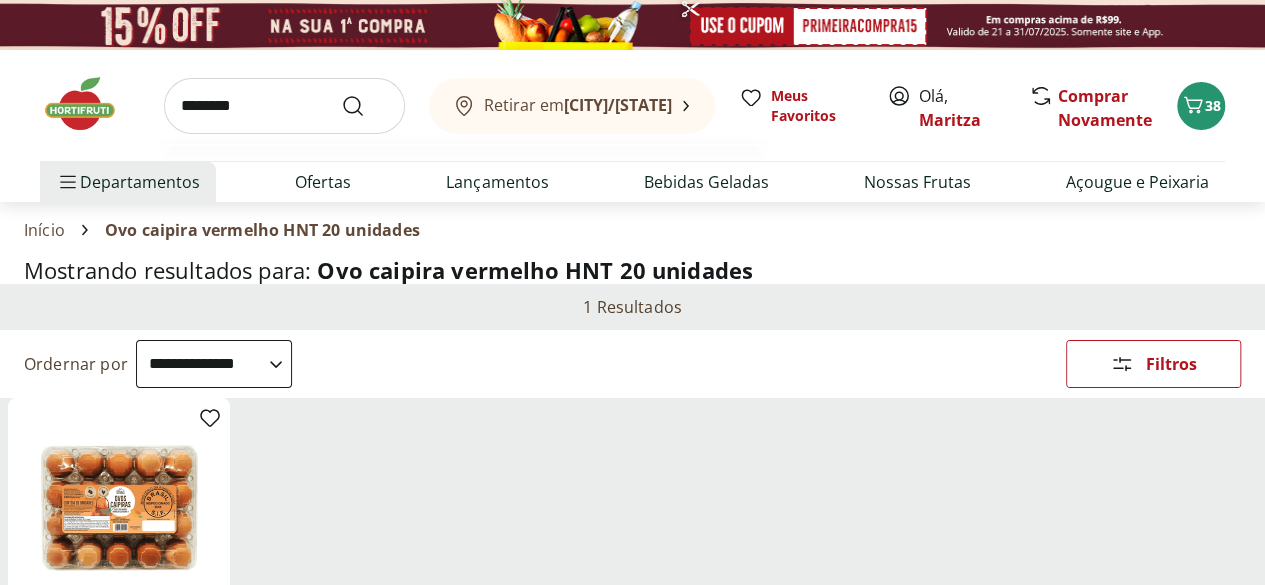 type on "********" 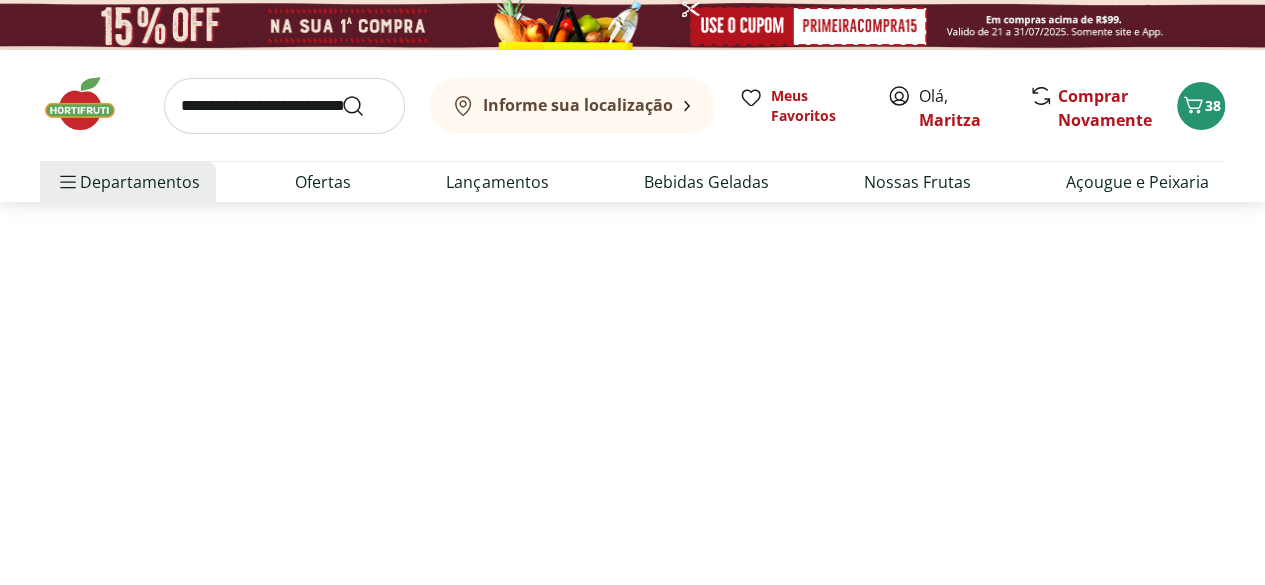 select on "**********" 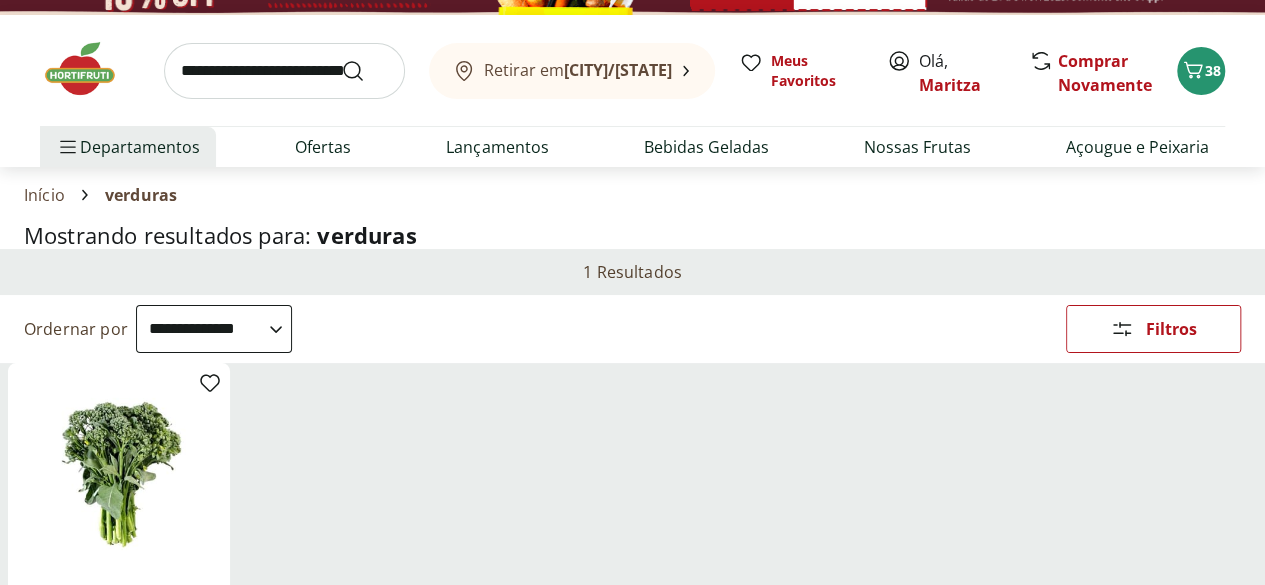 scroll, scrollTop: 36, scrollLeft: 0, axis: vertical 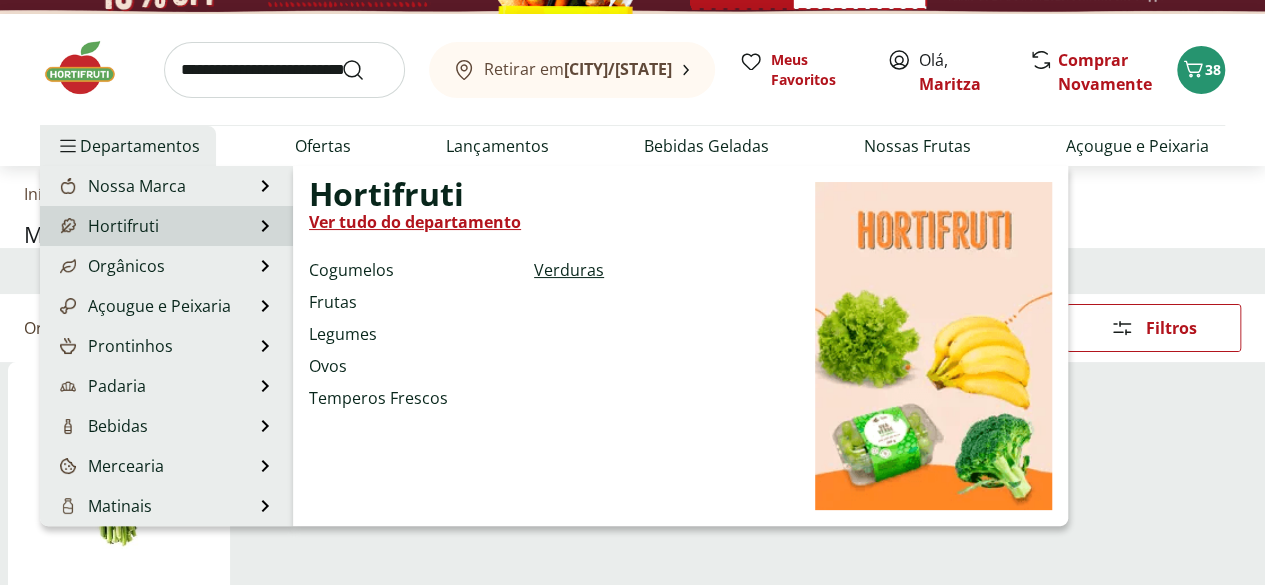 click on "Verduras" at bounding box center [569, 270] 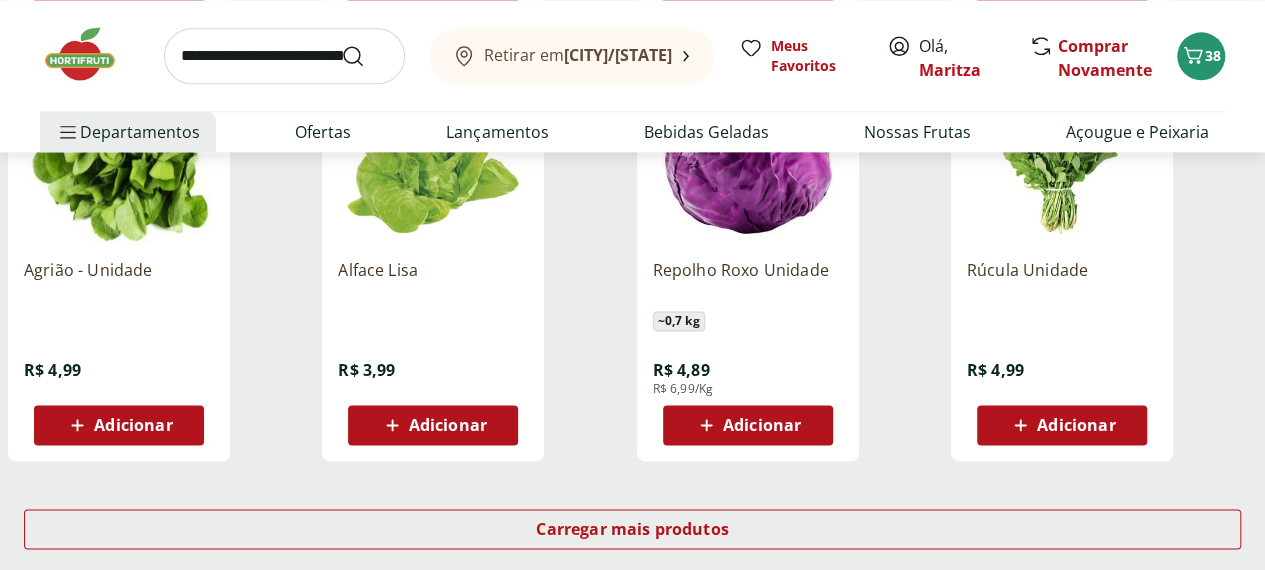 scroll, scrollTop: 1224, scrollLeft: 0, axis: vertical 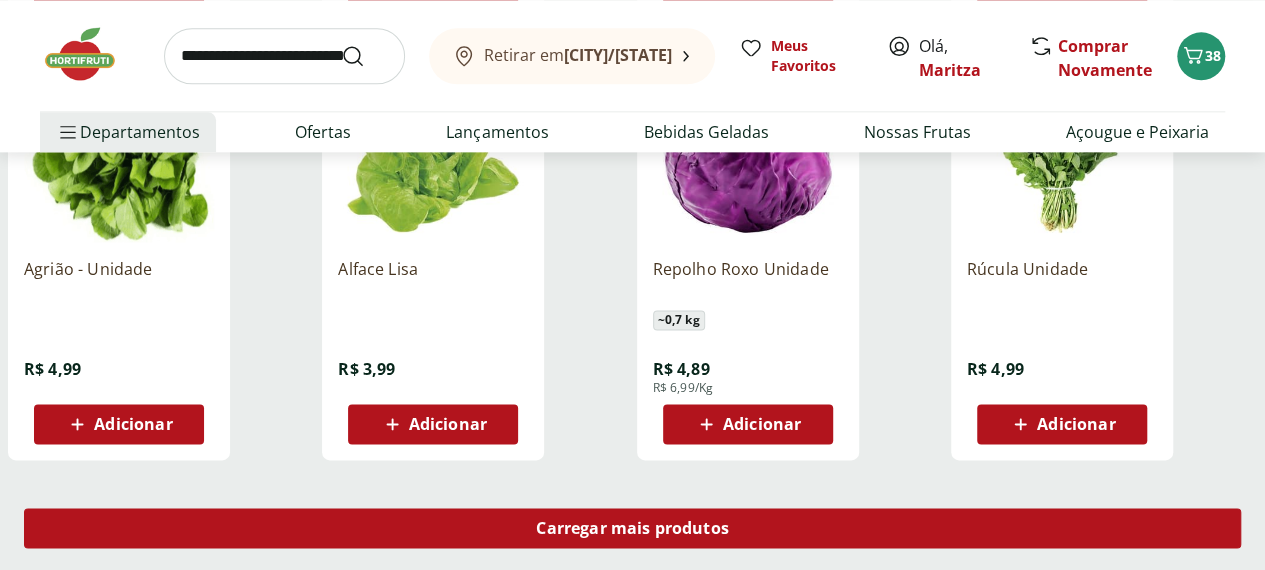 click on "Carregar mais produtos" at bounding box center [632, 528] 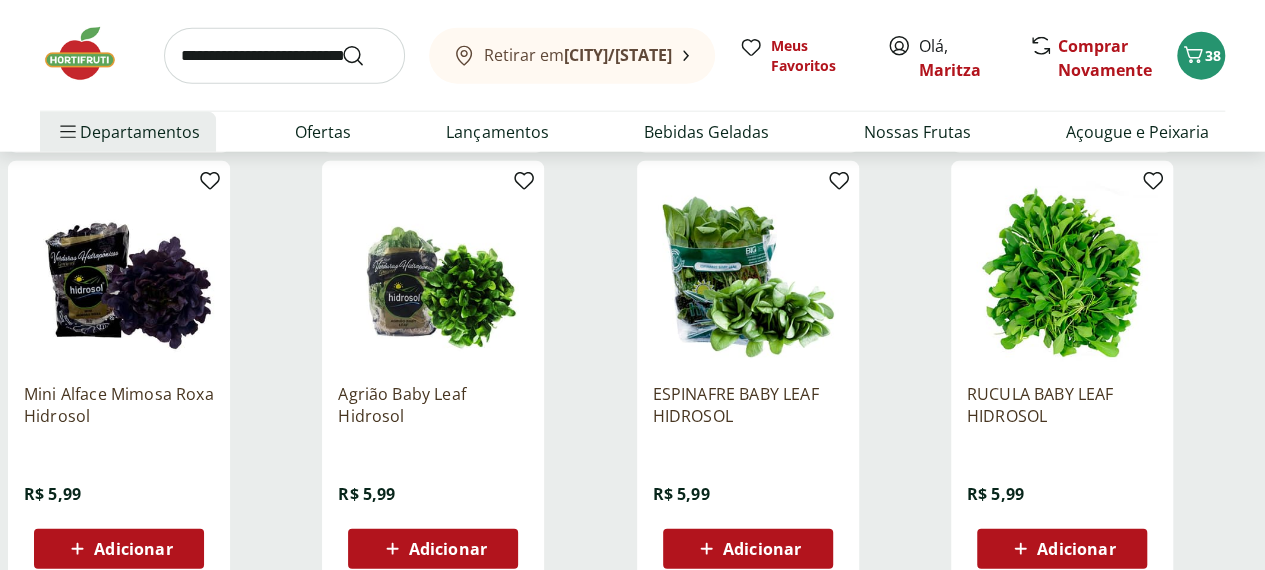 scroll, scrollTop: 2401, scrollLeft: 0, axis: vertical 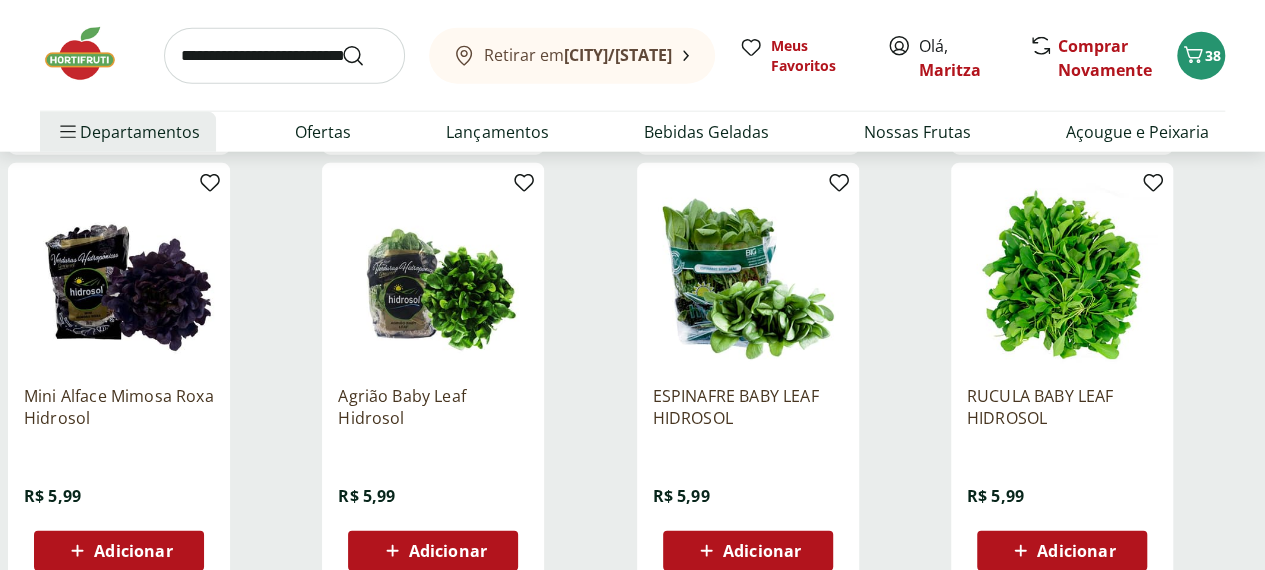 click on "Adicionar" at bounding box center [1076, 551] 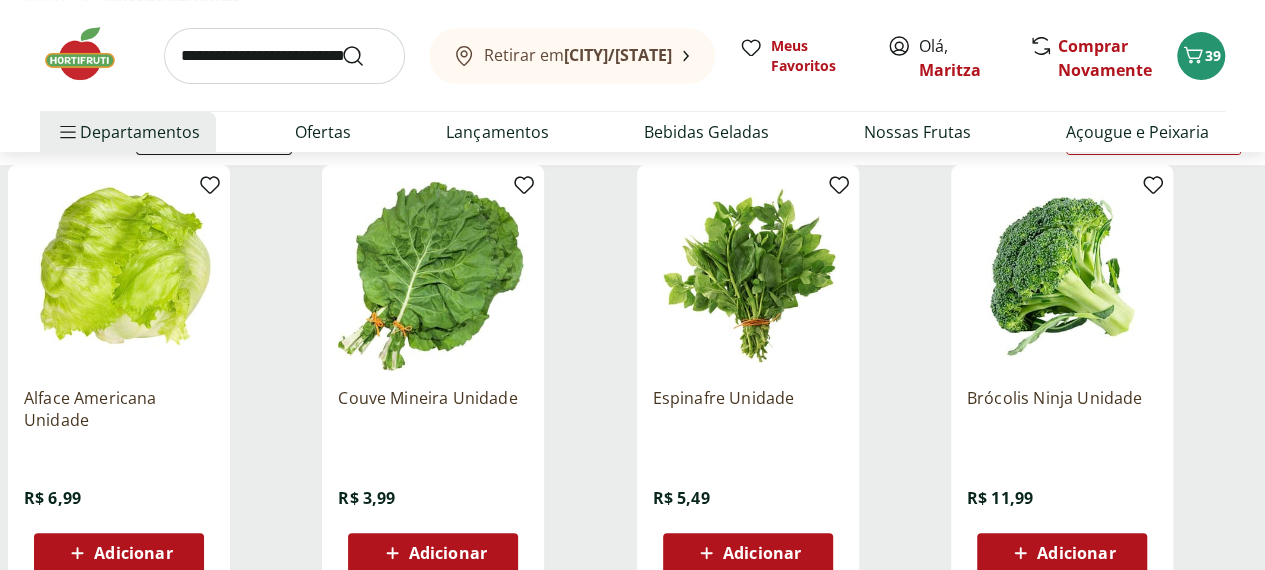 scroll, scrollTop: 232, scrollLeft: 0, axis: vertical 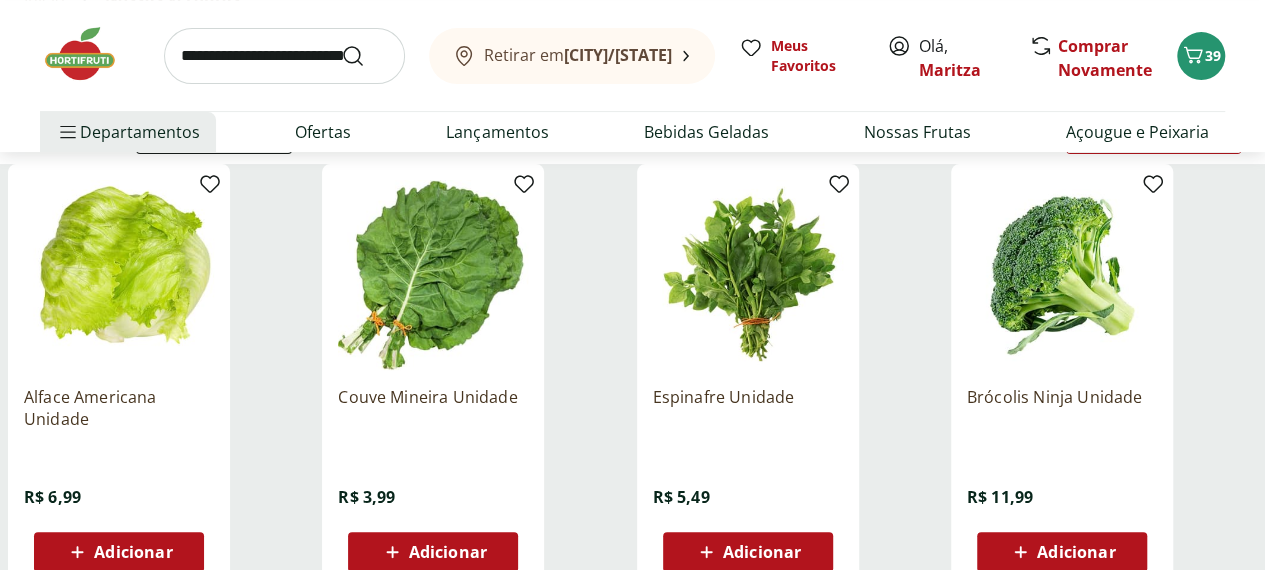click on "Adicionar" at bounding box center [133, 552] 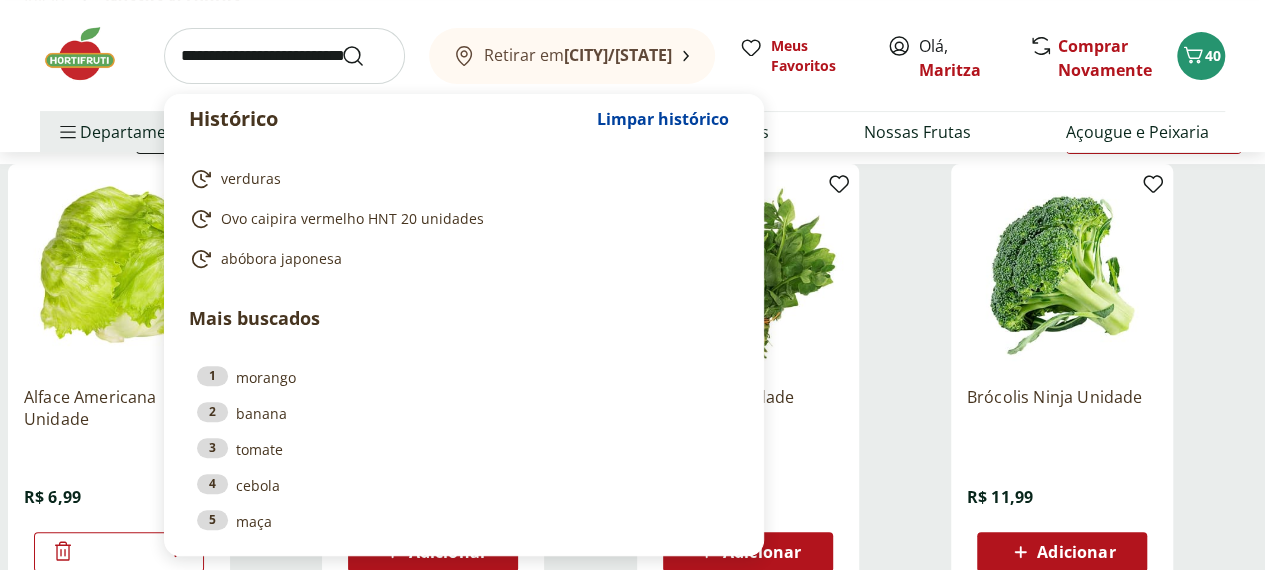 click at bounding box center [284, 56] 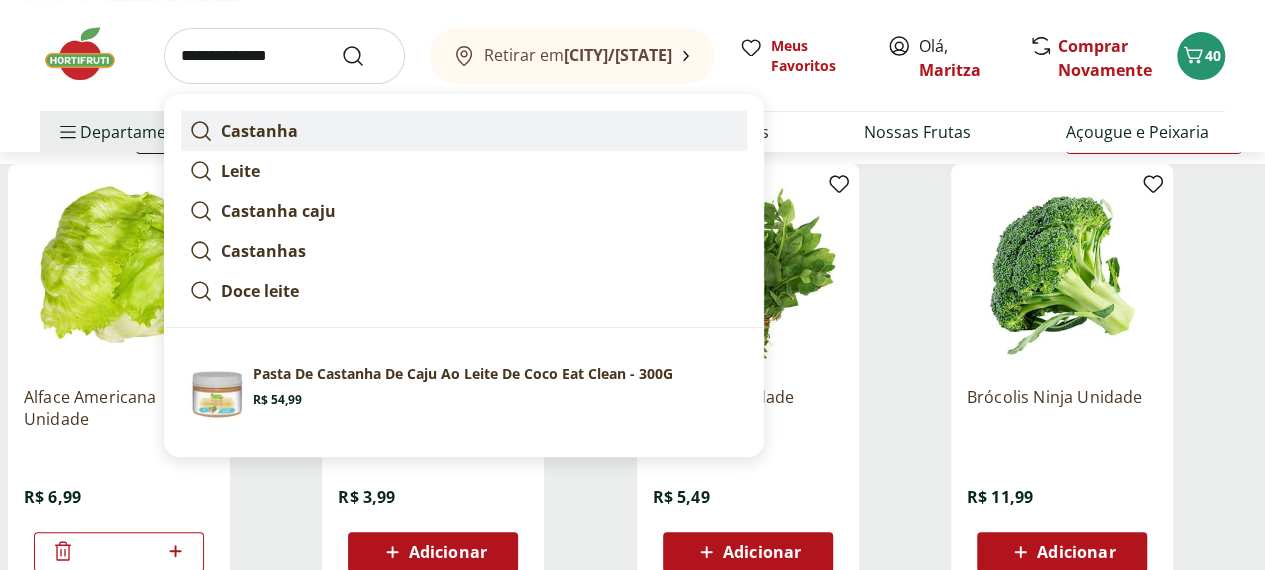click on "Castanha" at bounding box center [259, 131] 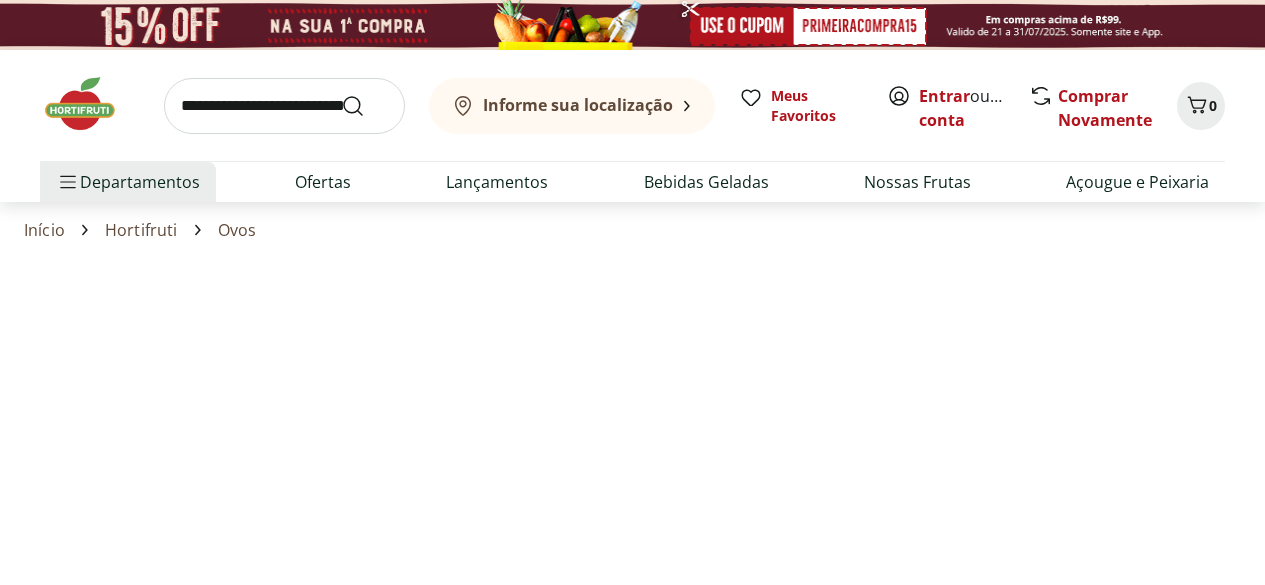 scroll, scrollTop: 0, scrollLeft: 0, axis: both 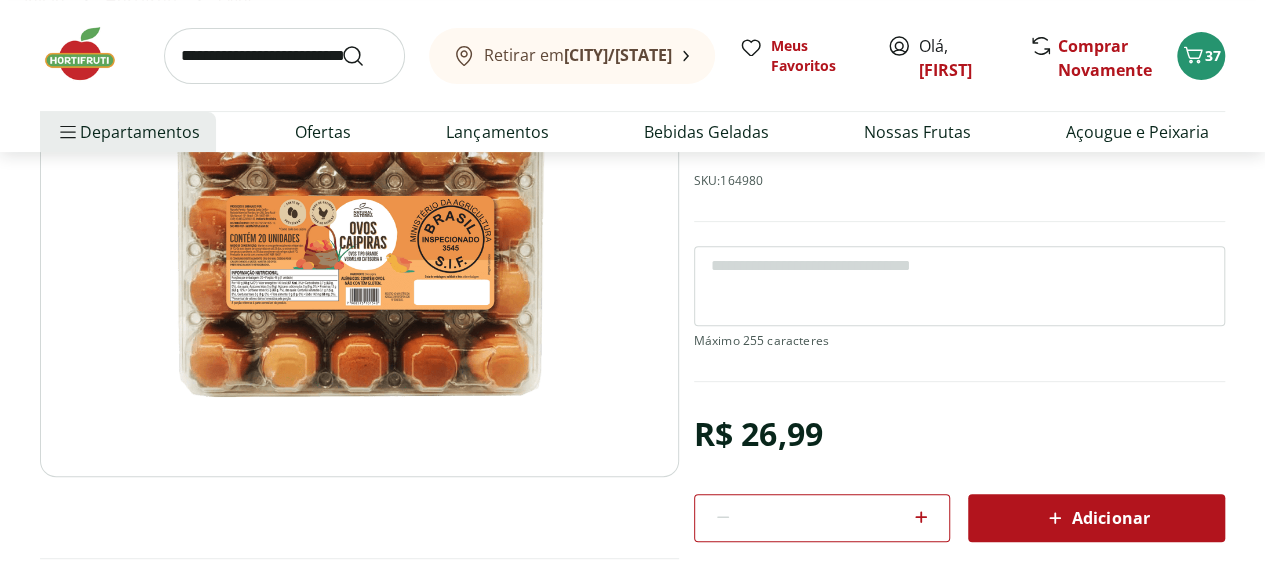 click on "Adicionar" at bounding box center (1096, 518) 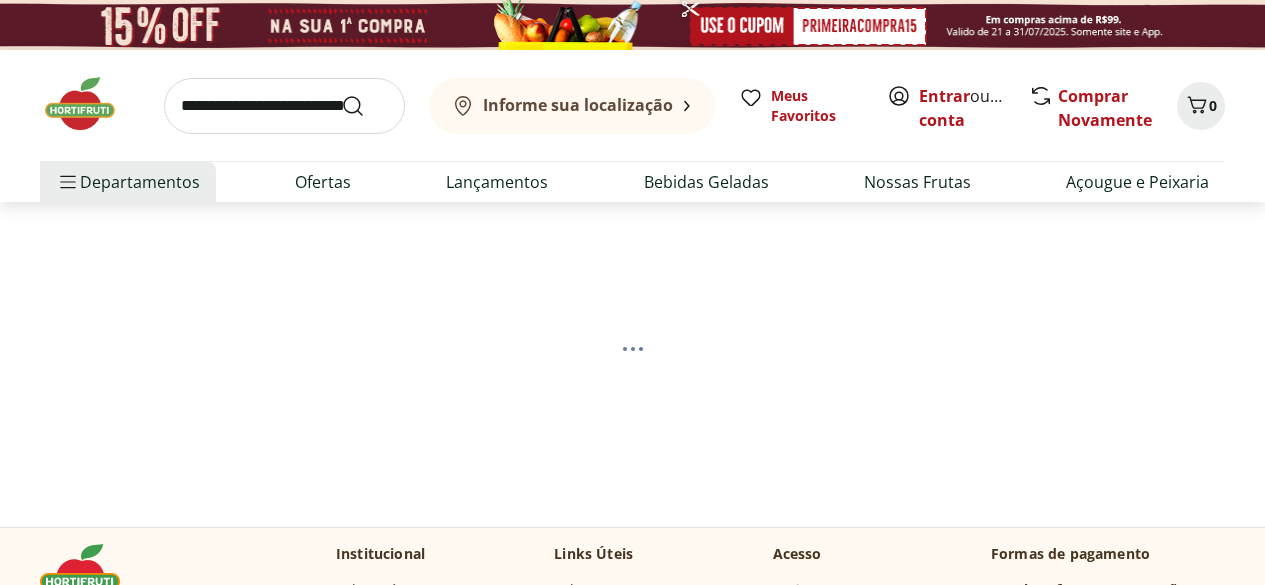 scroll, scrollTop: 0, scrollLeft: 0, axis: both 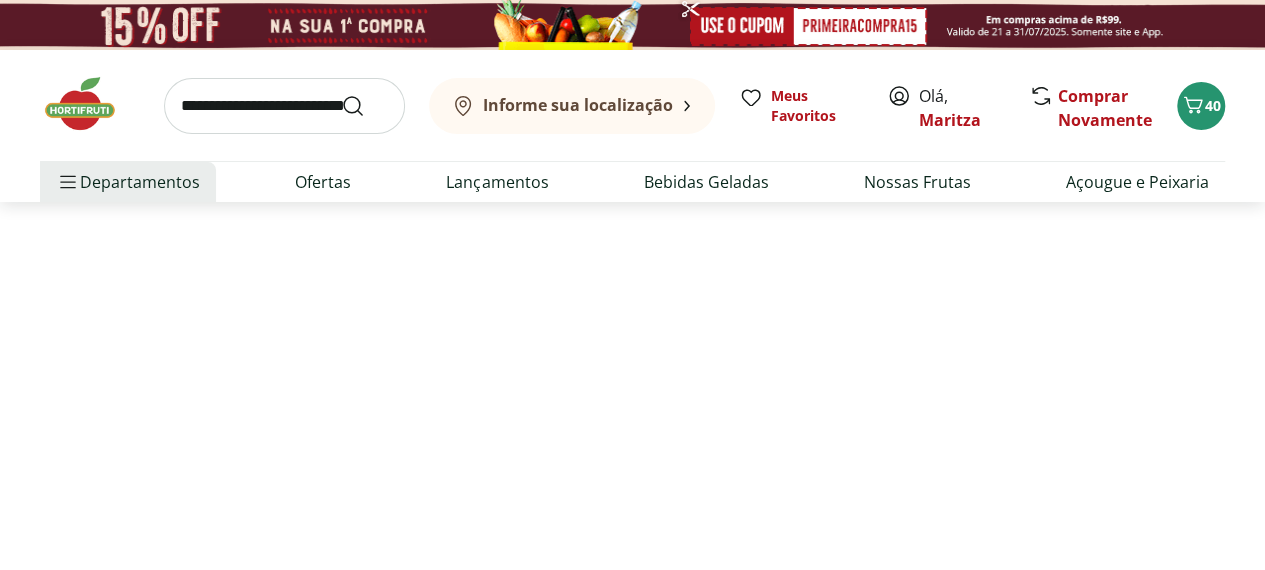 select on "**********" 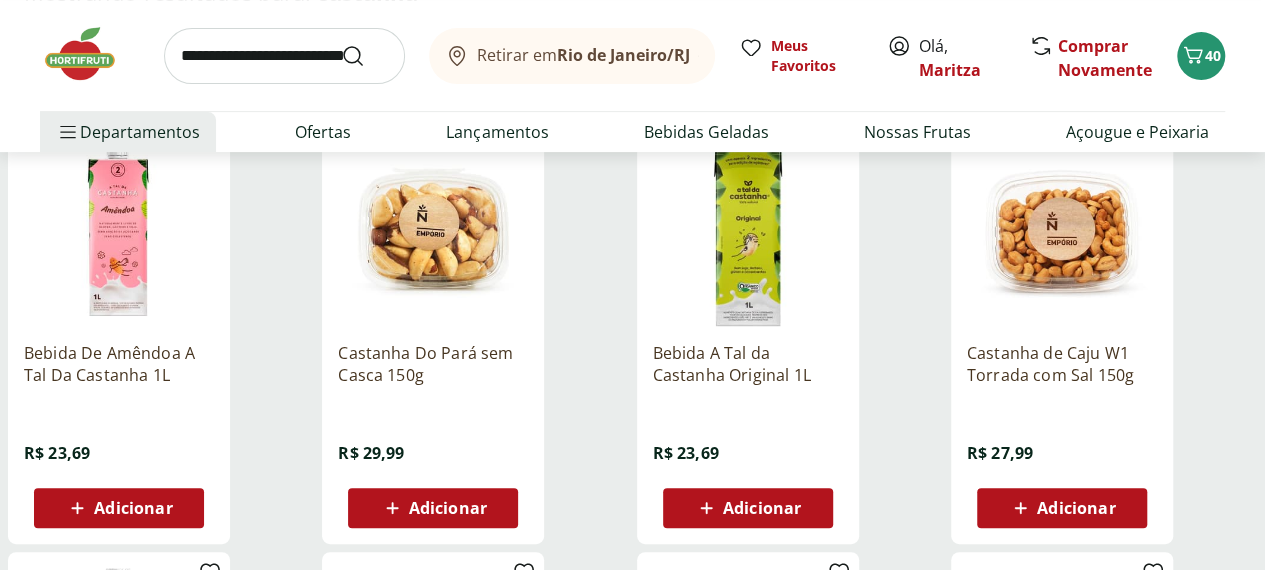 scroll, scrollTop: 279, scrollLeft: 0, axis: vertical 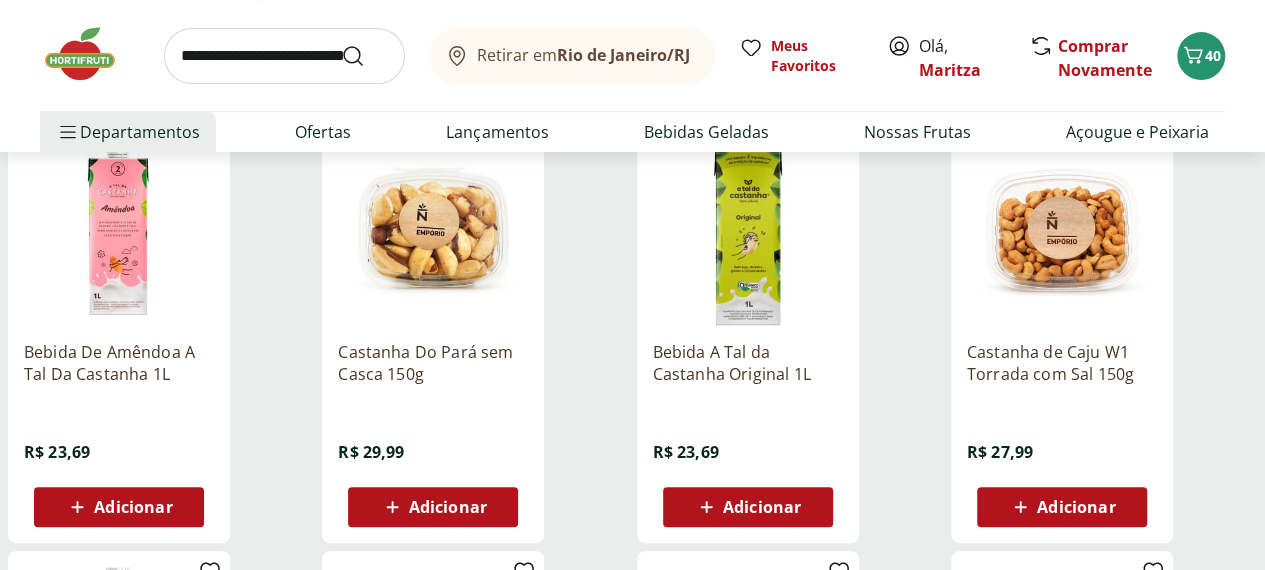 click on "Adicionar" at bounding box center (748, 507) 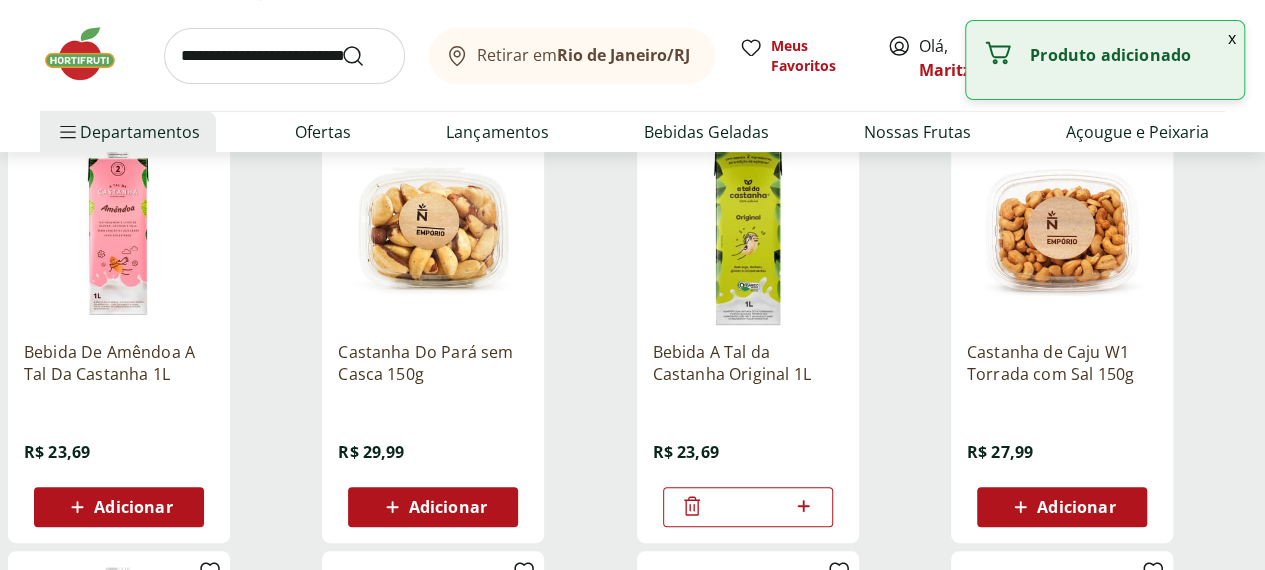 click 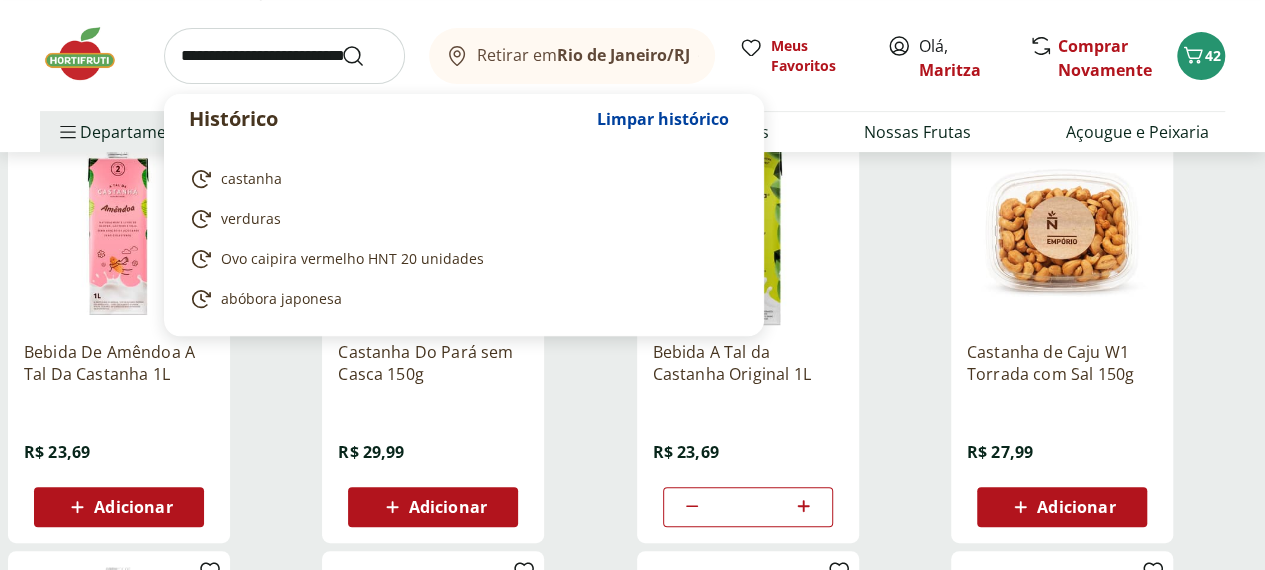 click at bounding box center (284, 56) 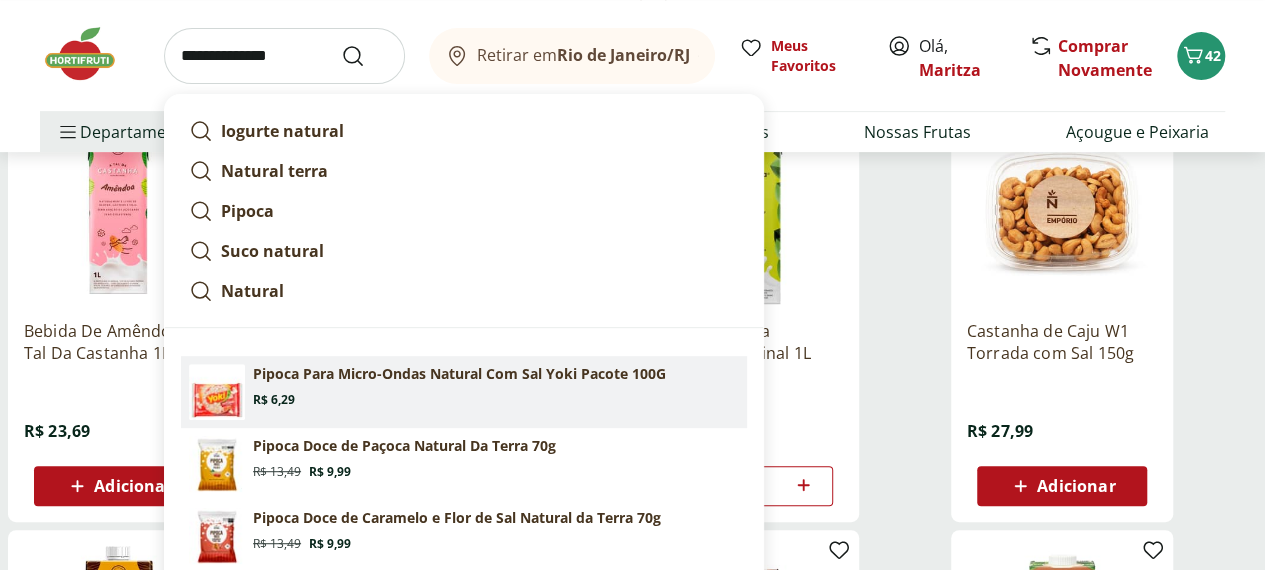scroll, scrollTop: 299, scrollLeft: 0, axis: vertical 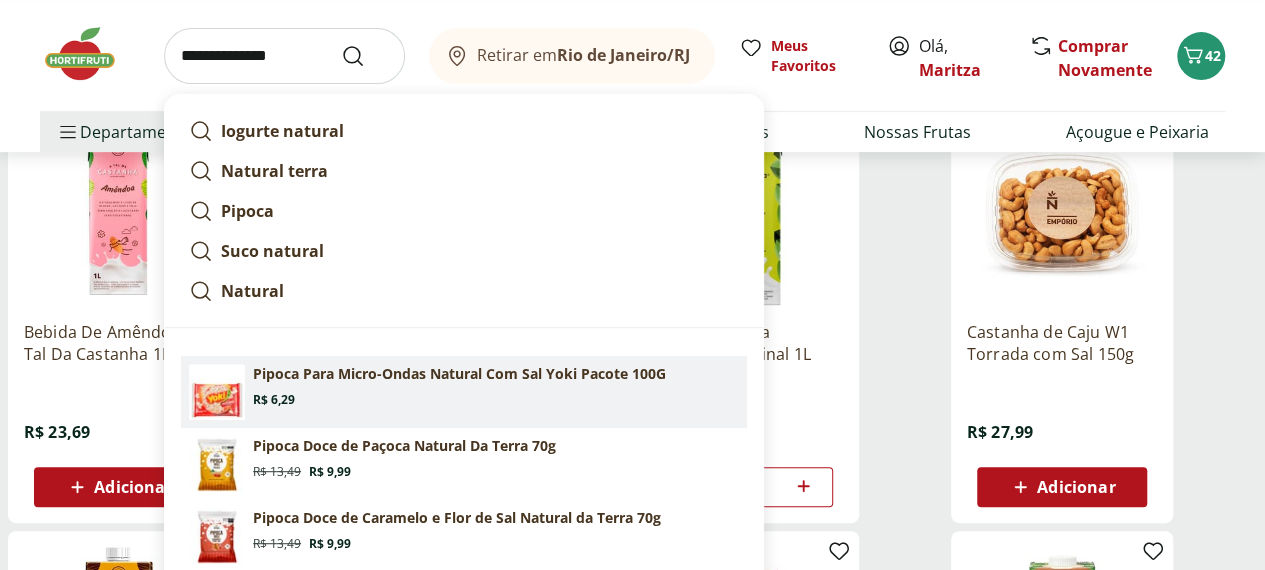 type on "**********" 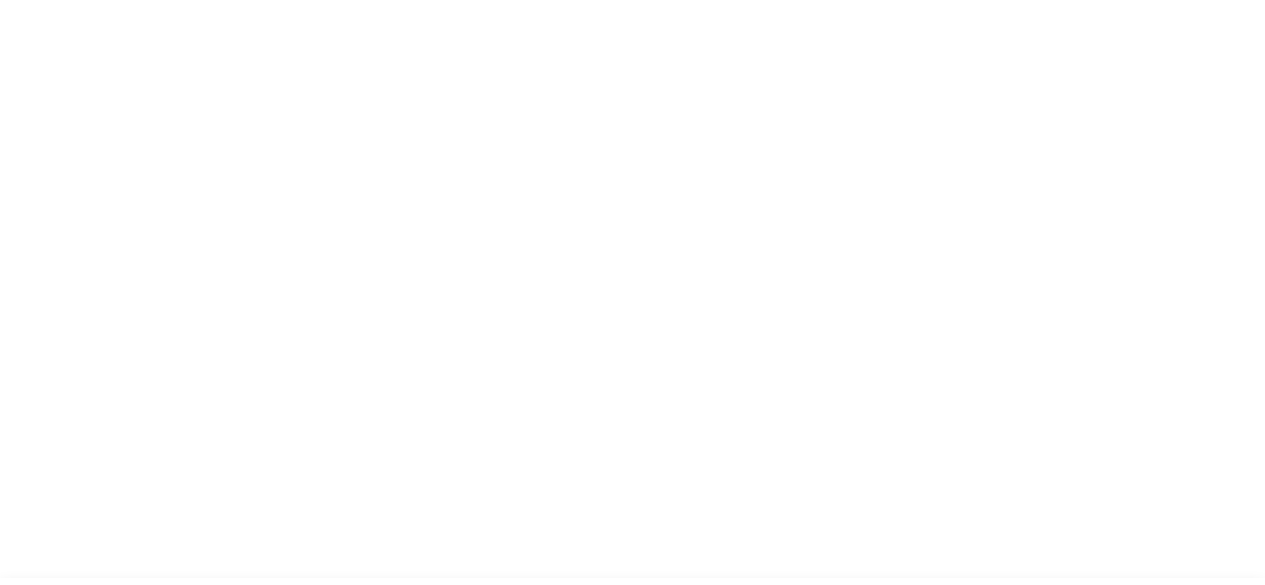 scroll, scrollTop: 0, scrollLeft: 0, axis: both 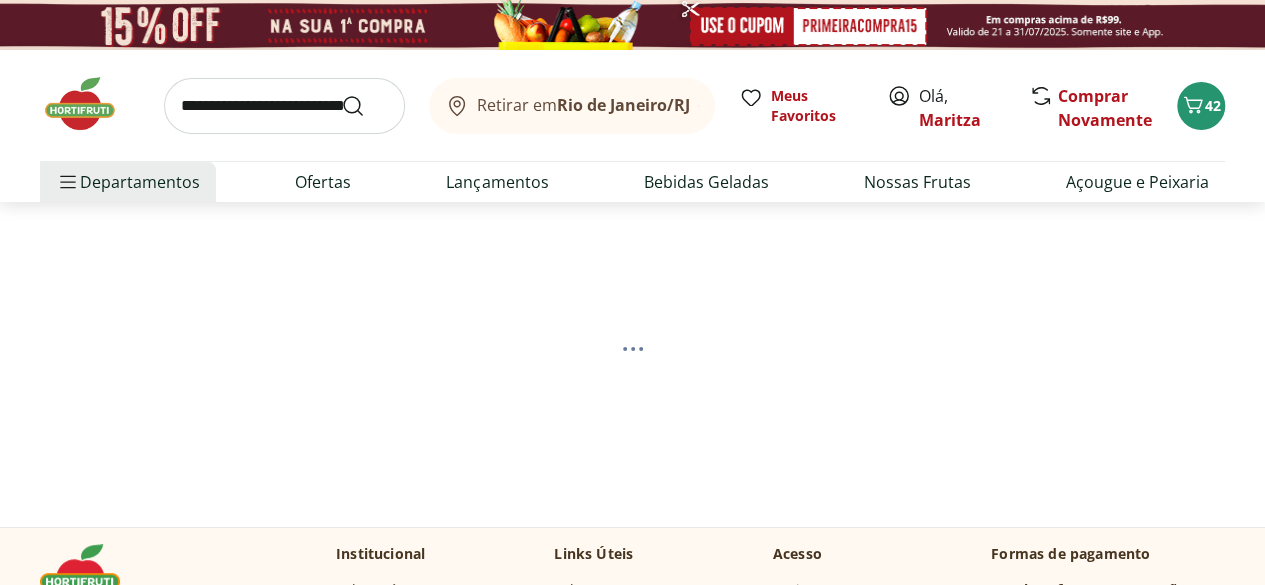 select on "**********" 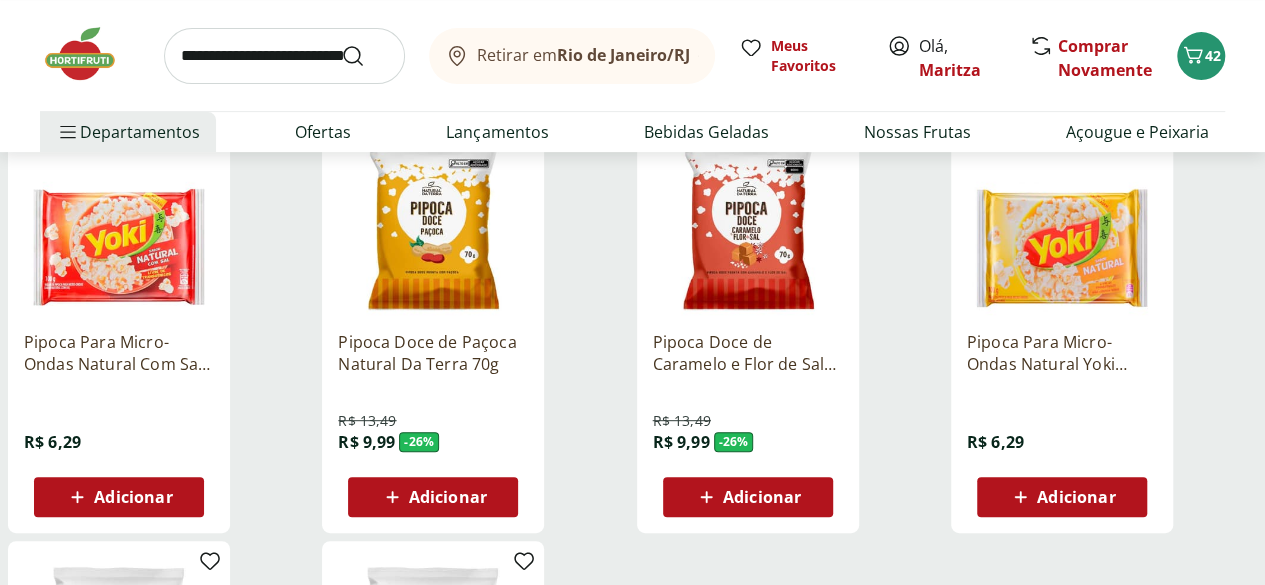 scroll, scrollTop: 290, scrollLeft: 0, axis: vertical 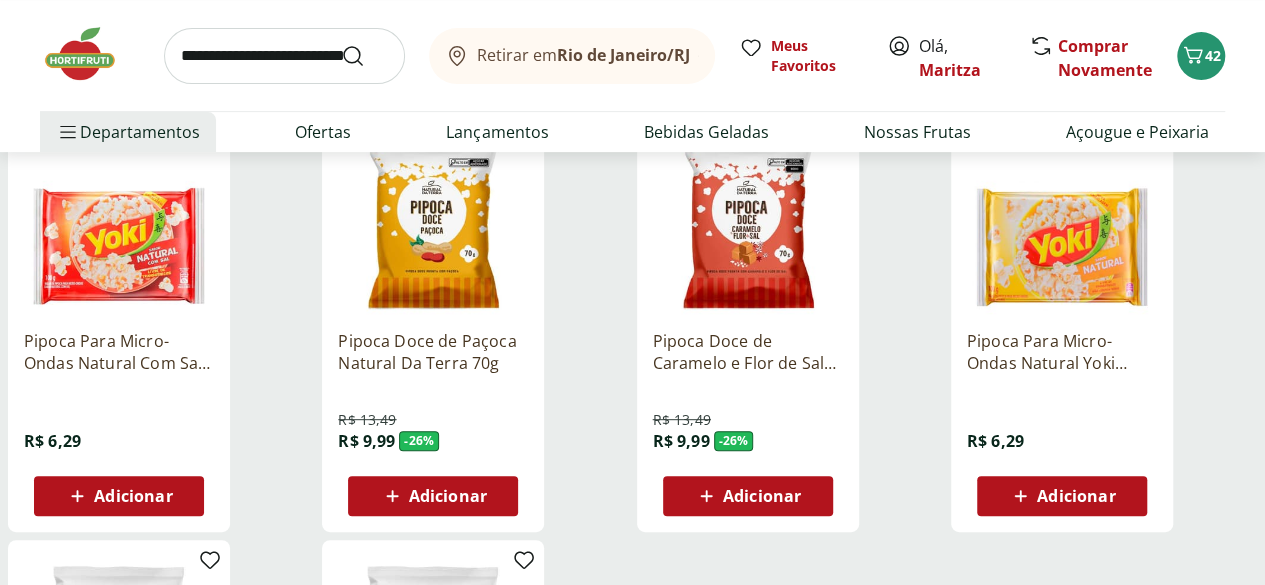 click on "Adicionar" at bounding box center [1076, 496] 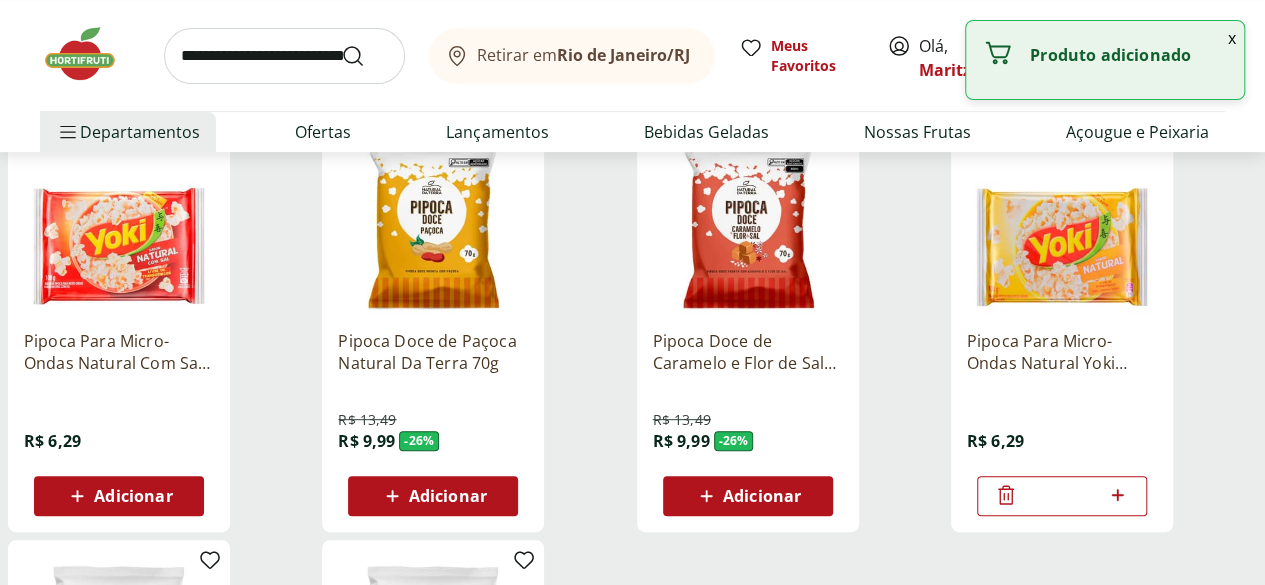 click 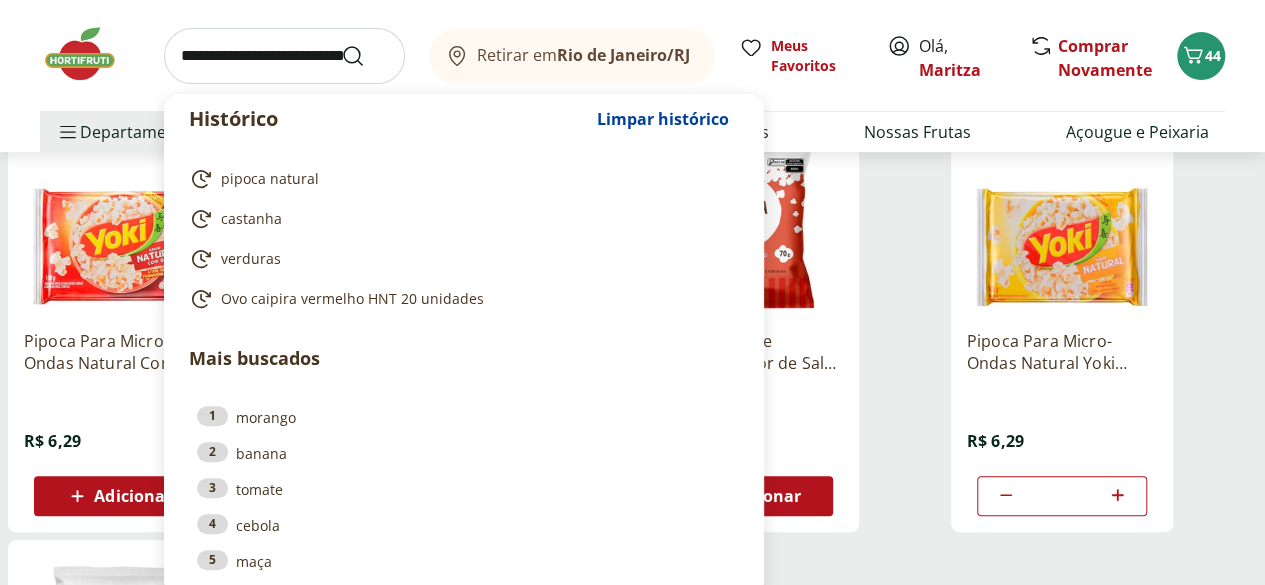 click at bounding box center [284, 56] 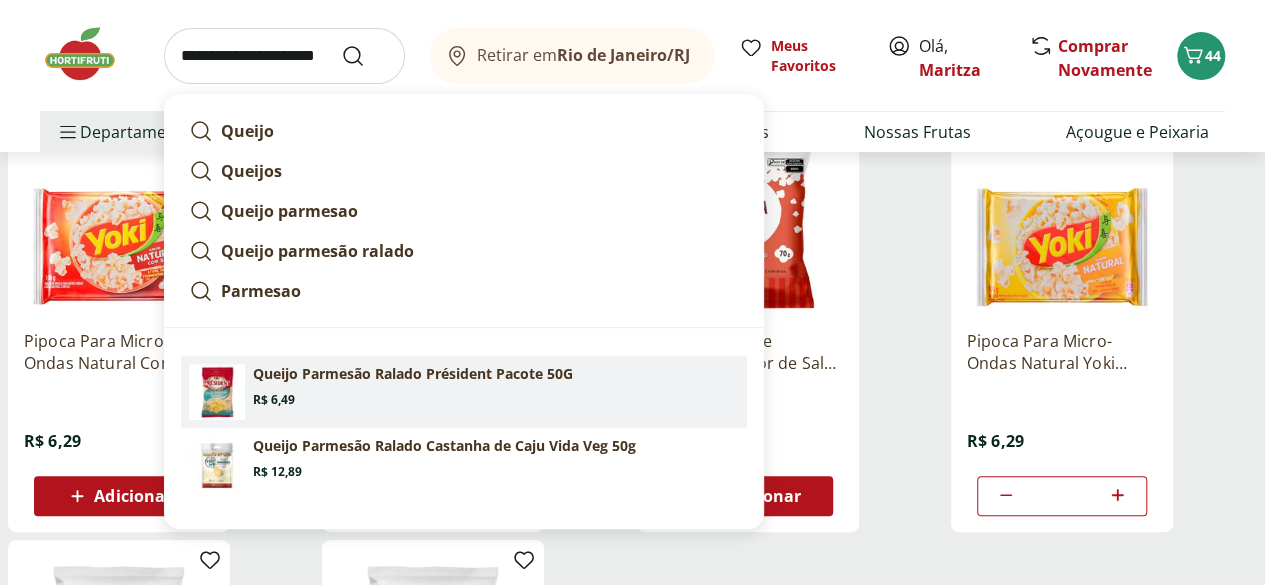 click on "Queijo Parmesão Ralado Président Pacote 50G Price: R$ 6,49" at bounding box center [496, 386] 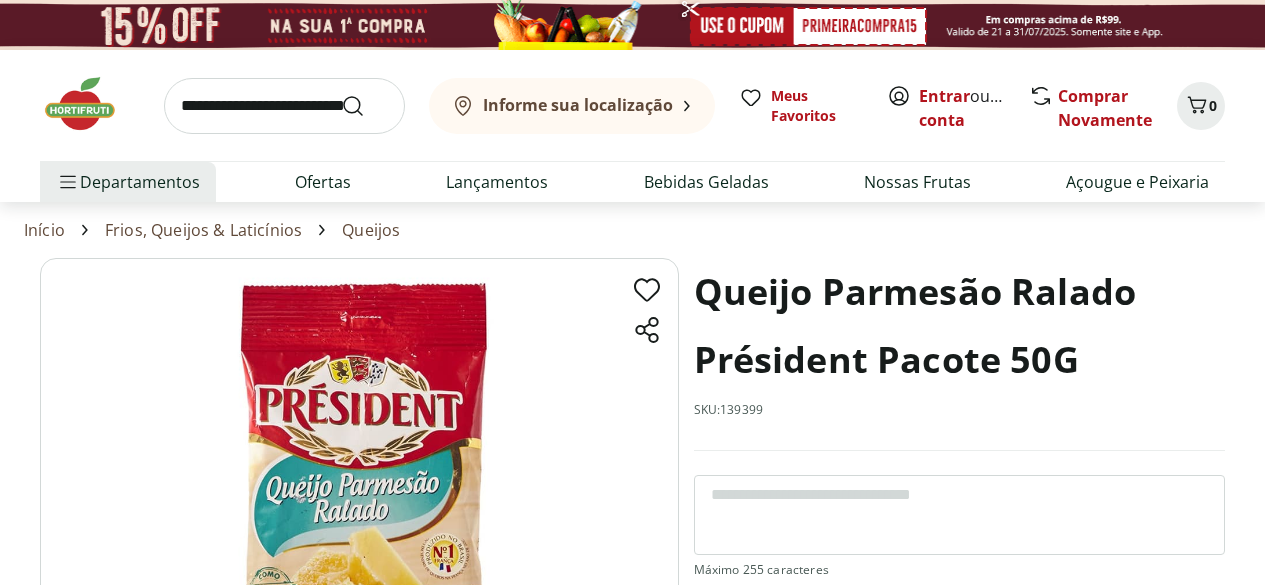 scroll, scrollTop: 0, scrollLeft: 0, axis: both 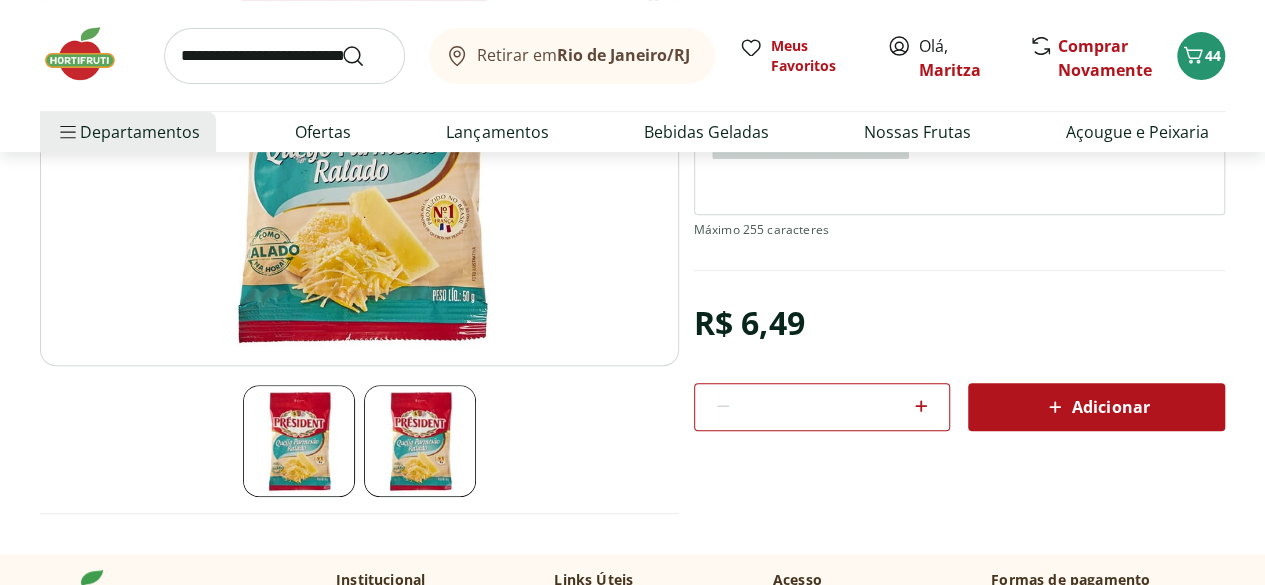 click on "Adicionar" at bounding box center [1096, 407] 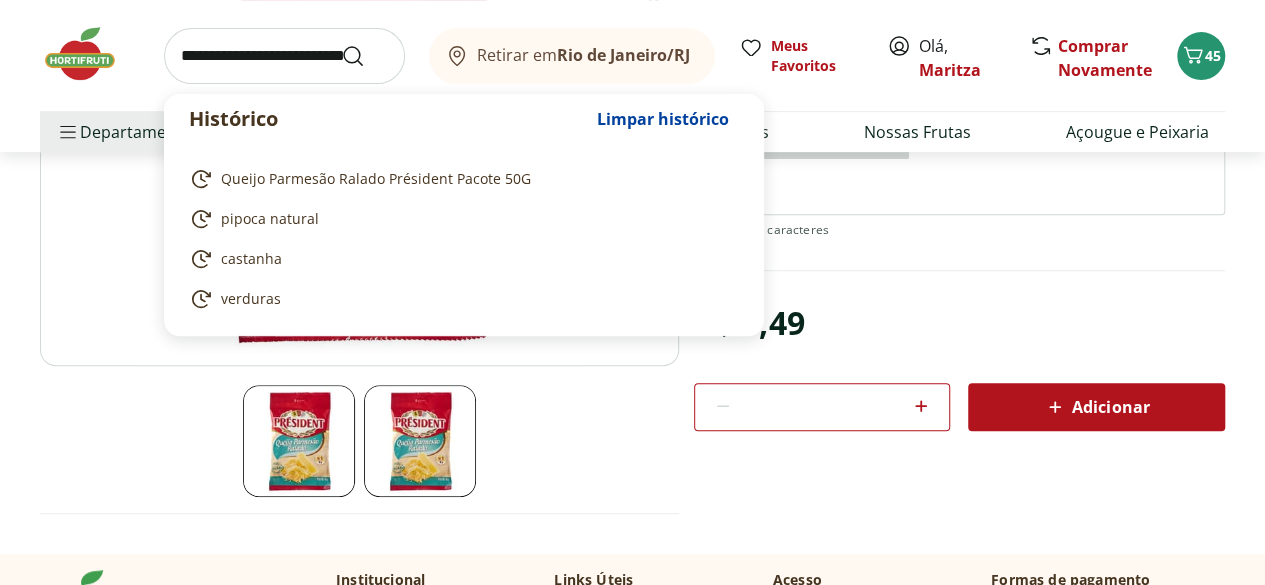 click at bounding box center (284, 56) 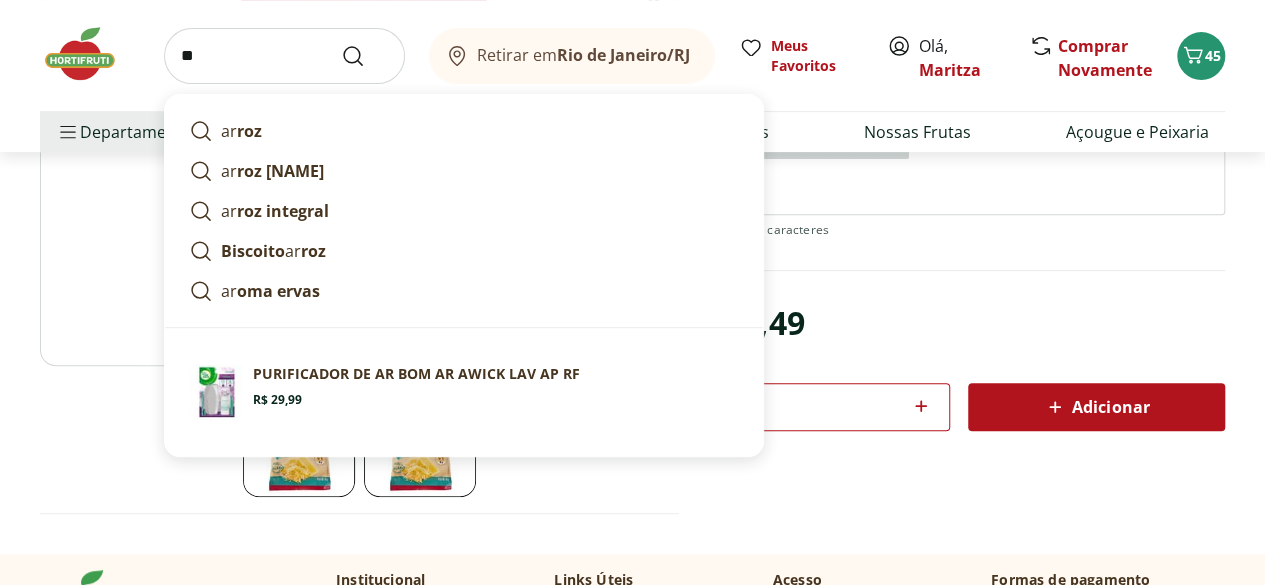 type on "*" 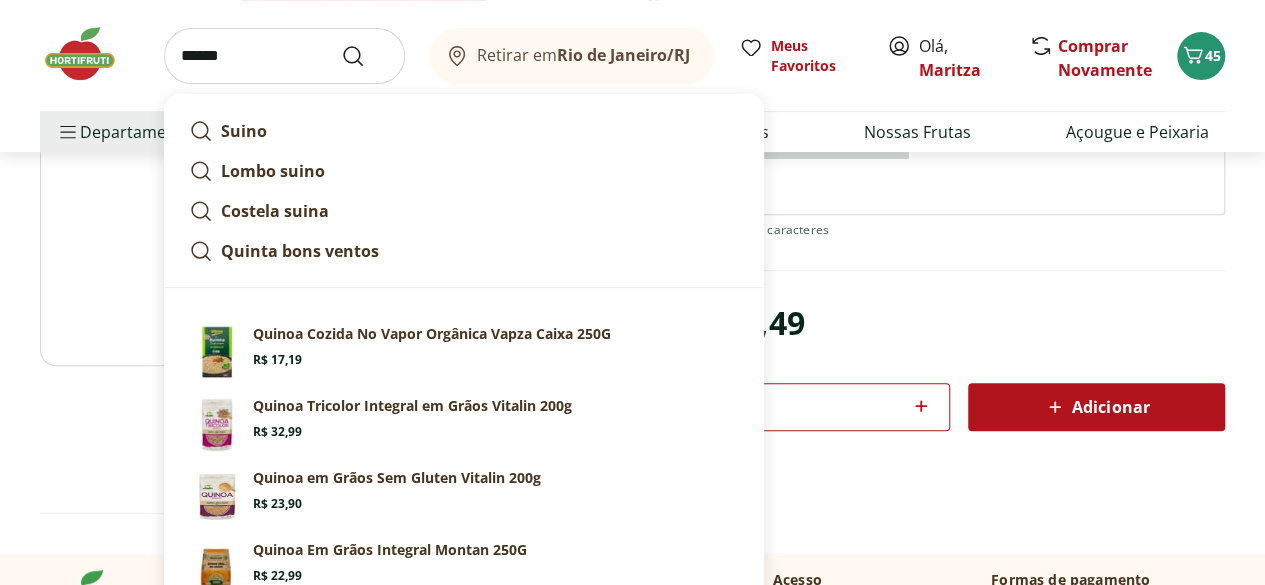 type on "******" 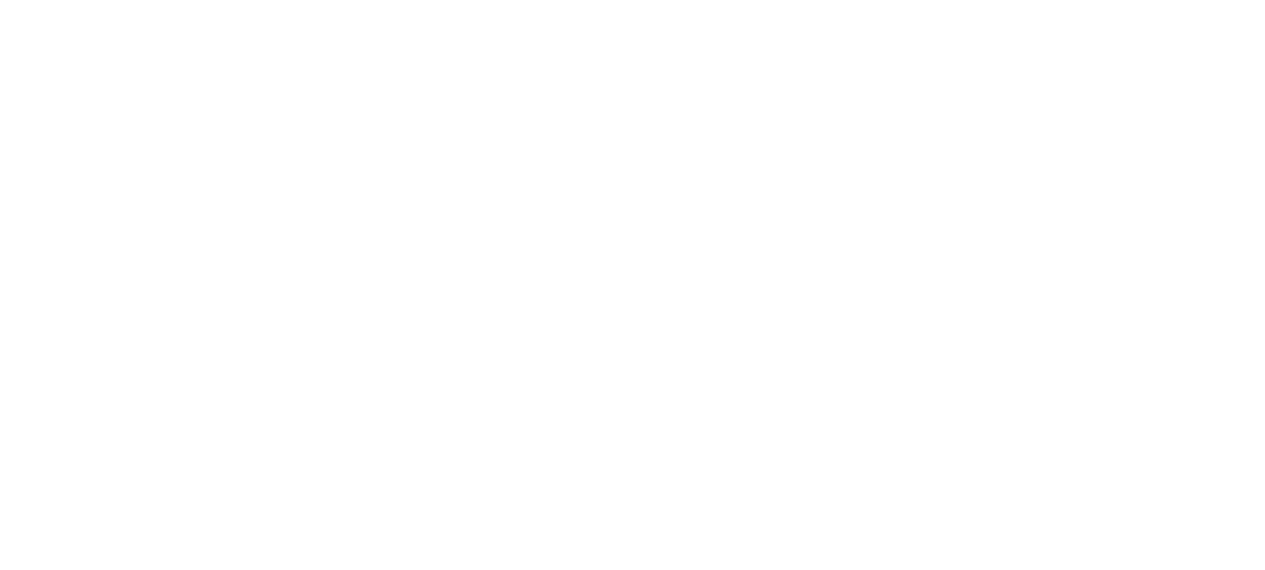 scroll, scrollTop: 0, scrollLeft: 0, axis: both 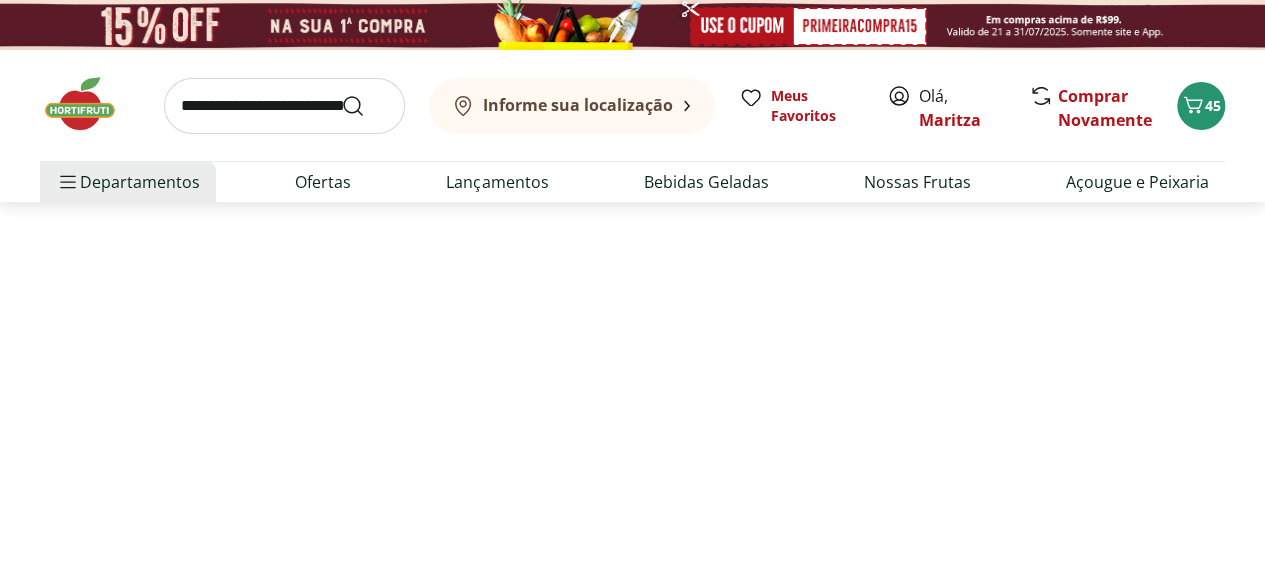 select on "**********" 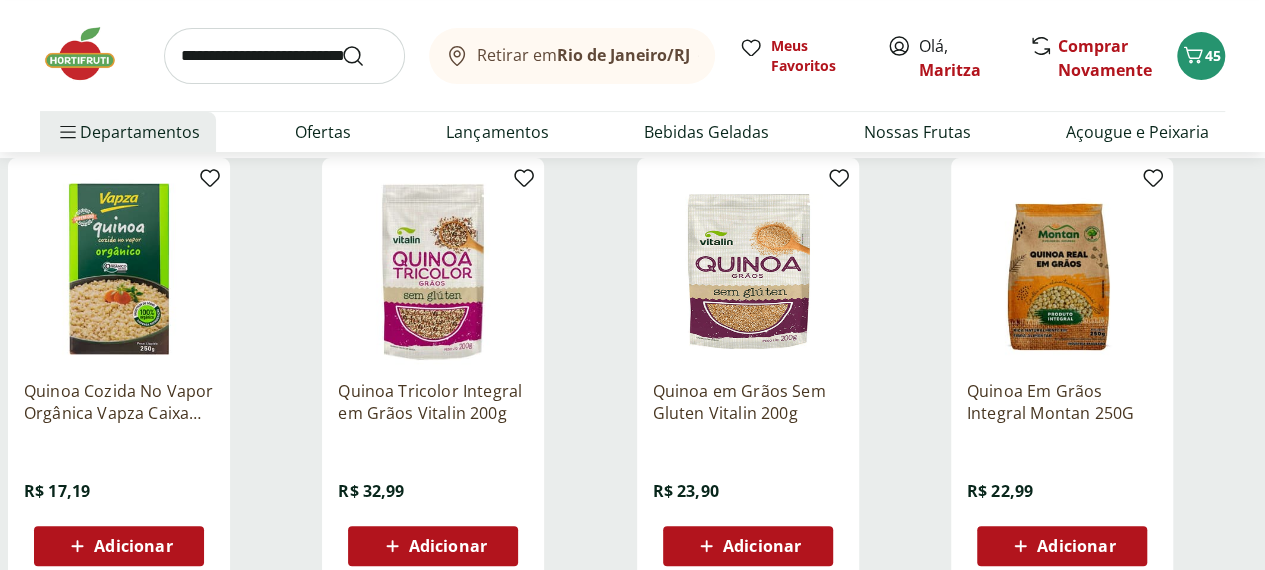 scroll, scrollTop: 238, scrollLeft: 0, axis: vertical 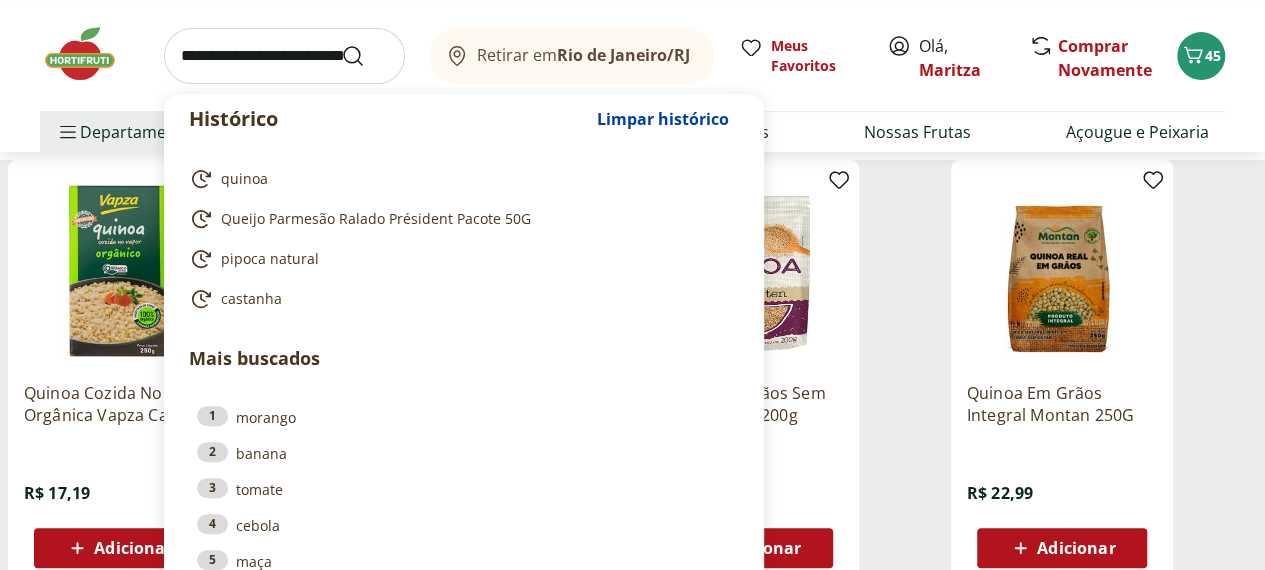 click at bounding box center (284, 56) 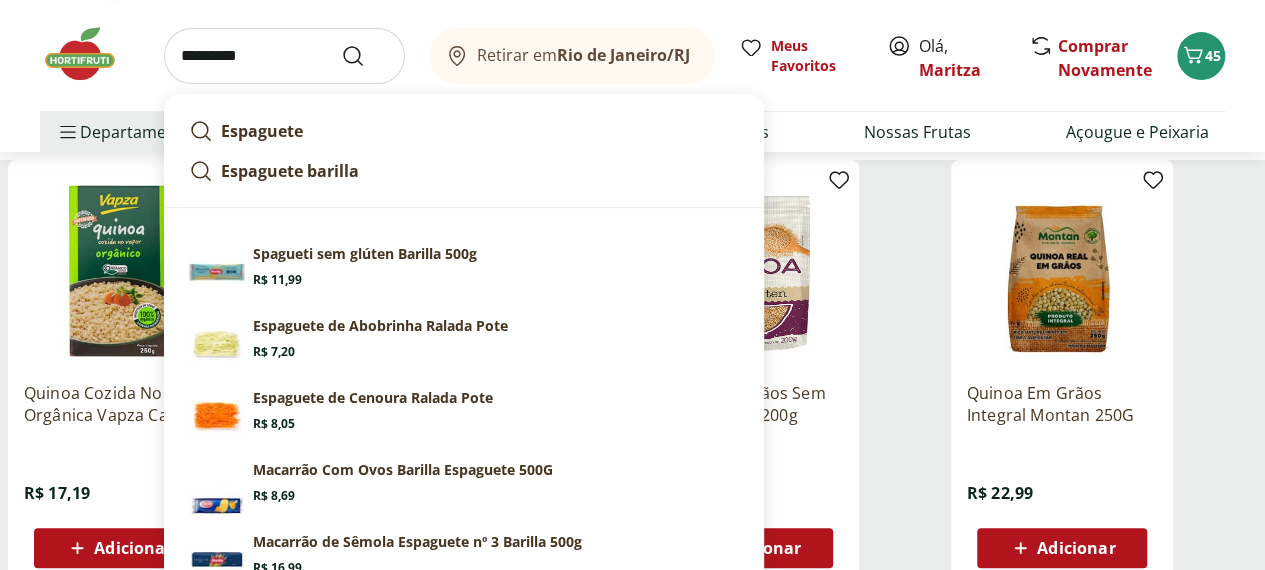 type on "*********" 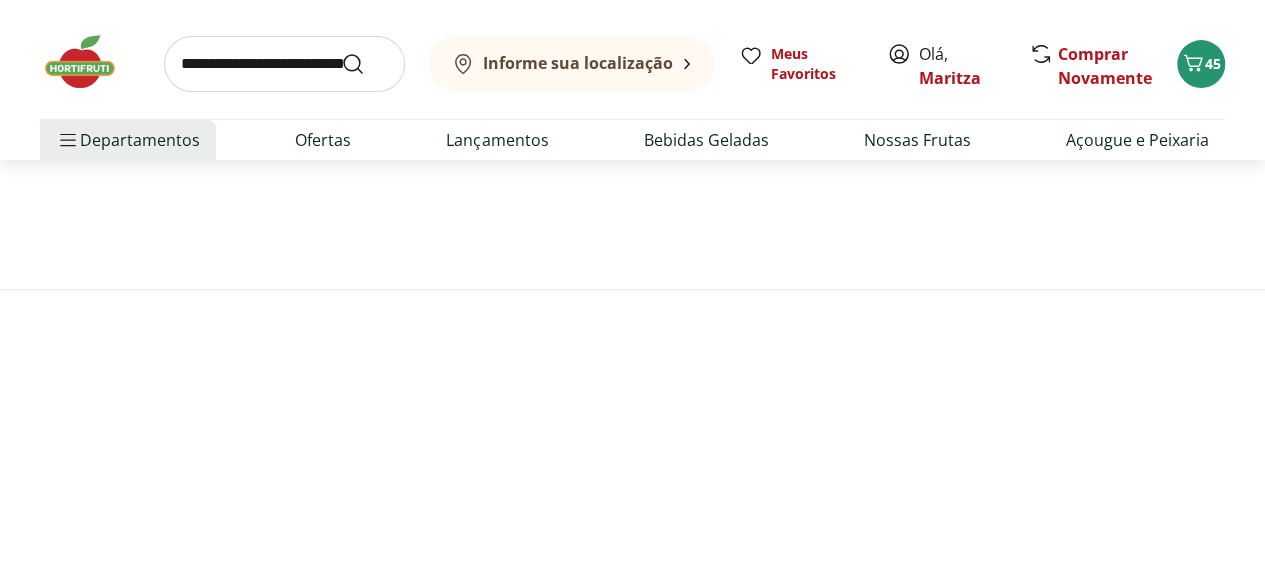 scroll, scrollTop: 0, scrollLeft: 0, axis: both 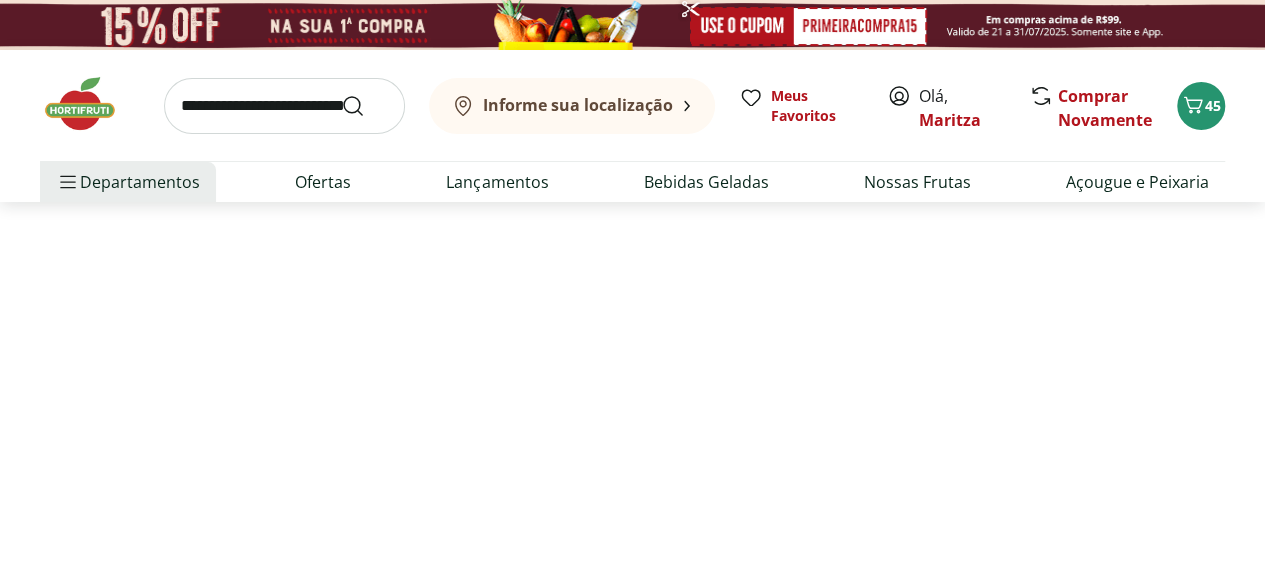 select on "**********" 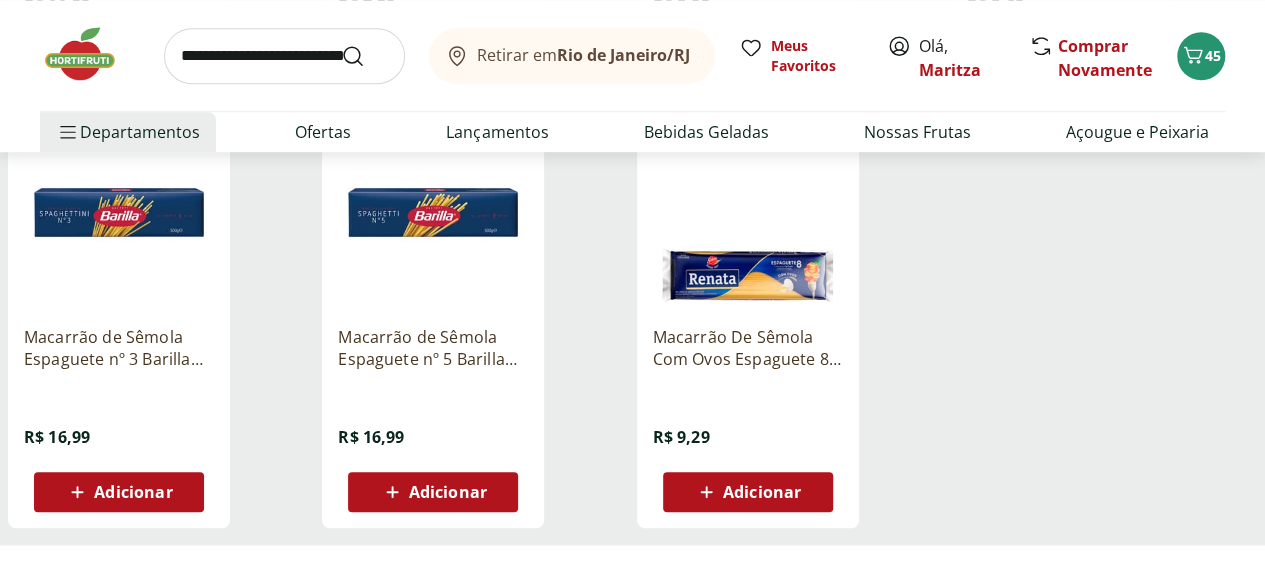 scroll, scrollTop: 727, scrollLeft: 0, axis: vertical 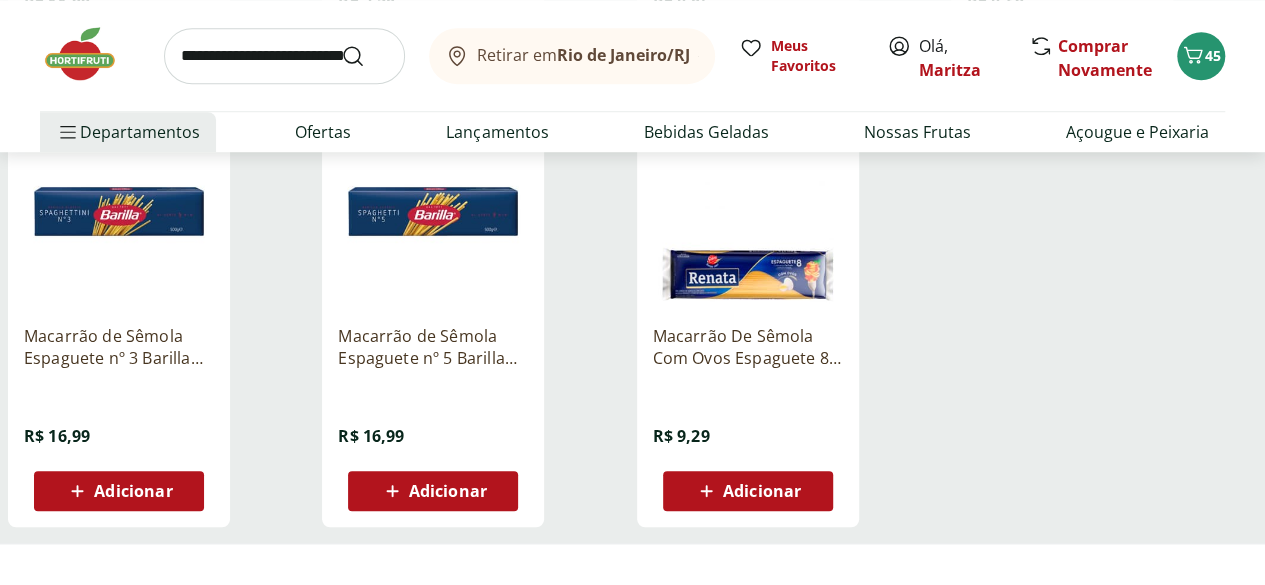 click on "Adicionar" at bounding box center (762, 491) 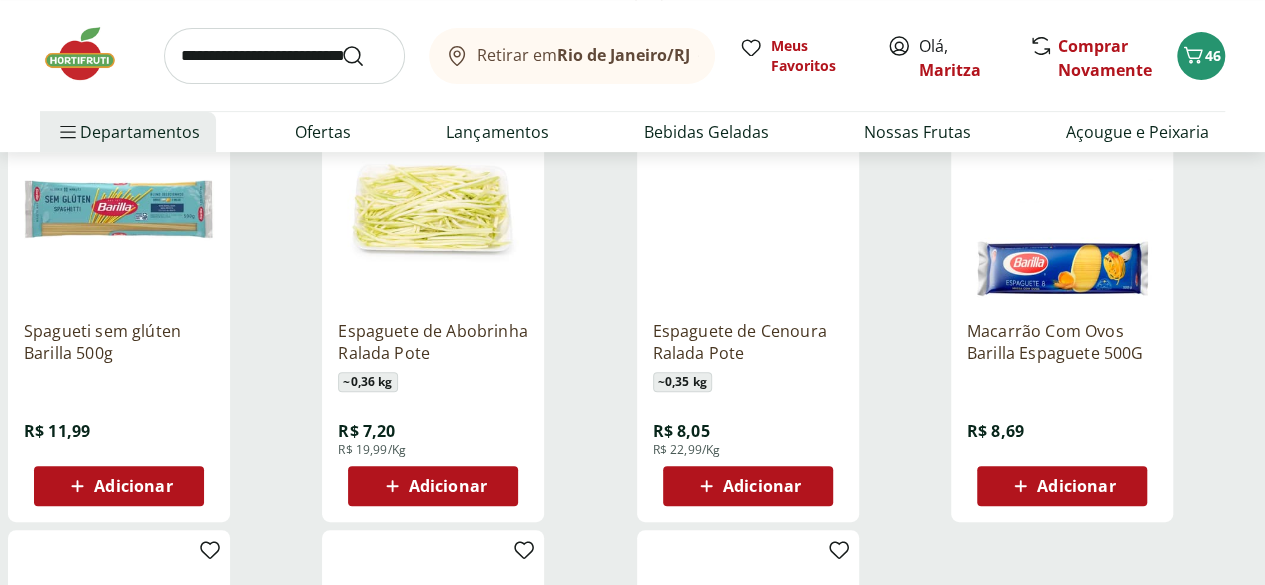scroll, scrollTop: 297, scrollLeft: 0, axis: vertical 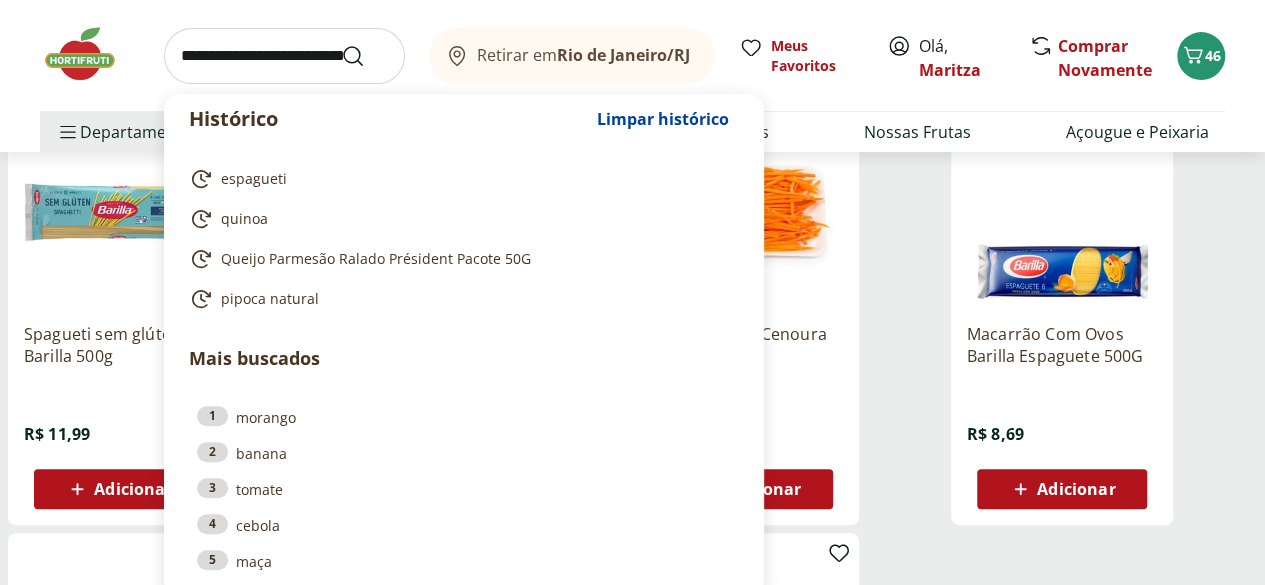 click at bounding box center [284, 56] 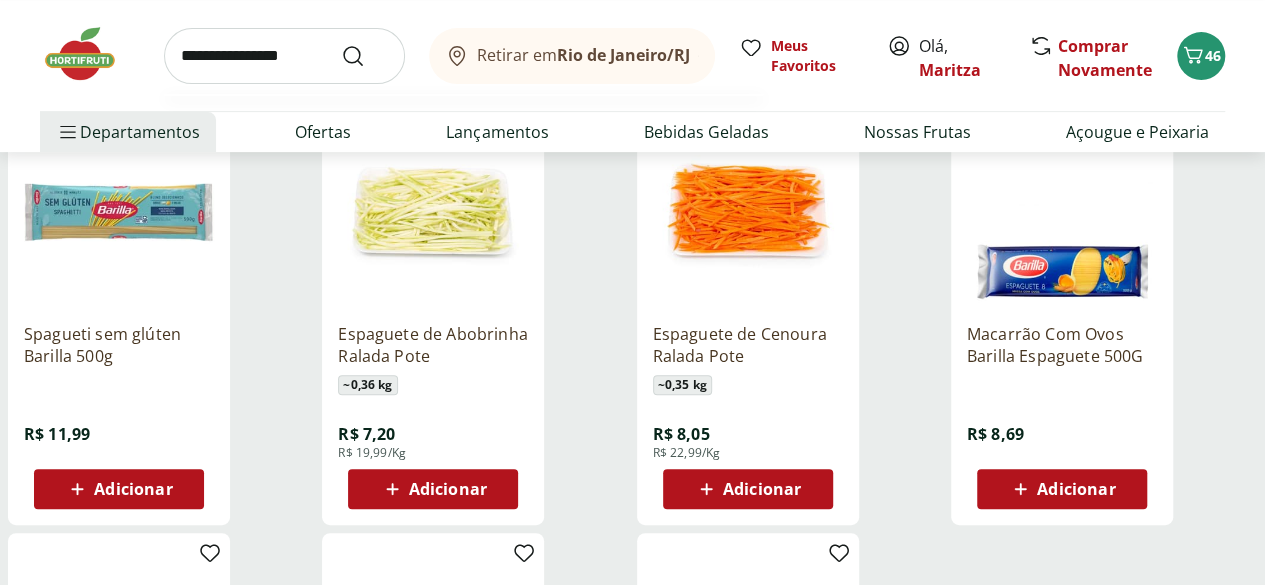 type on "**********" 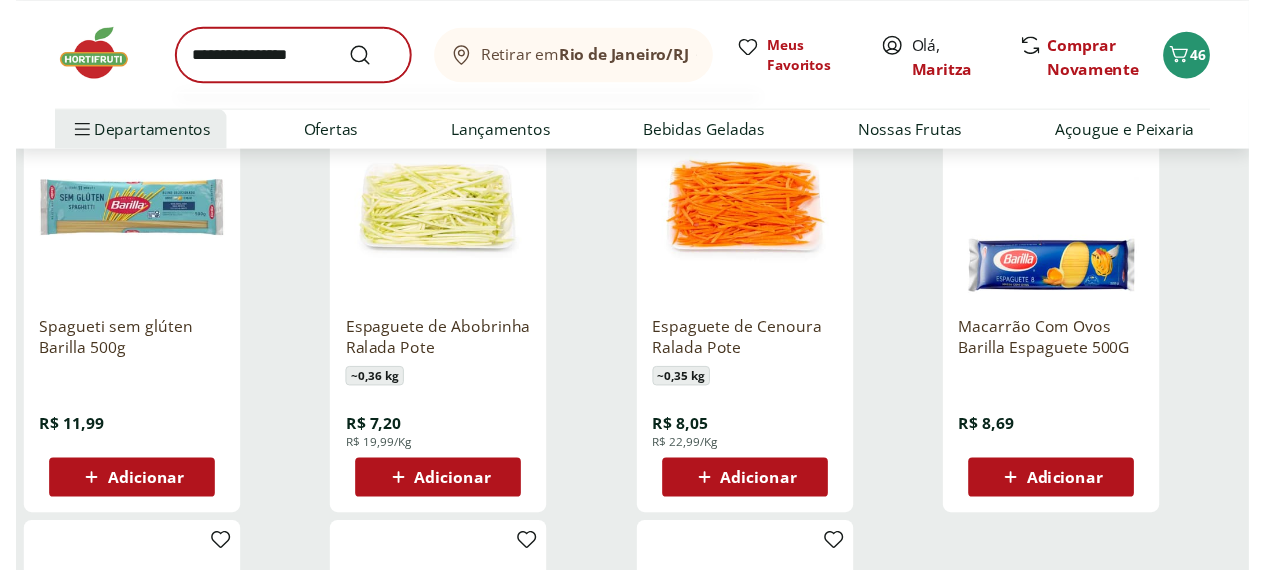 scroll, scrollTop: 0, scrollLeft: 0, axis: both 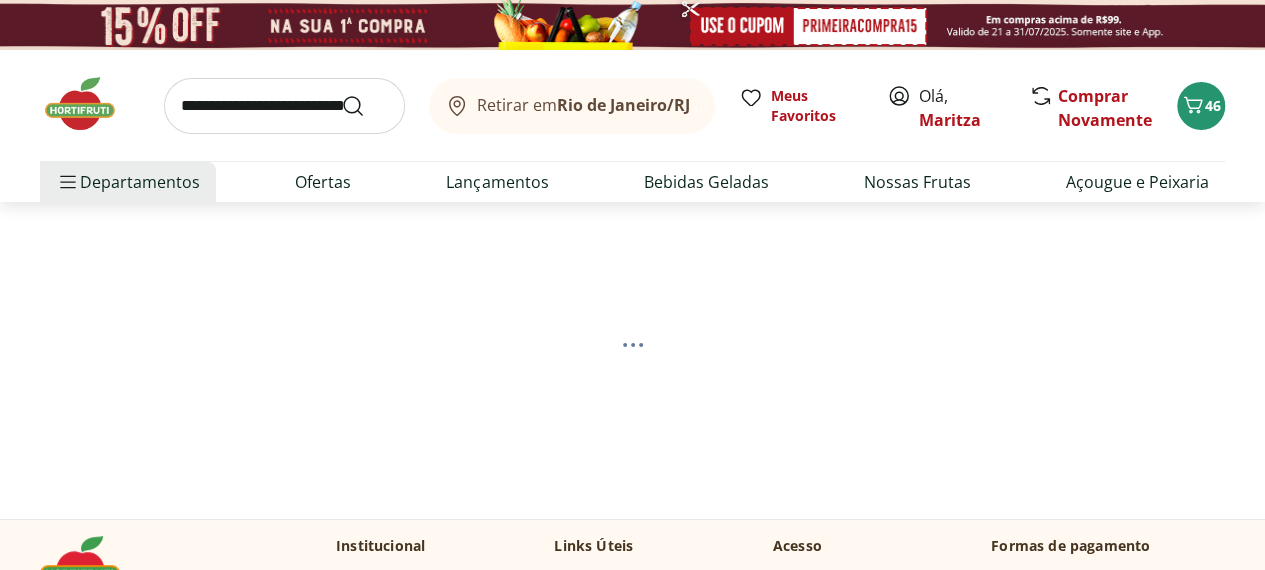 select on "**********" 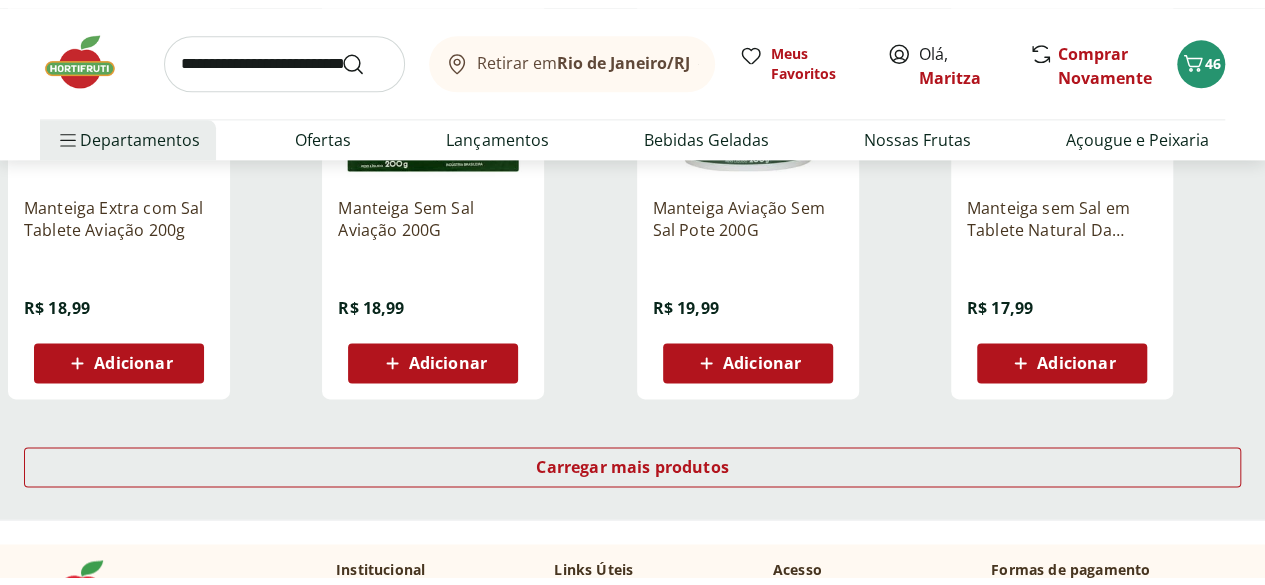 scroll, scrollTop: 1306, scrollLeft: 0, axis: vertical 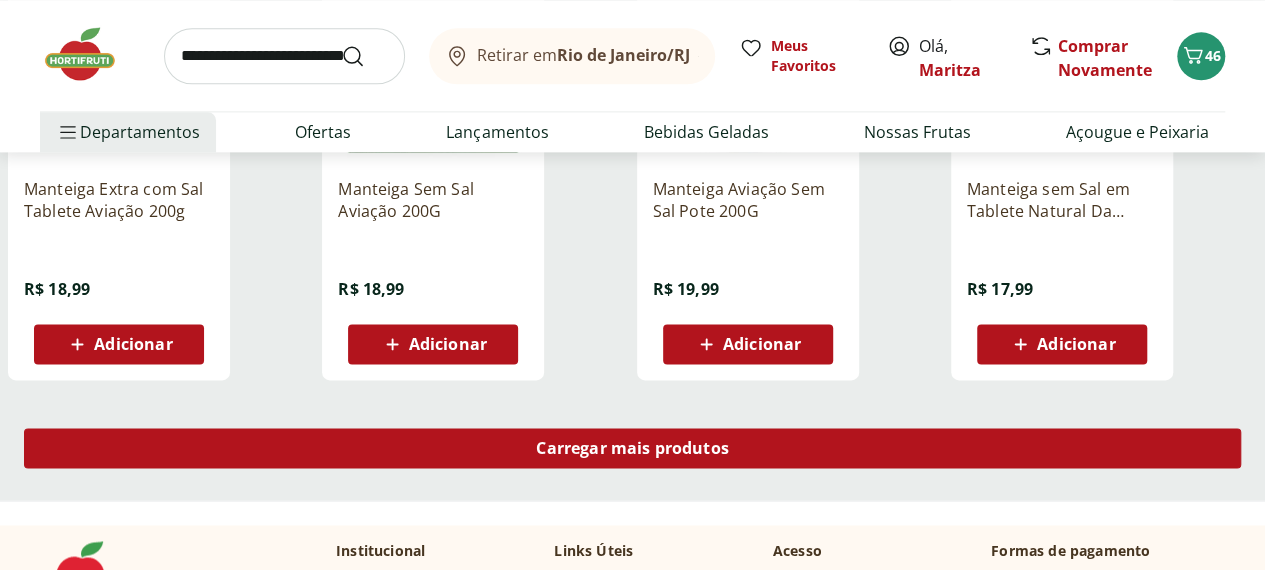 click on "Carregar mais produtos" at bounding box center [632, 448] 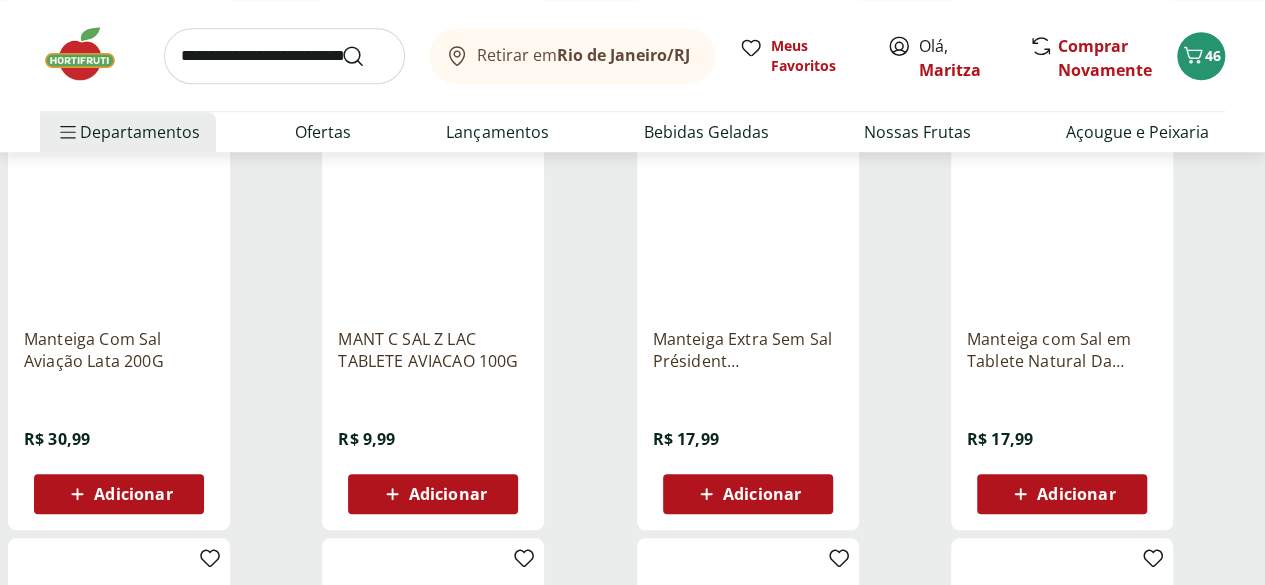 scroll, scrollTop: 720, scrollLeft: 0, axis: vertical 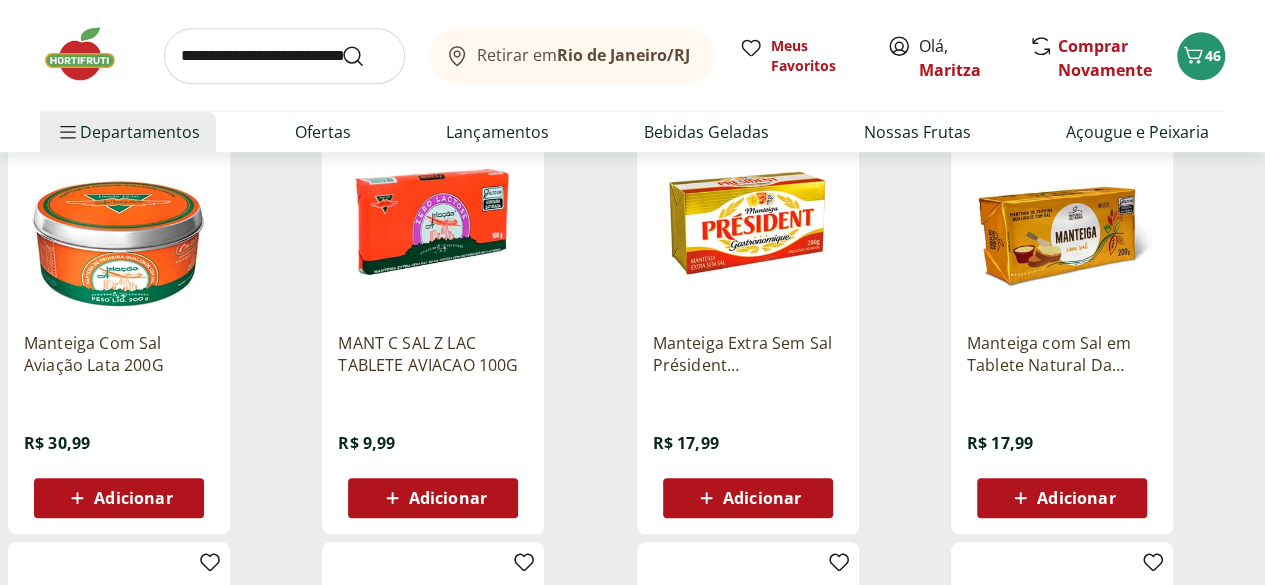click on "Adicionar" at bounding box center [762, 498] 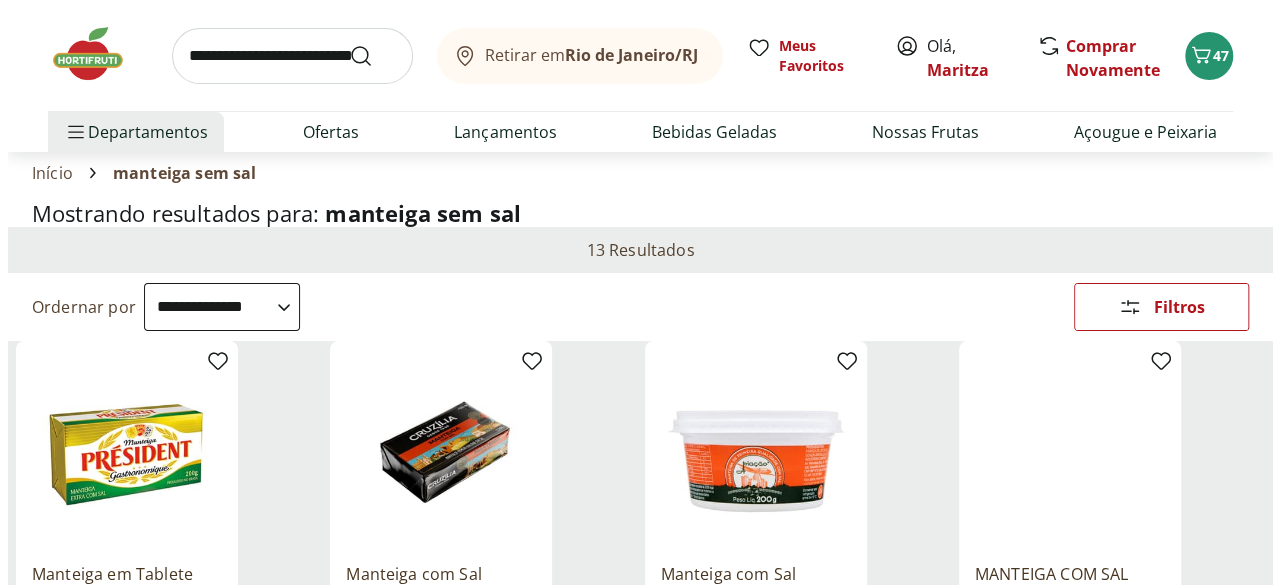 scroll, scrollTop: 0, scrollLeft: 0, axis: both 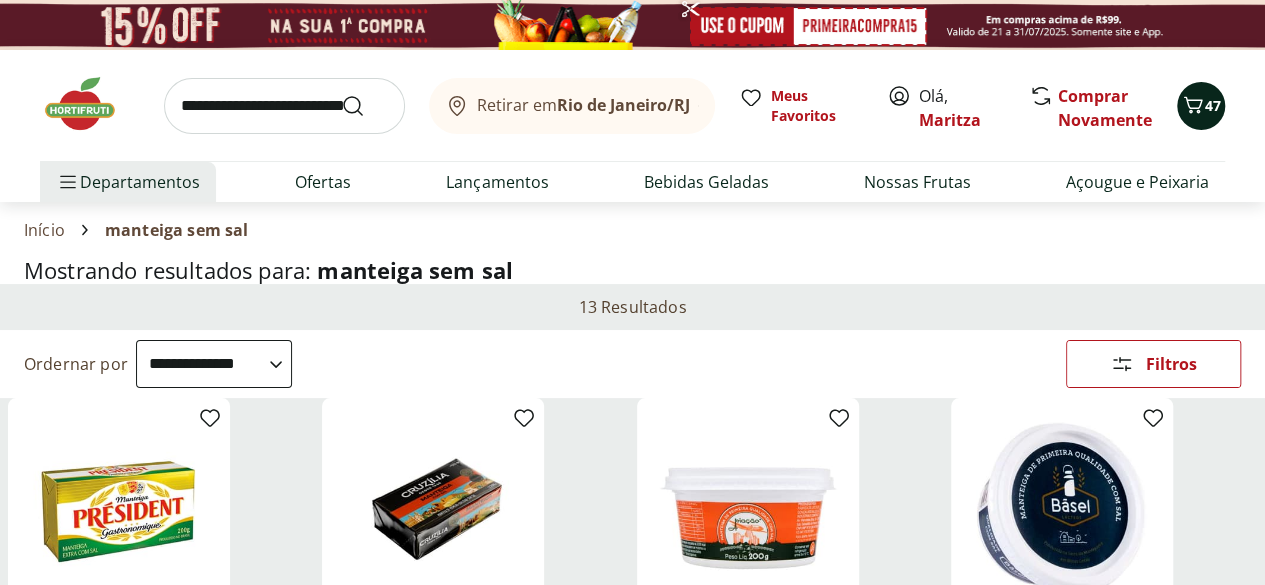 click 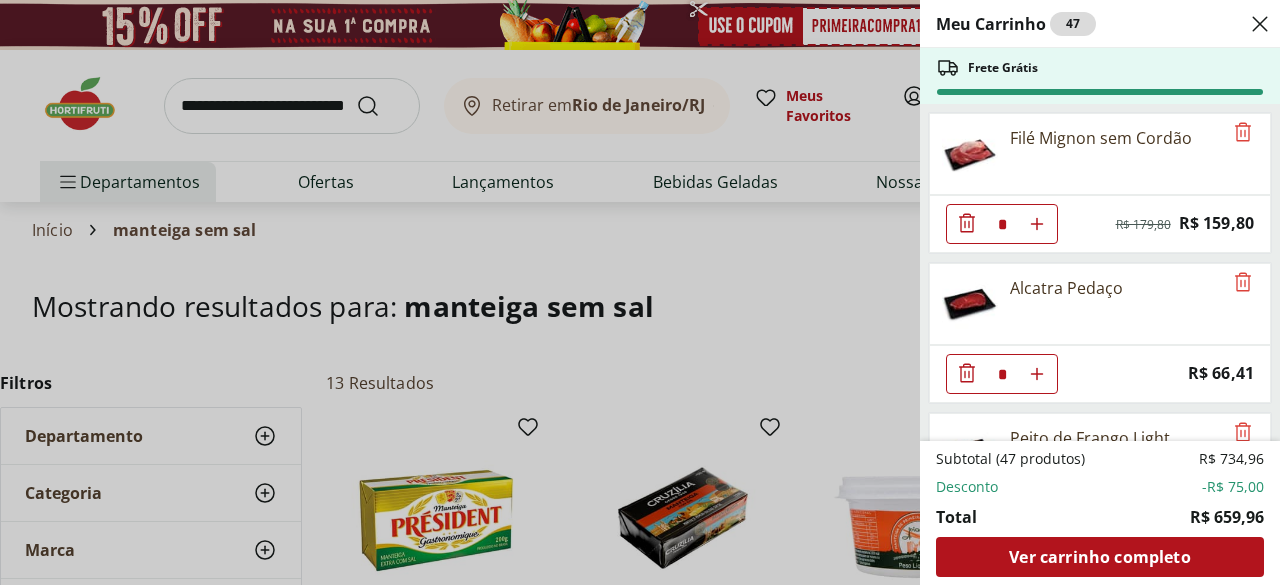 click 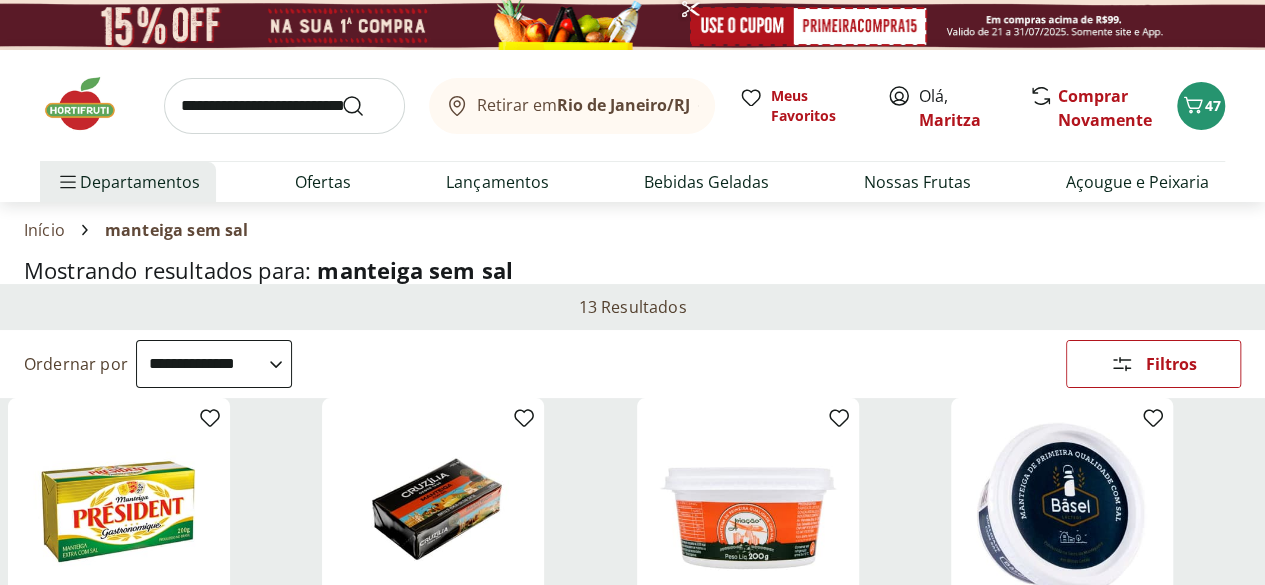 click on "Início" at bounding box center (44, 230) 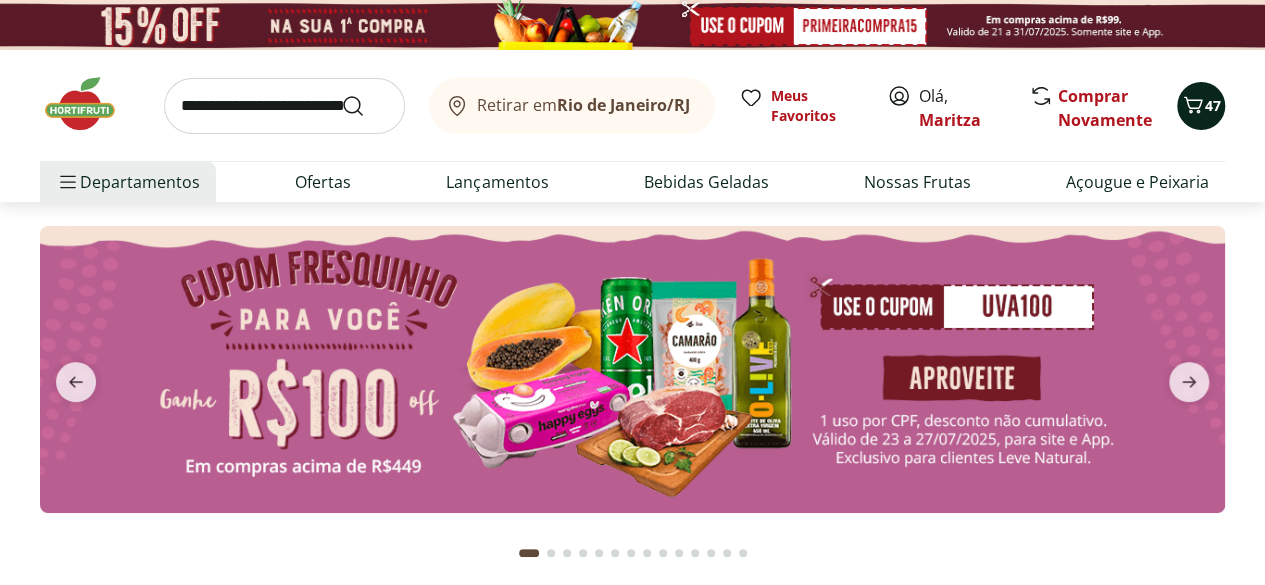 click 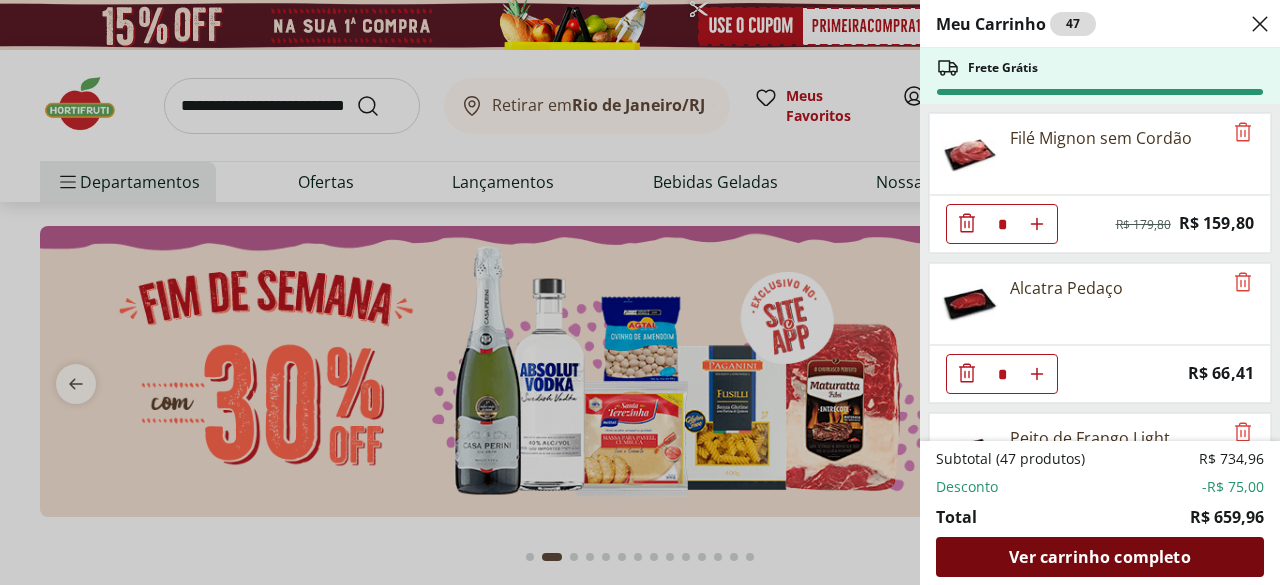 click on "Ver carrinho completo" at bounding box center [1099, 557] 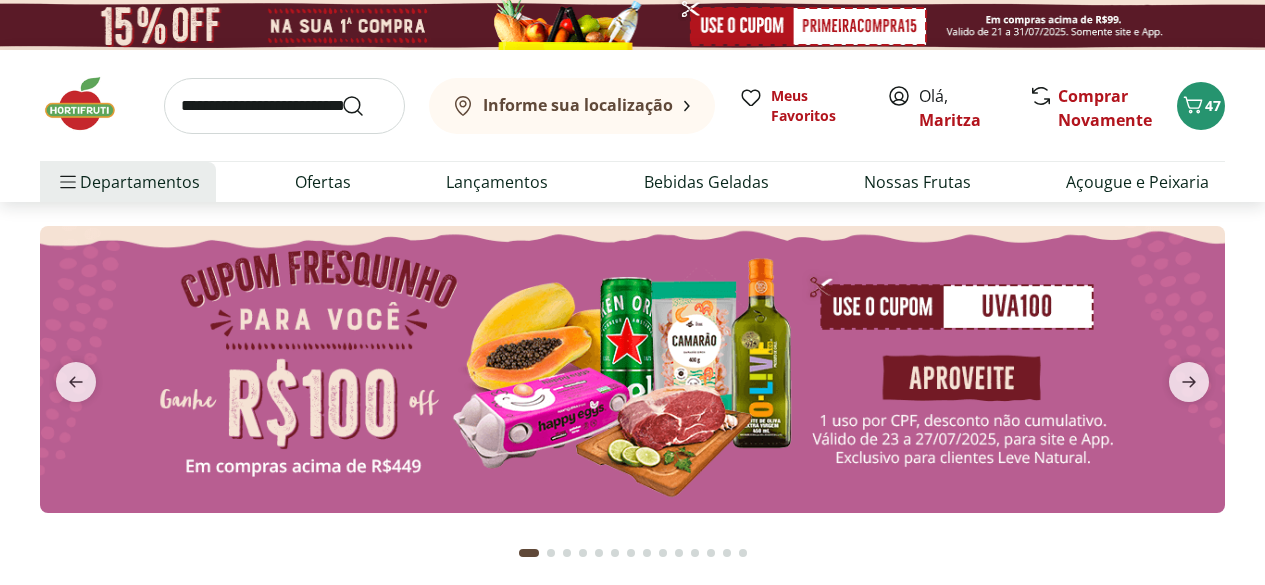 scroll, scrollTop: 0, scrollLeft: 0, axis: both 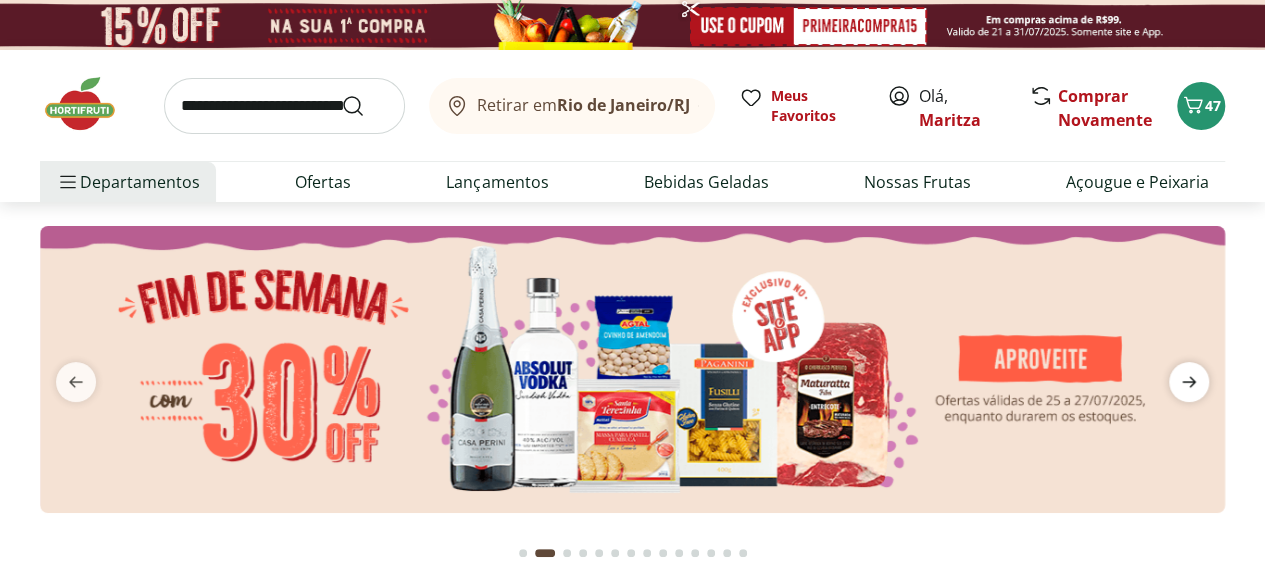 click 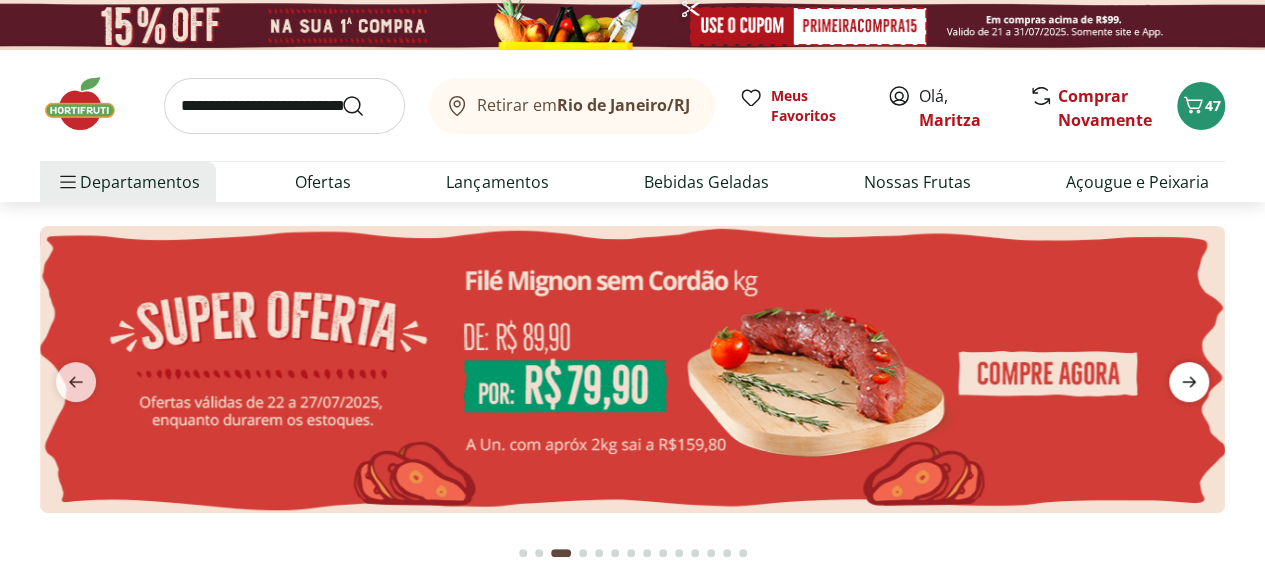 click 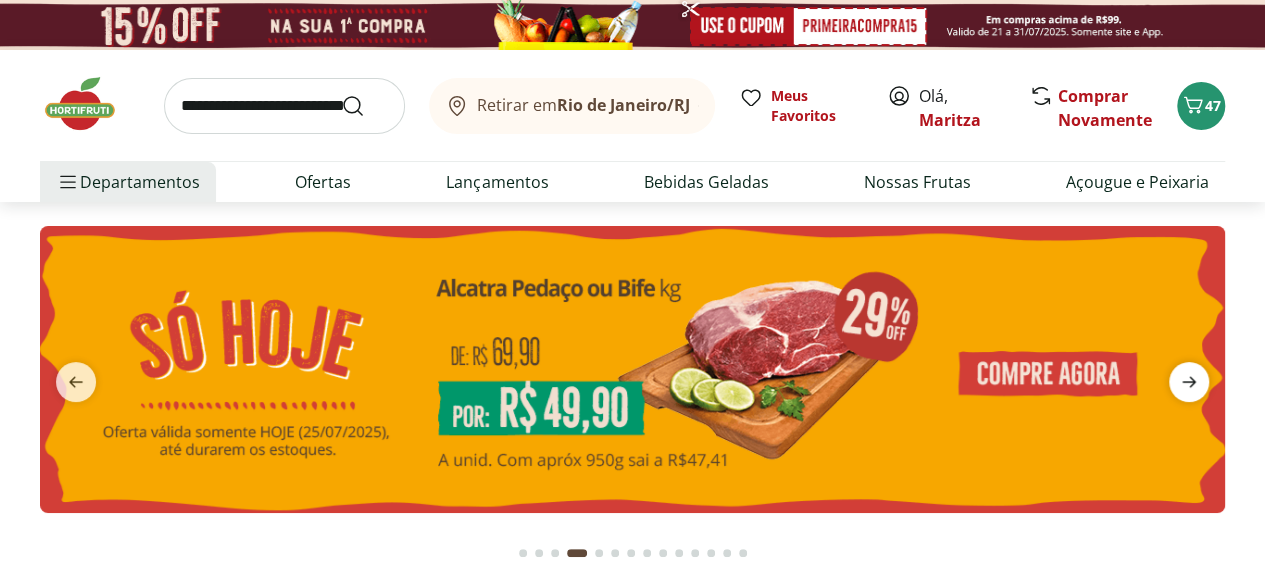 click 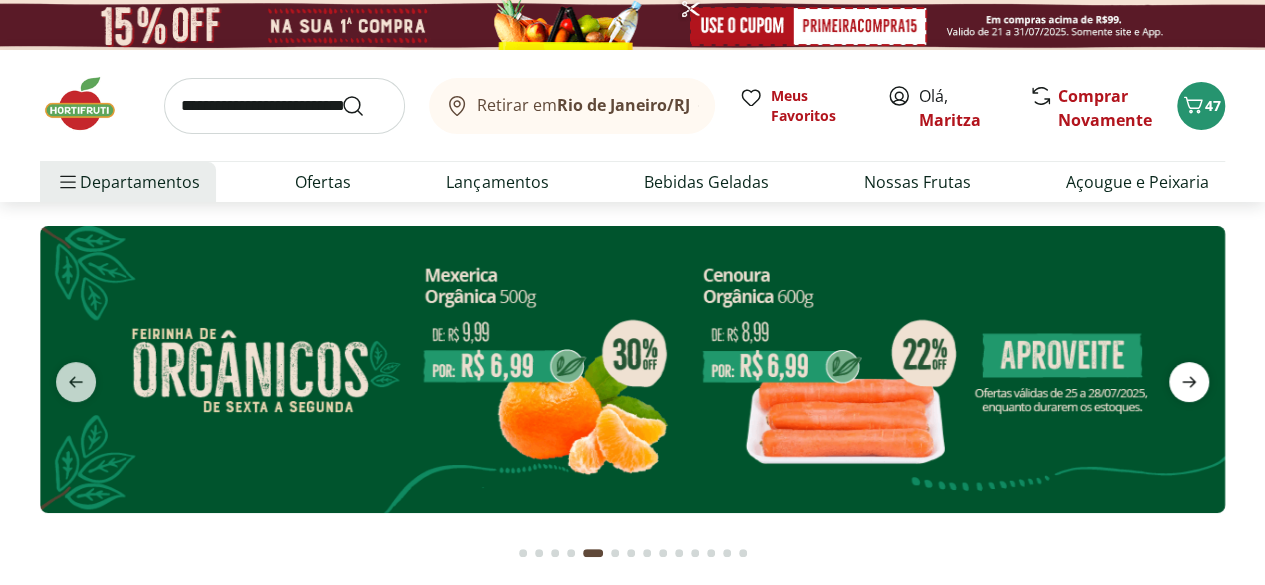 click 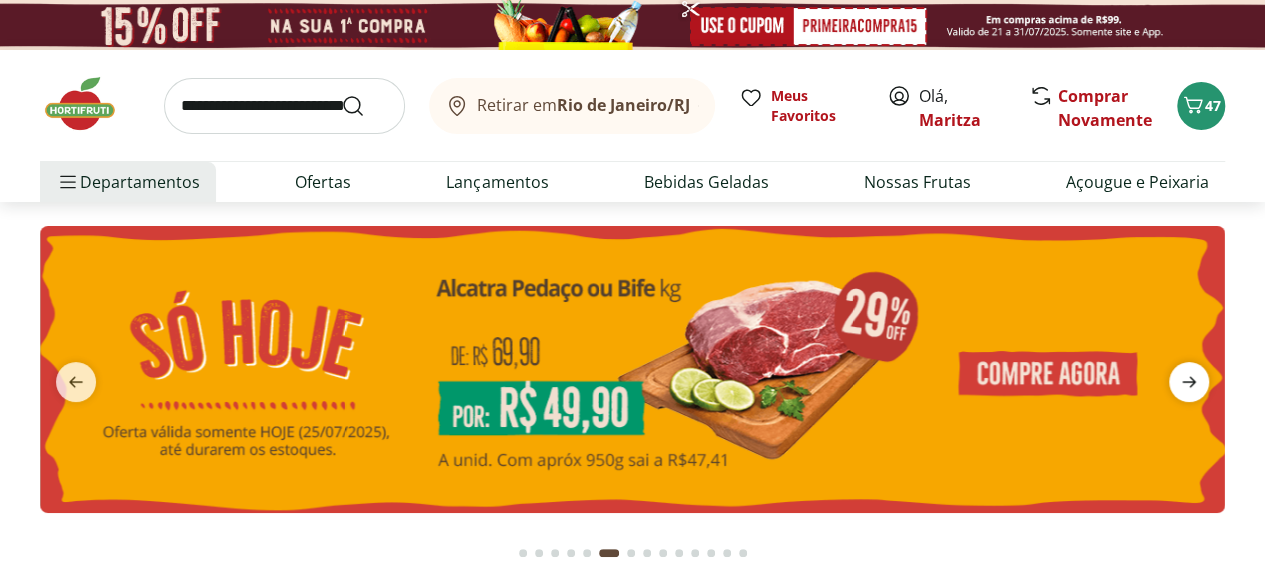click 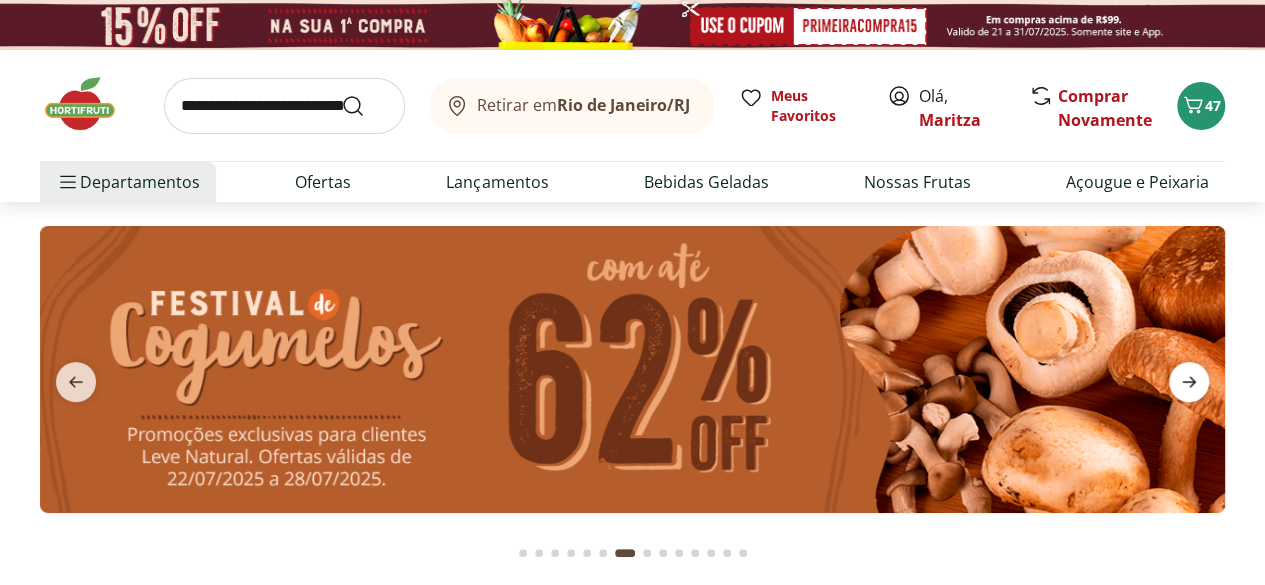 click 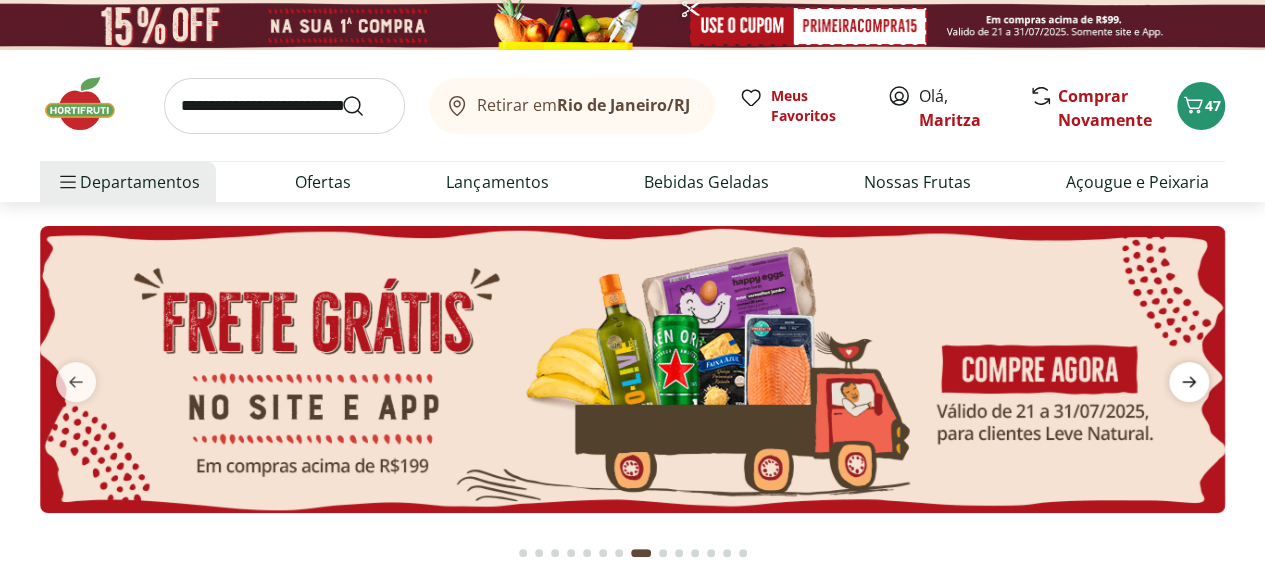 click 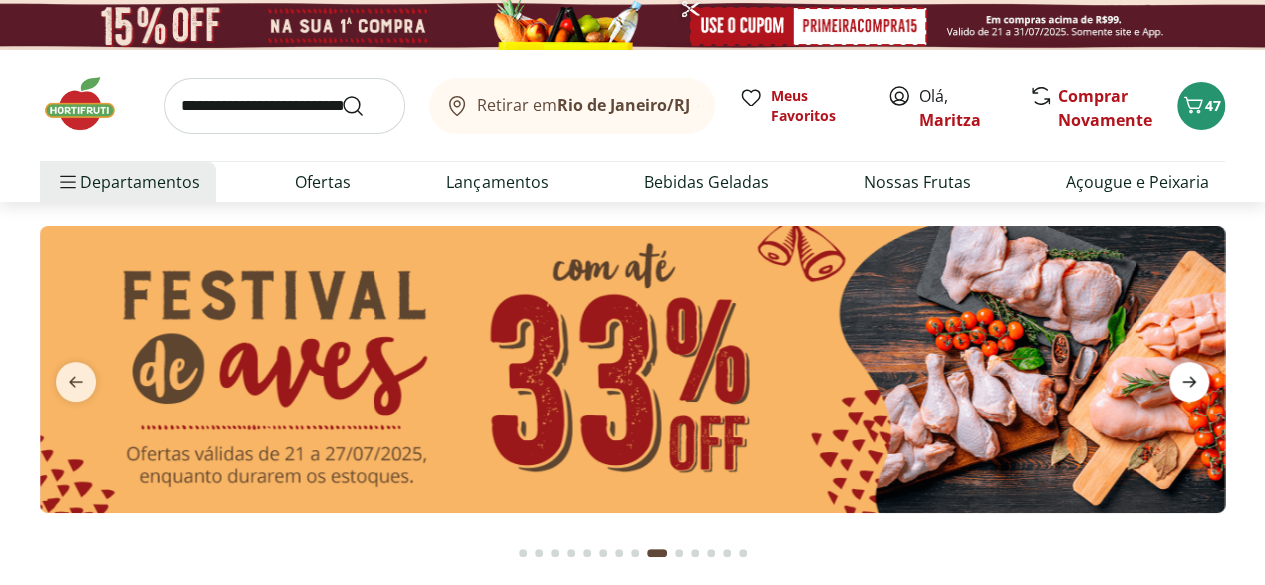 click 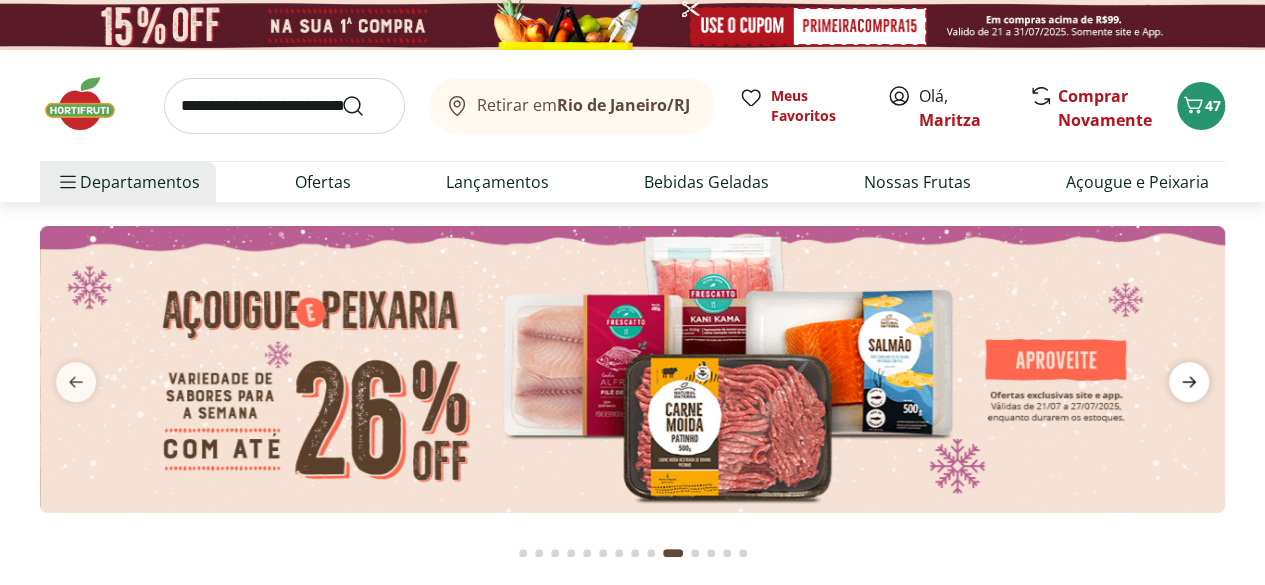 click 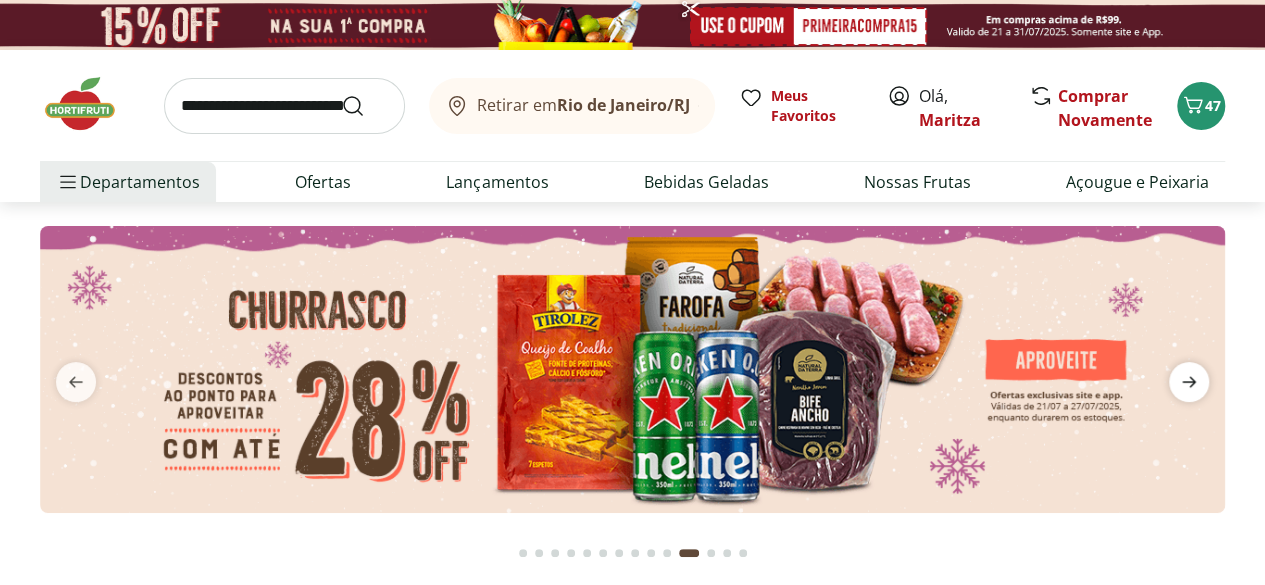 click 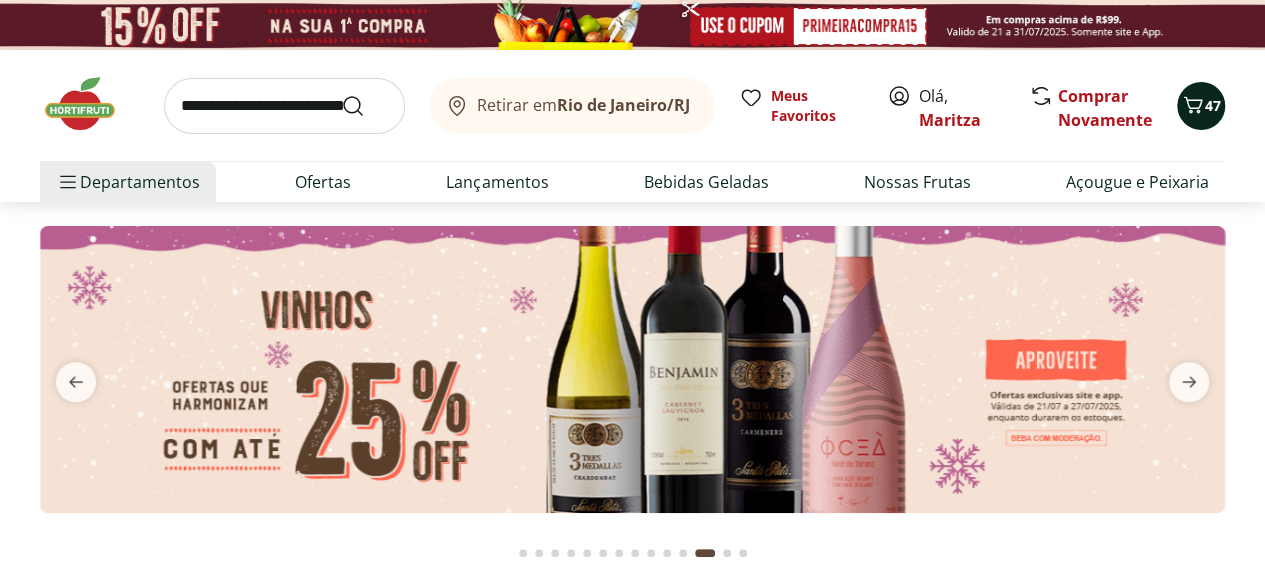 click on "47" at bounding box center (1201, 106) 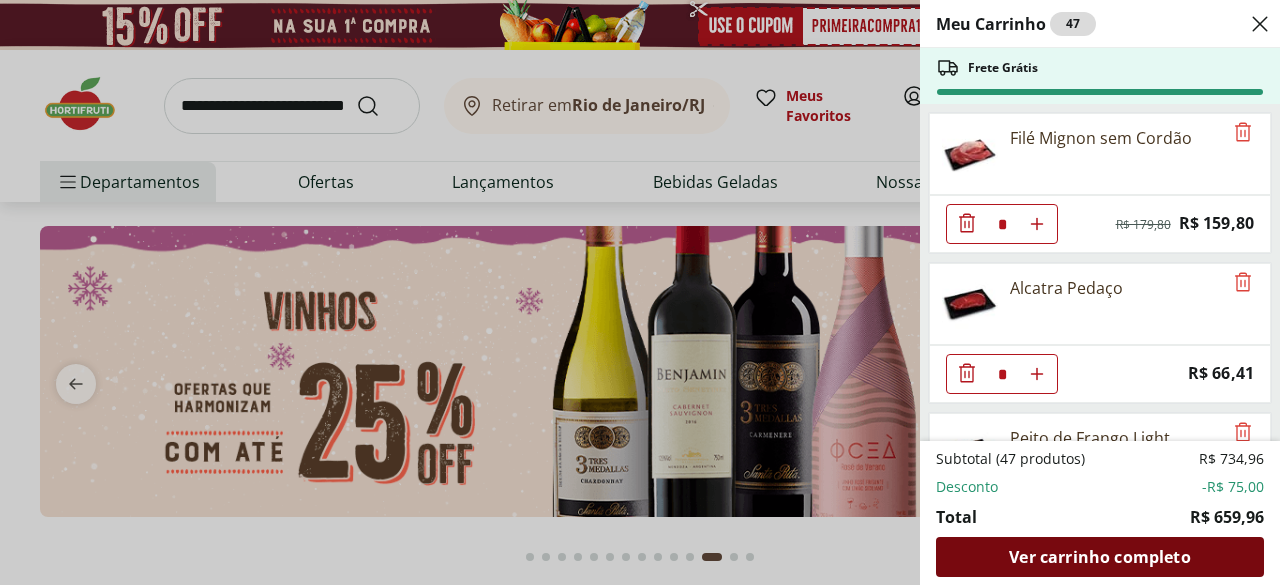 click on "Ver carrinho completo" at bounding box center (1099, 557) 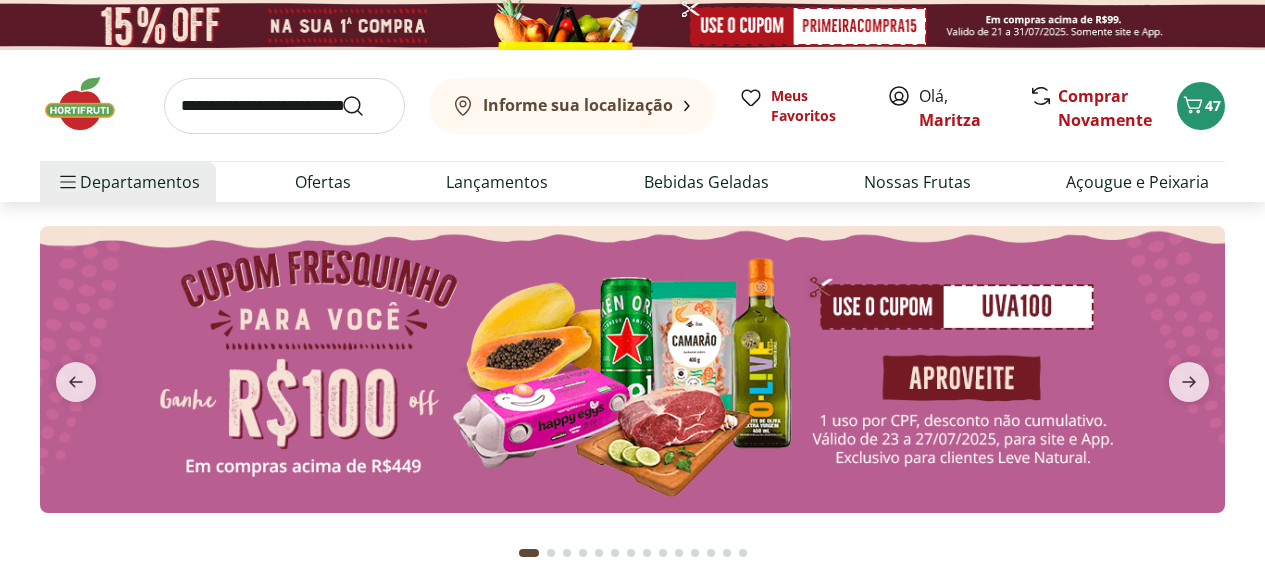 scroll, scrollTop: 0, scrollLeft: 0, axis: both 